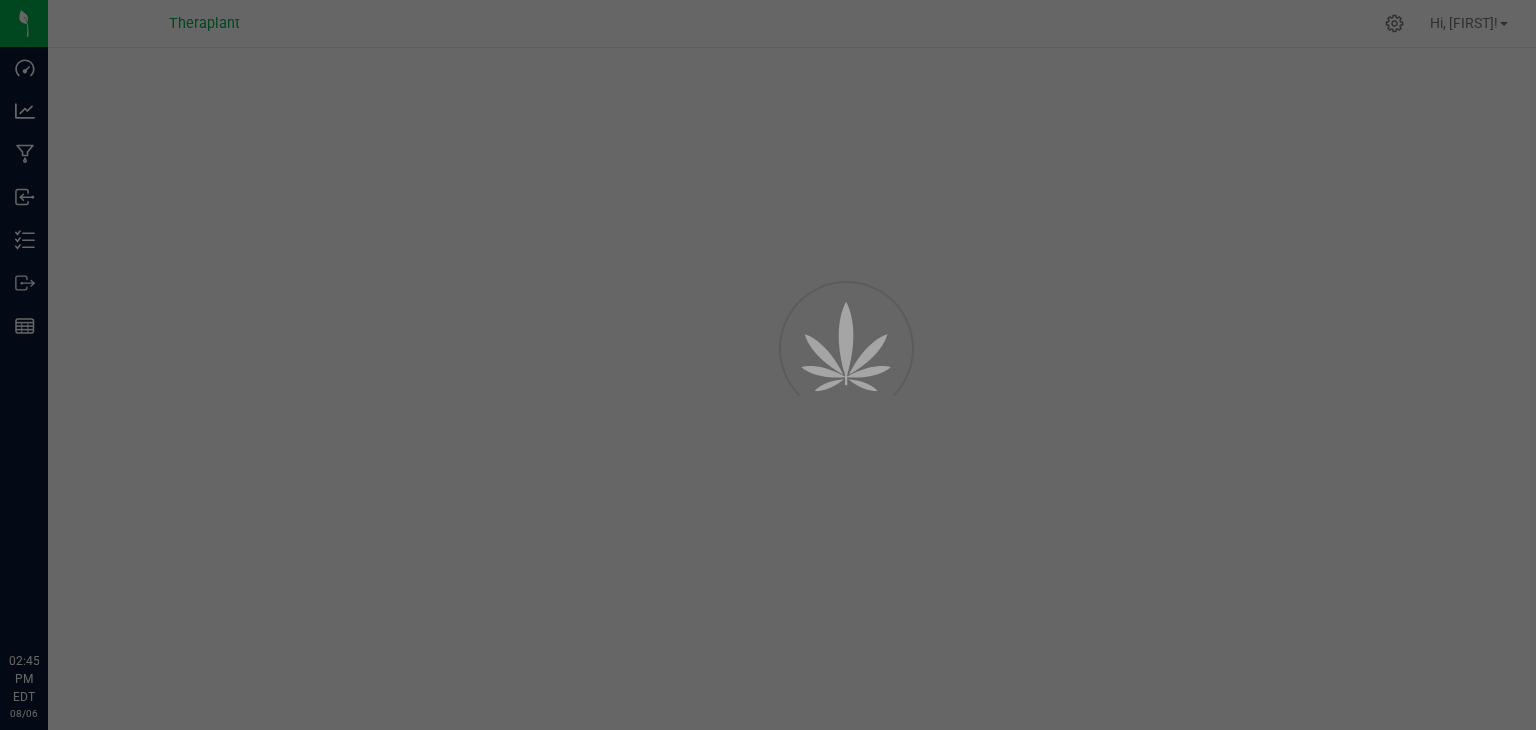 scroll, scrollTop: 0, scrollLeft: 0, axis: both 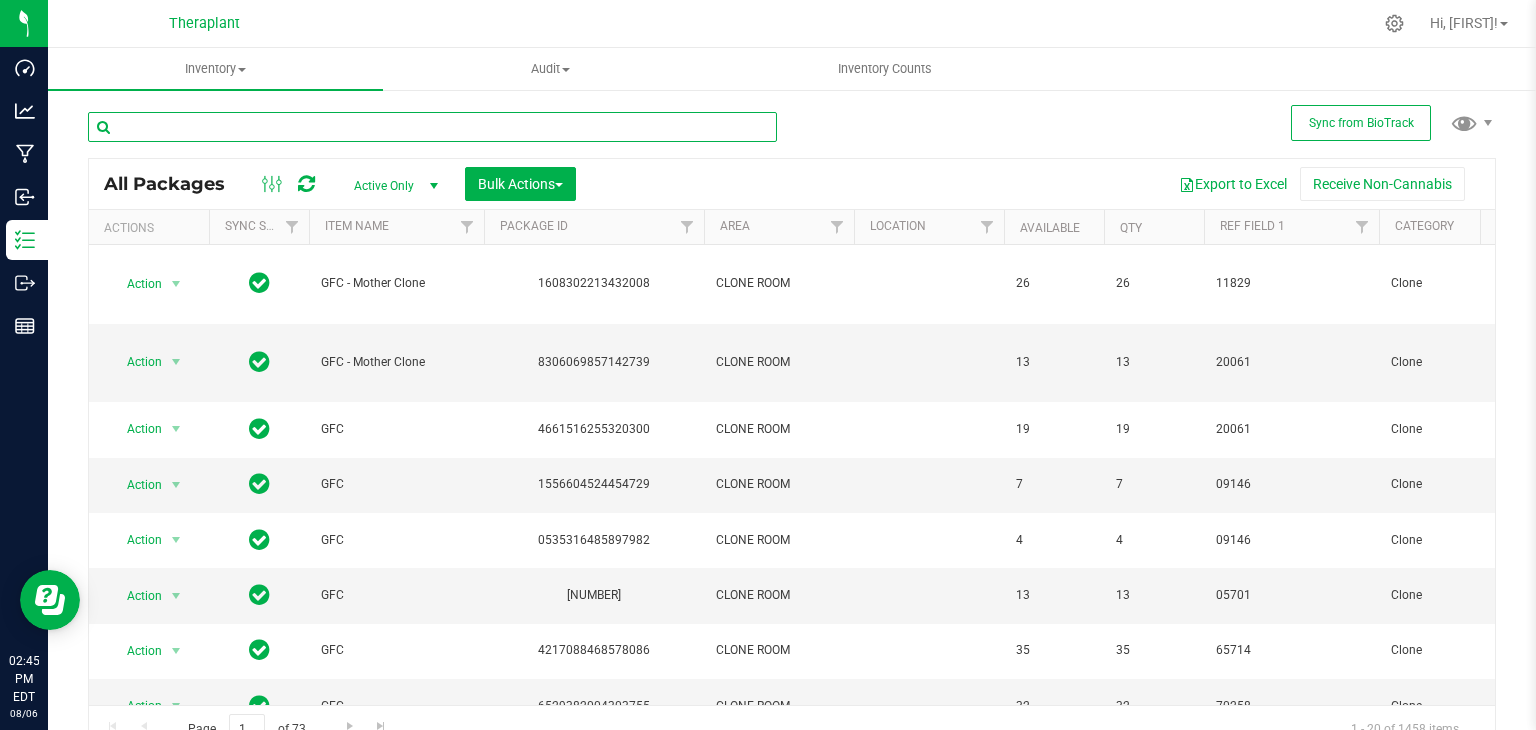 click at bounding box center (432, 127) 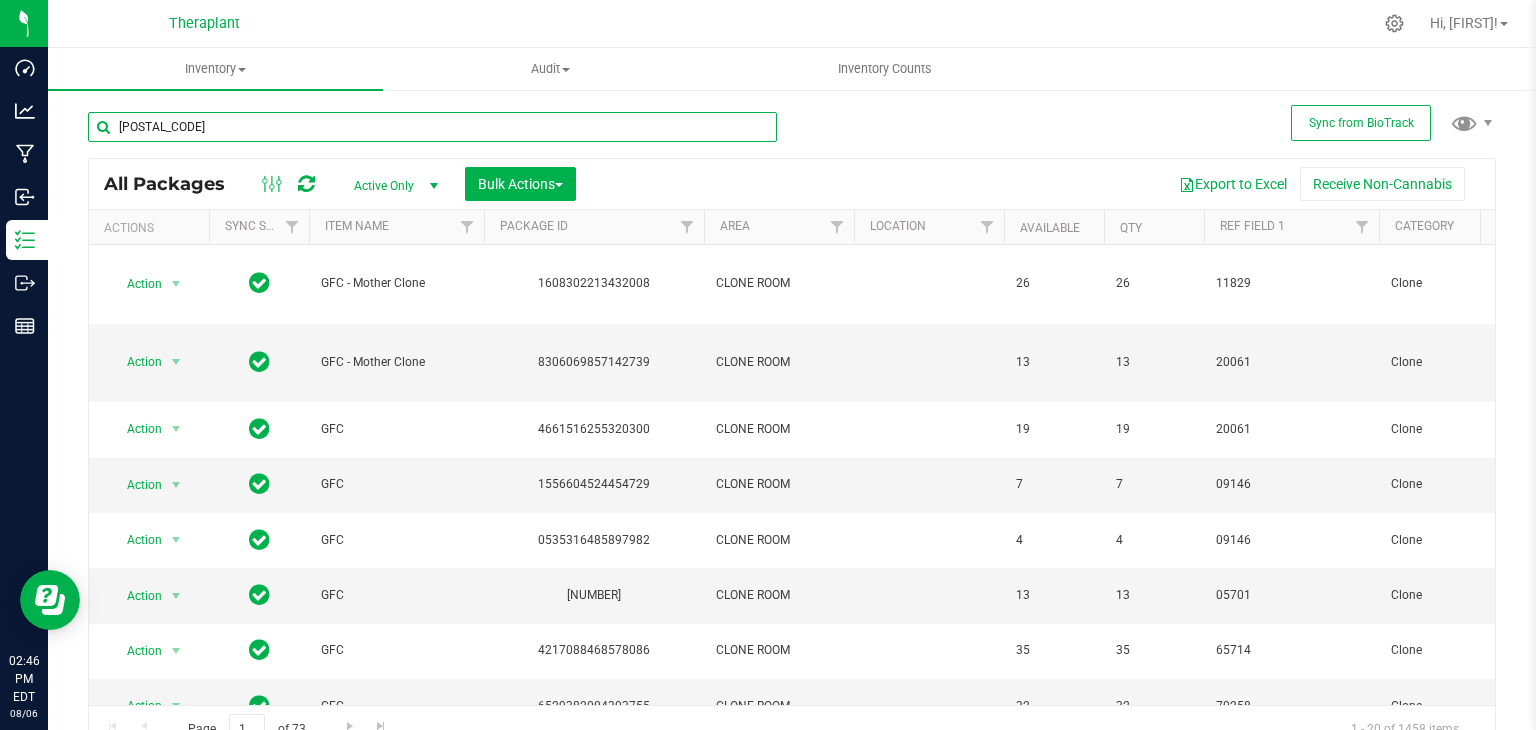 type on "[POSTAL_CODE]" 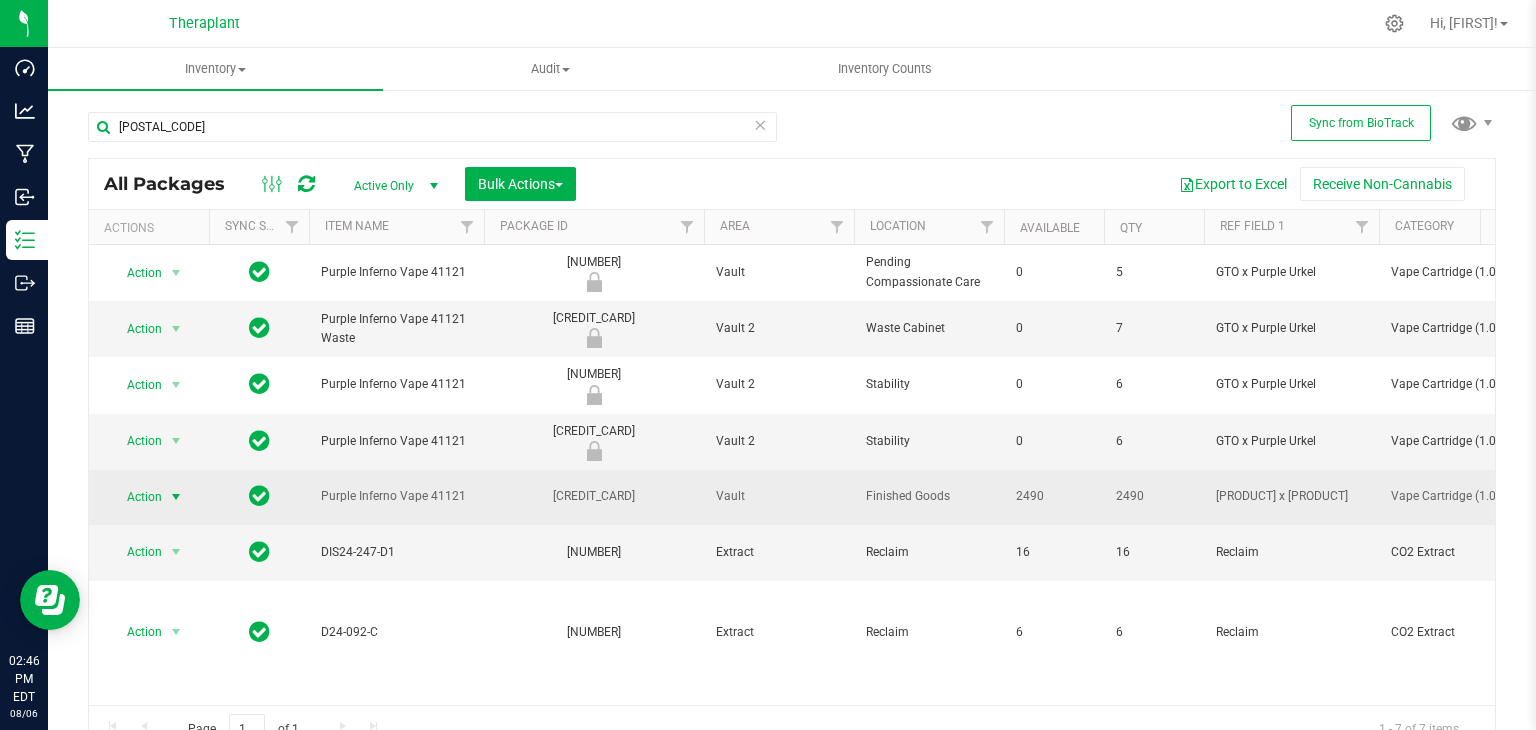 click at bounding box center [176, 497] 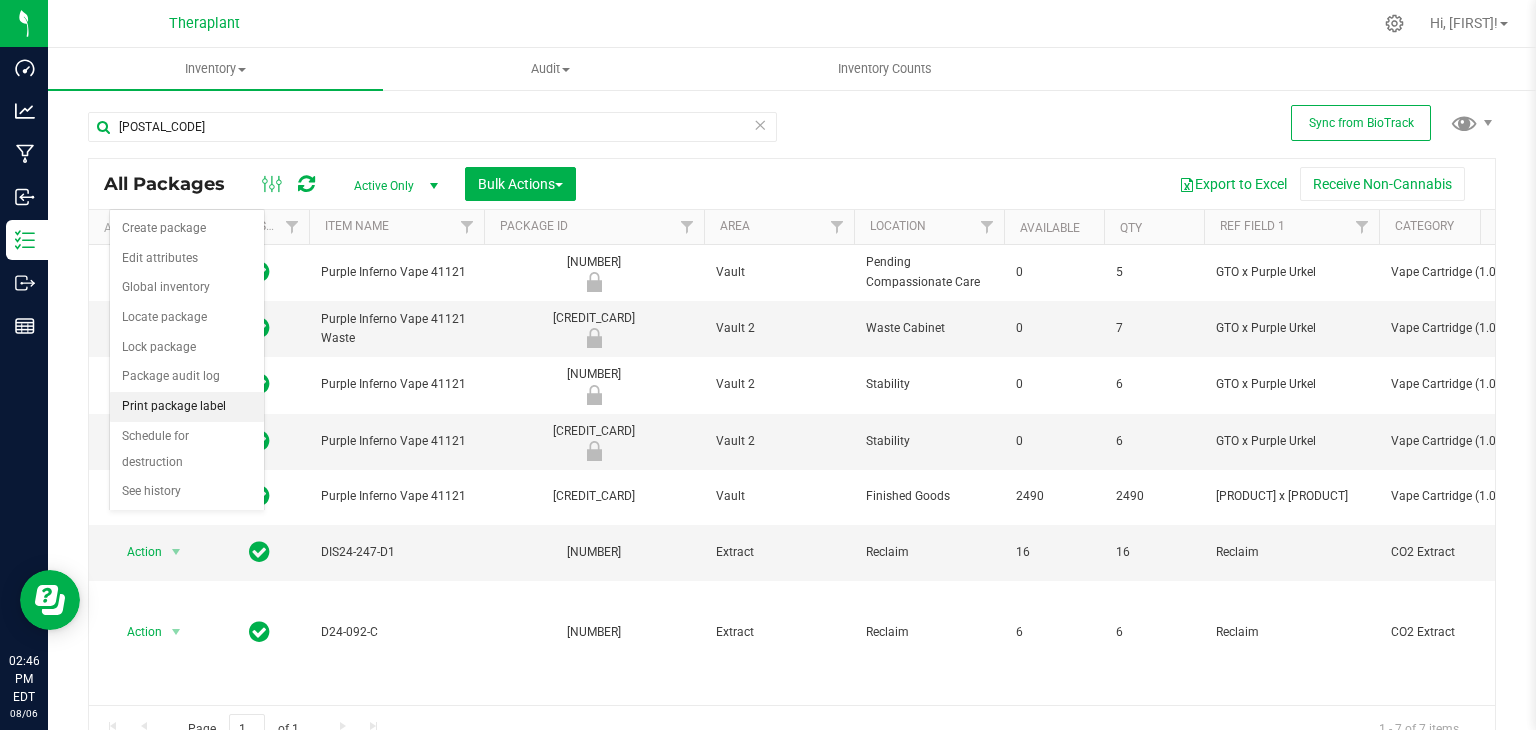 click on "Print package label" at bounding box center (187, 407) 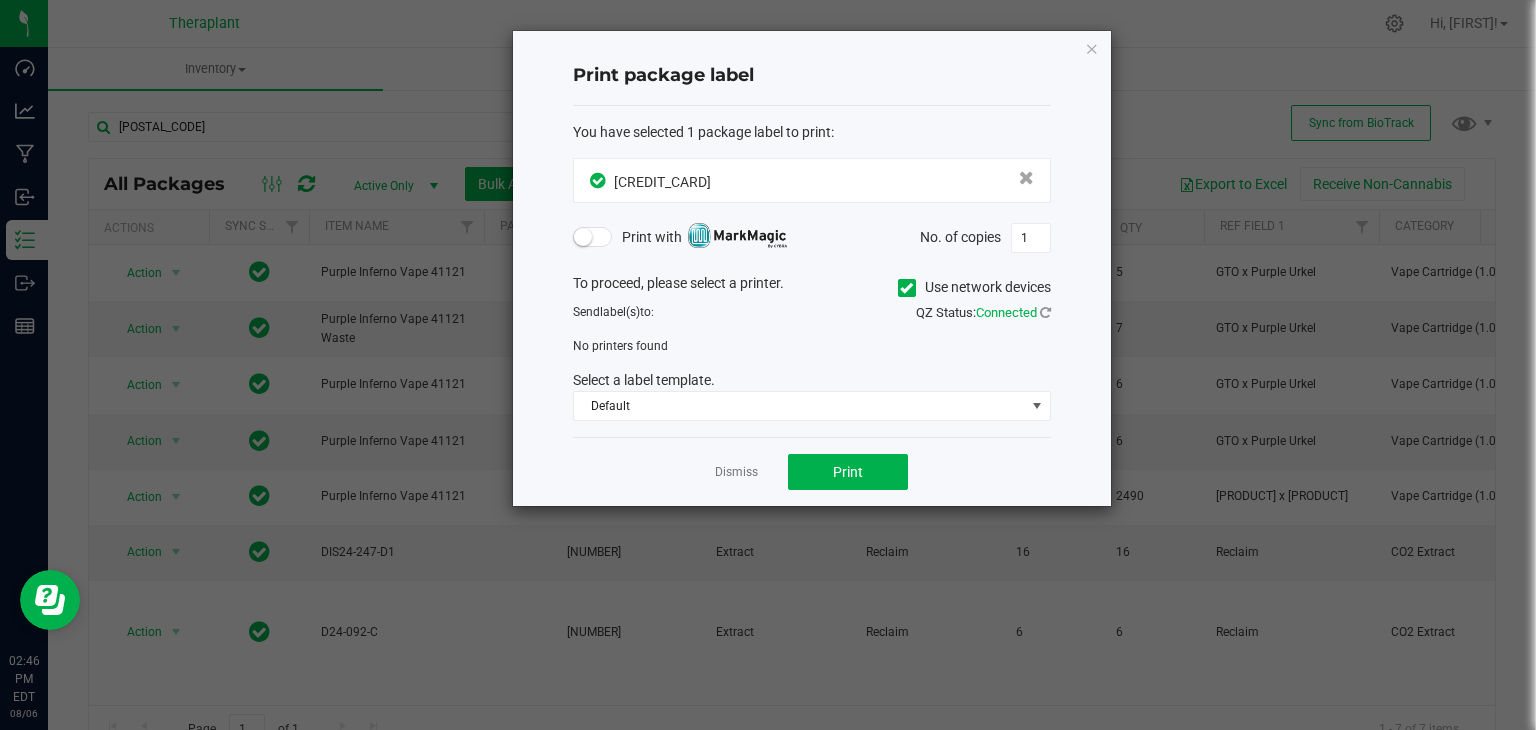 click 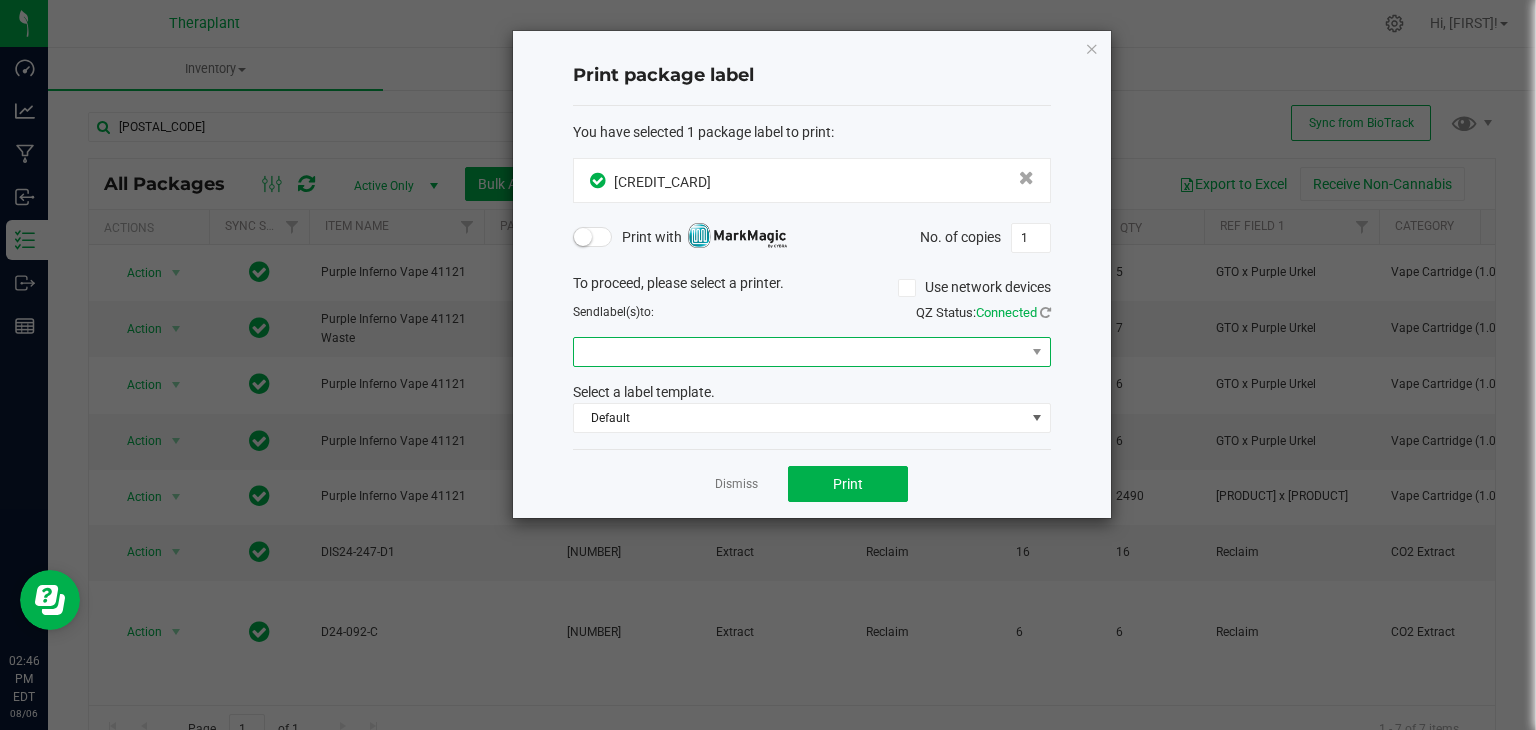 click at bounding box center (799, 352) 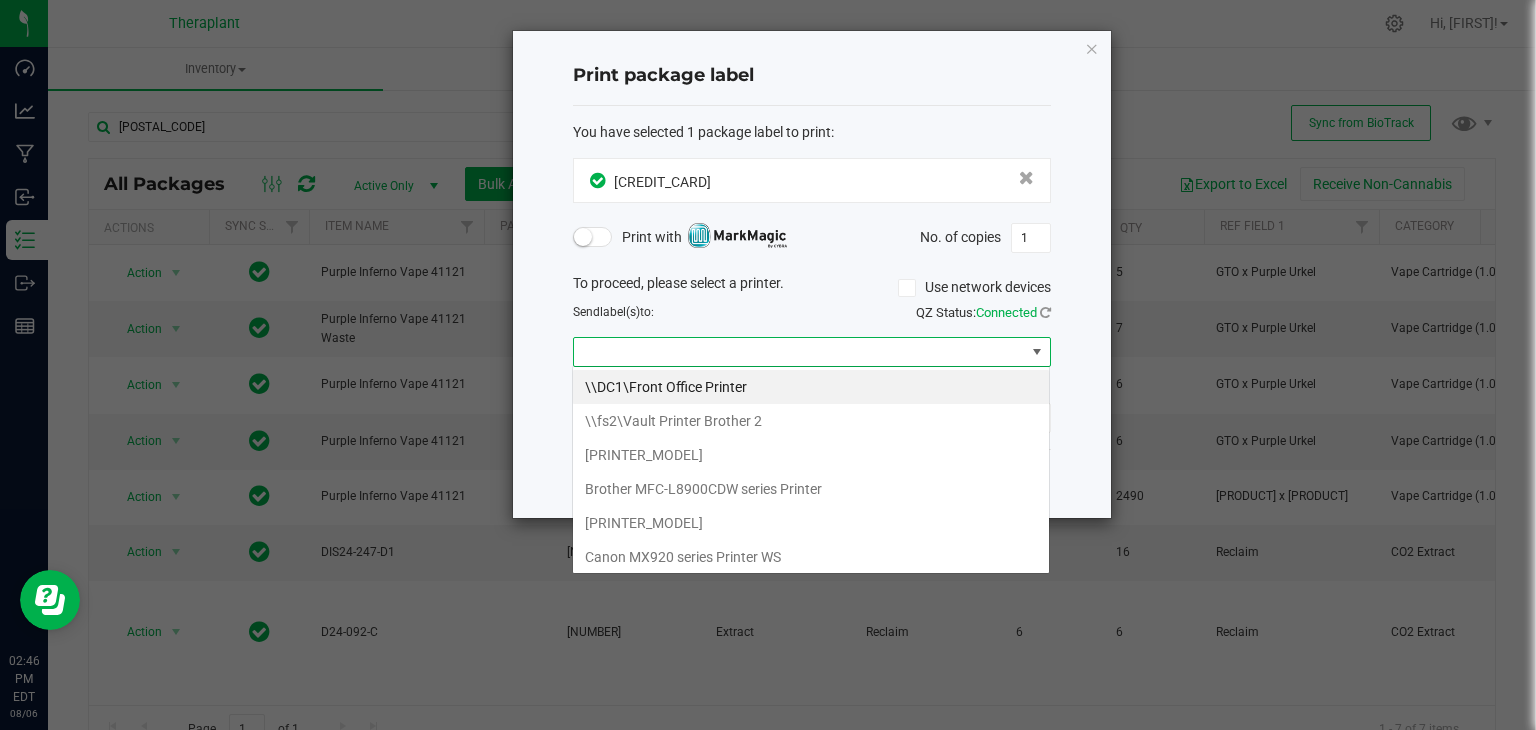 scroll, scrollTop: 99970, scrollLeft: 99521, axis: both 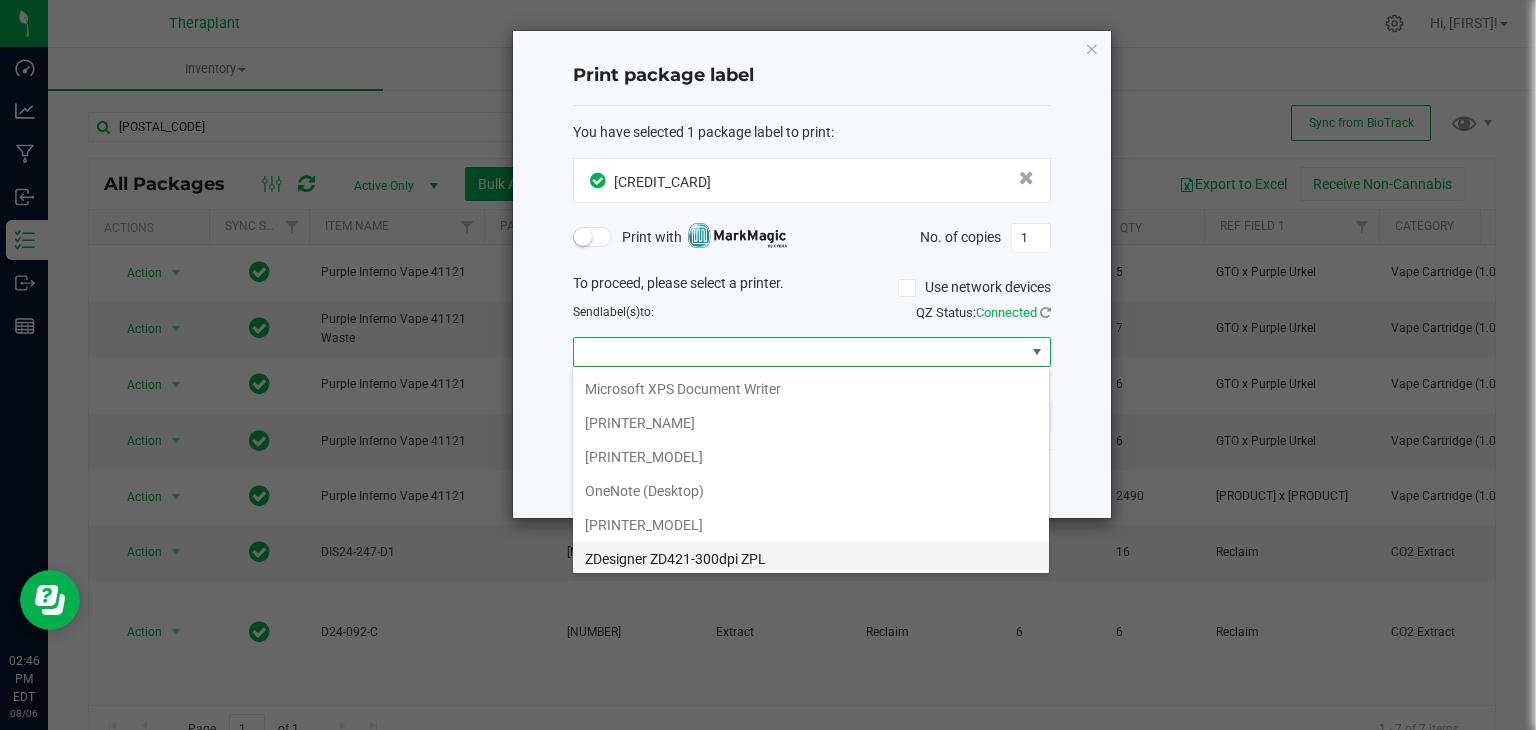 click on "ZDesigner ZD421-300dpi ZPL" at bounding box center [811, 559] 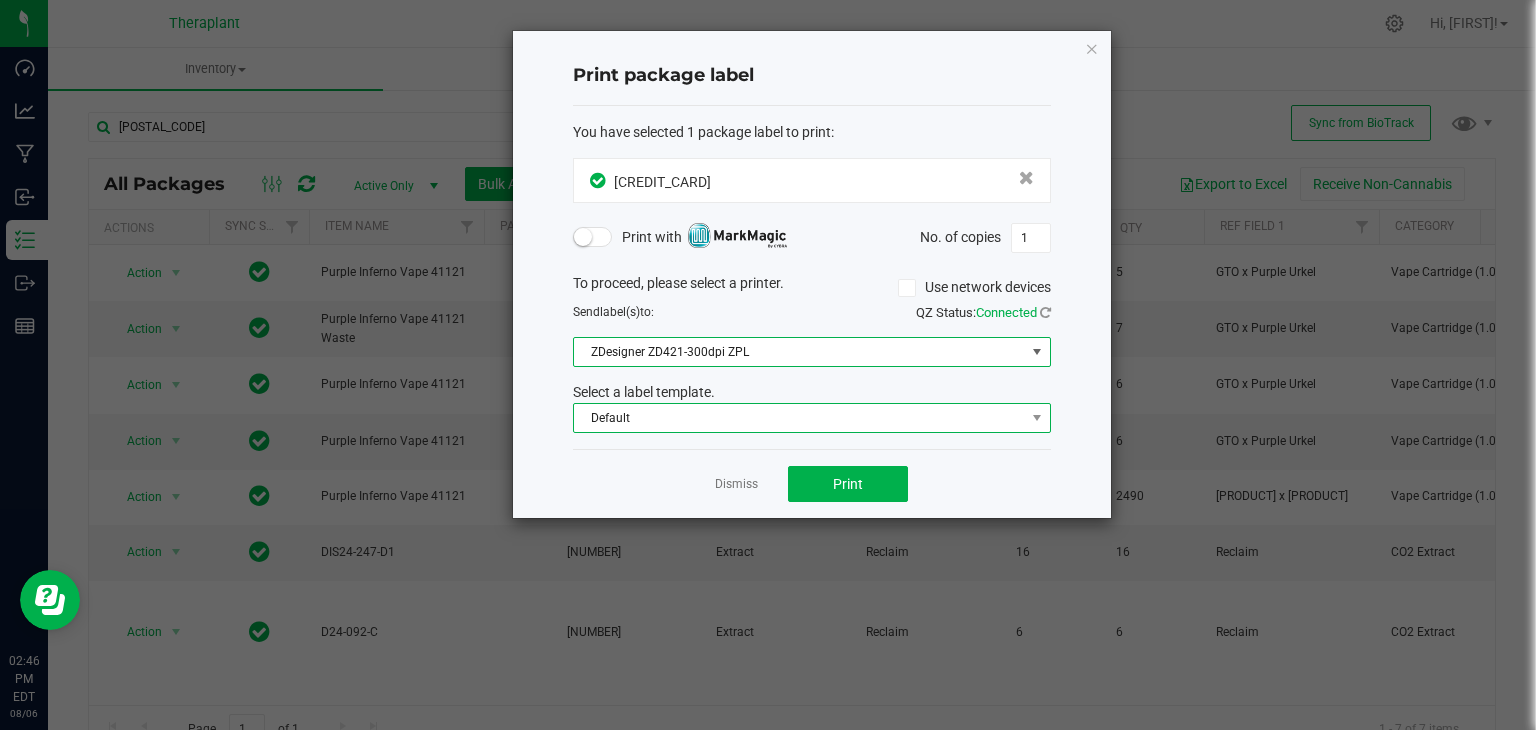 click on "Default" at bounding box center [799, 418] 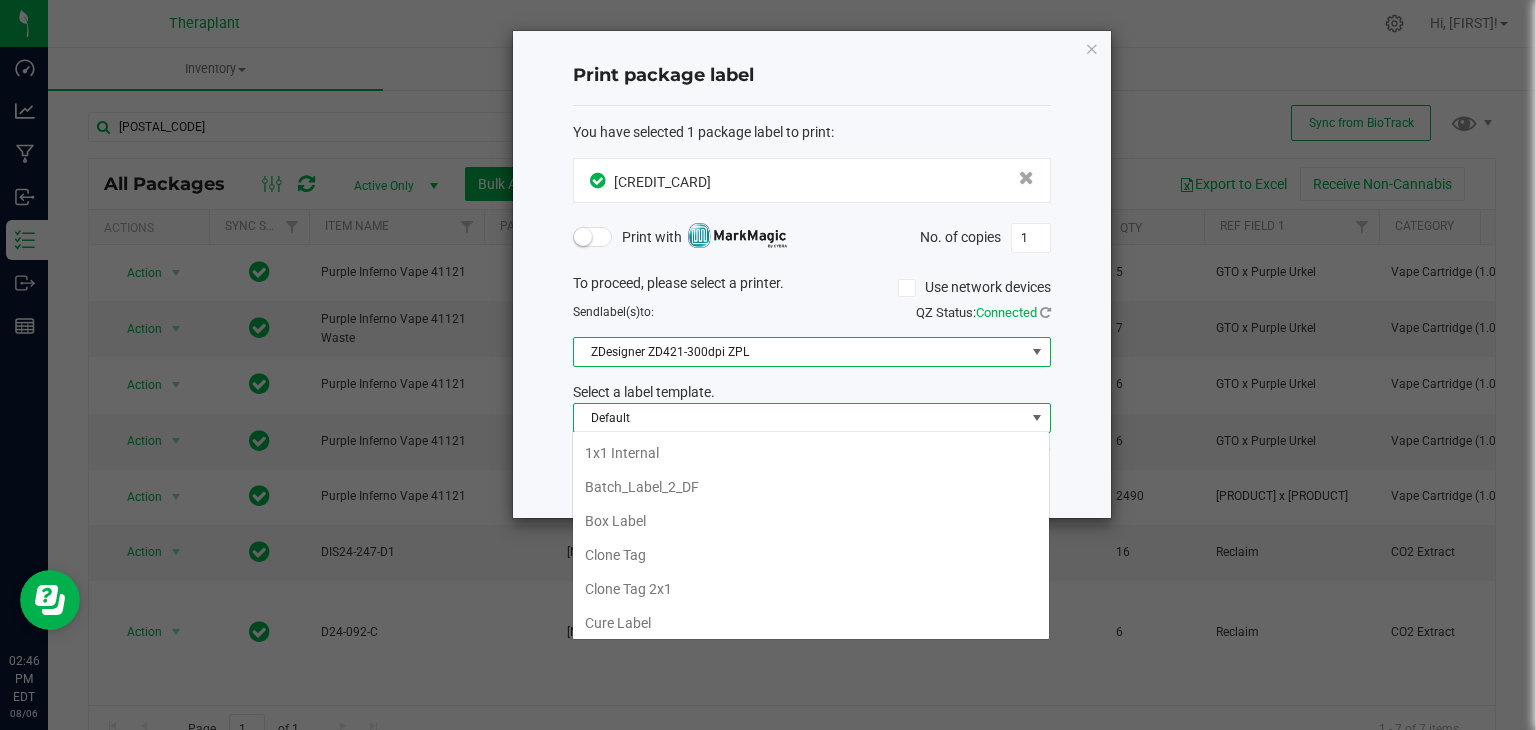 scroll, scrollTop: 99970, scrollLeft: 99521, axis: both 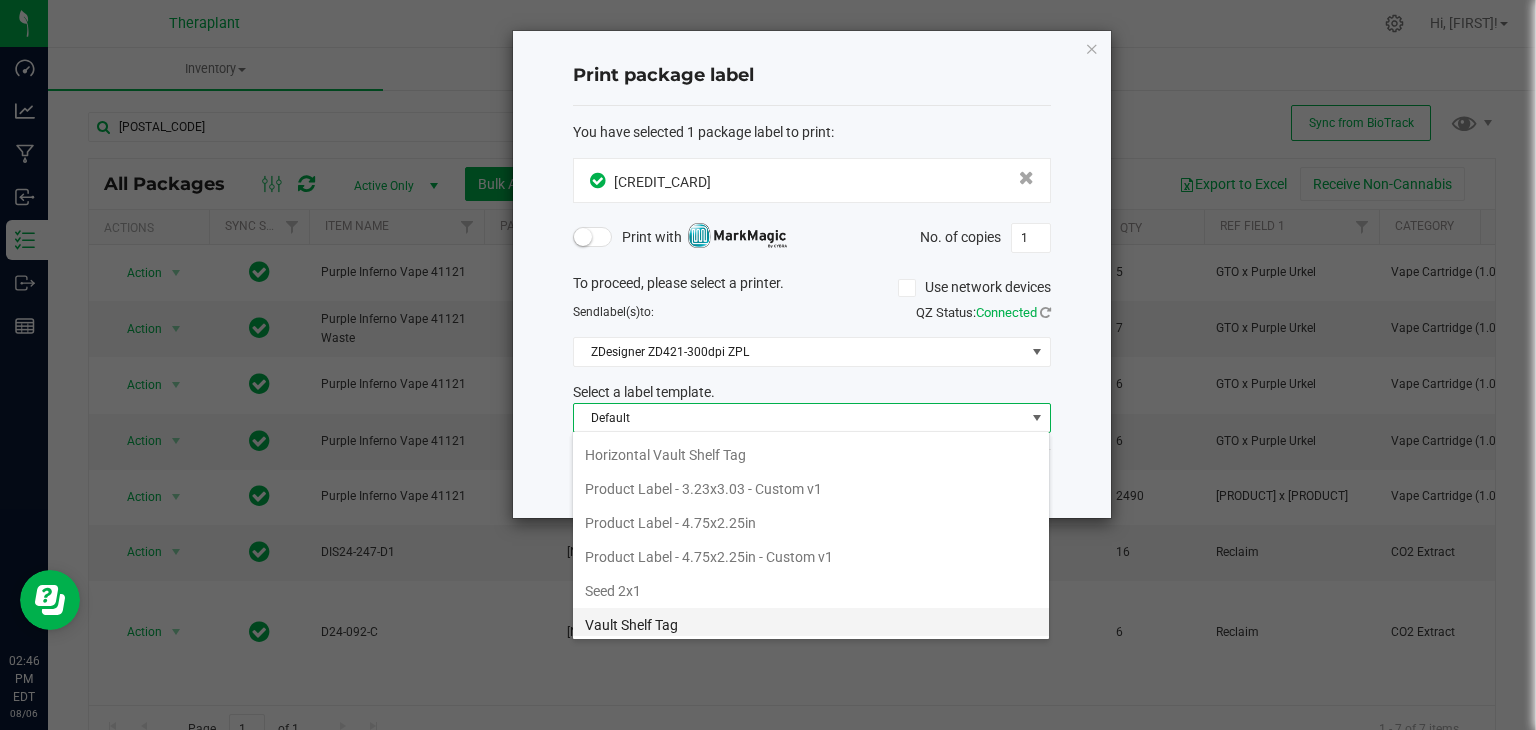 click on "Vault Shelf Tag" at bounding box center (811, 625) 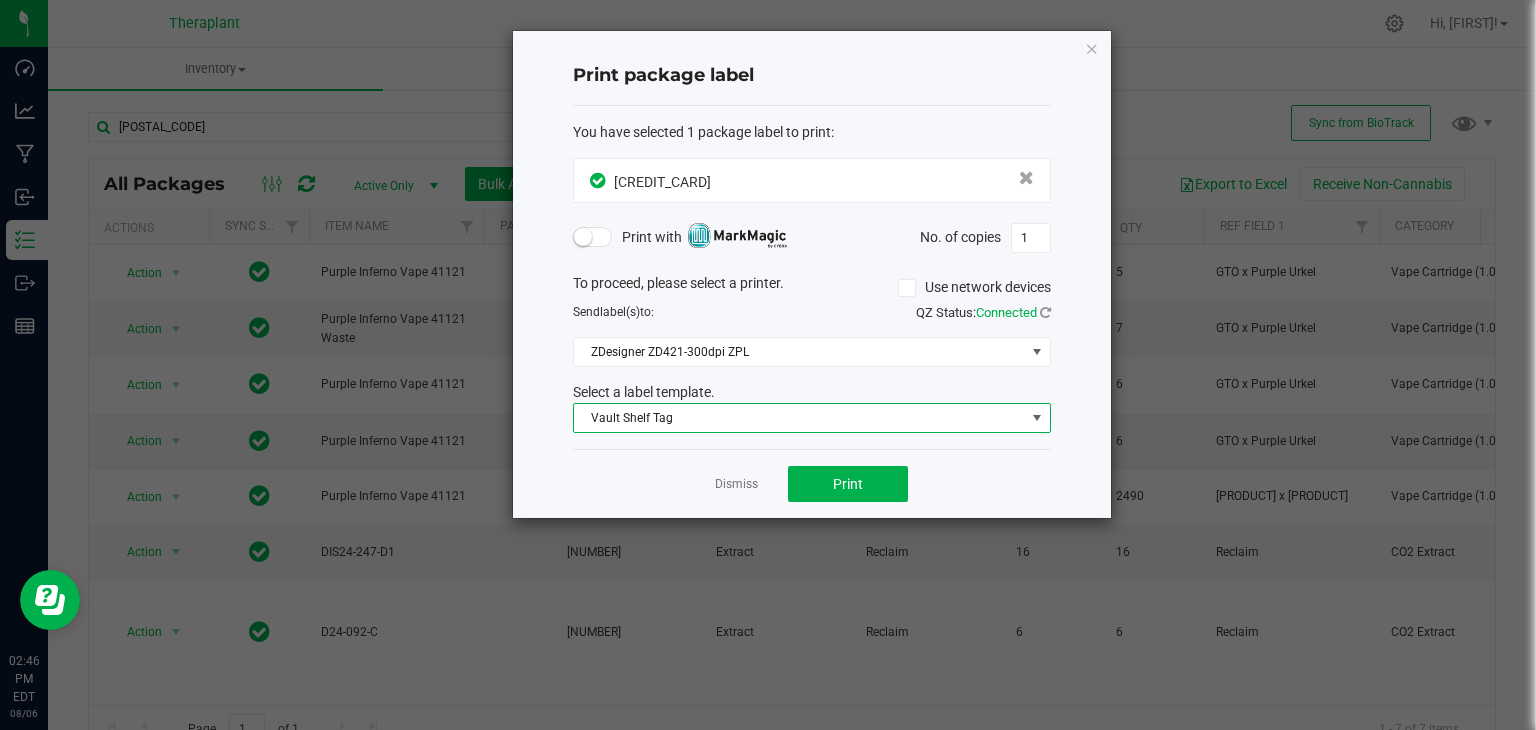 click on "Vault Shelf Tag" at bounding box center (799, 418) 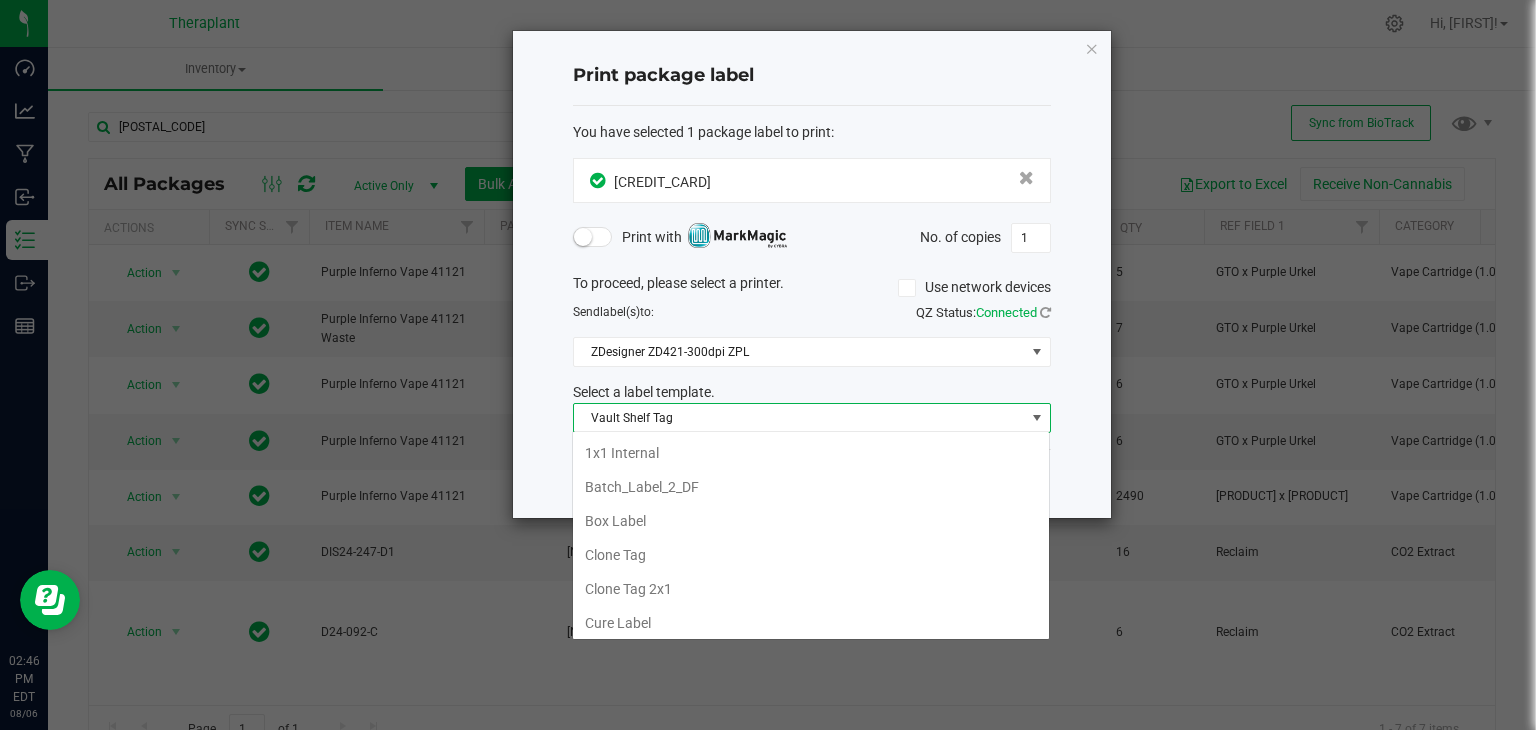 scroll, scrollTop: 270, scrollLeft: 0, axis: vertical 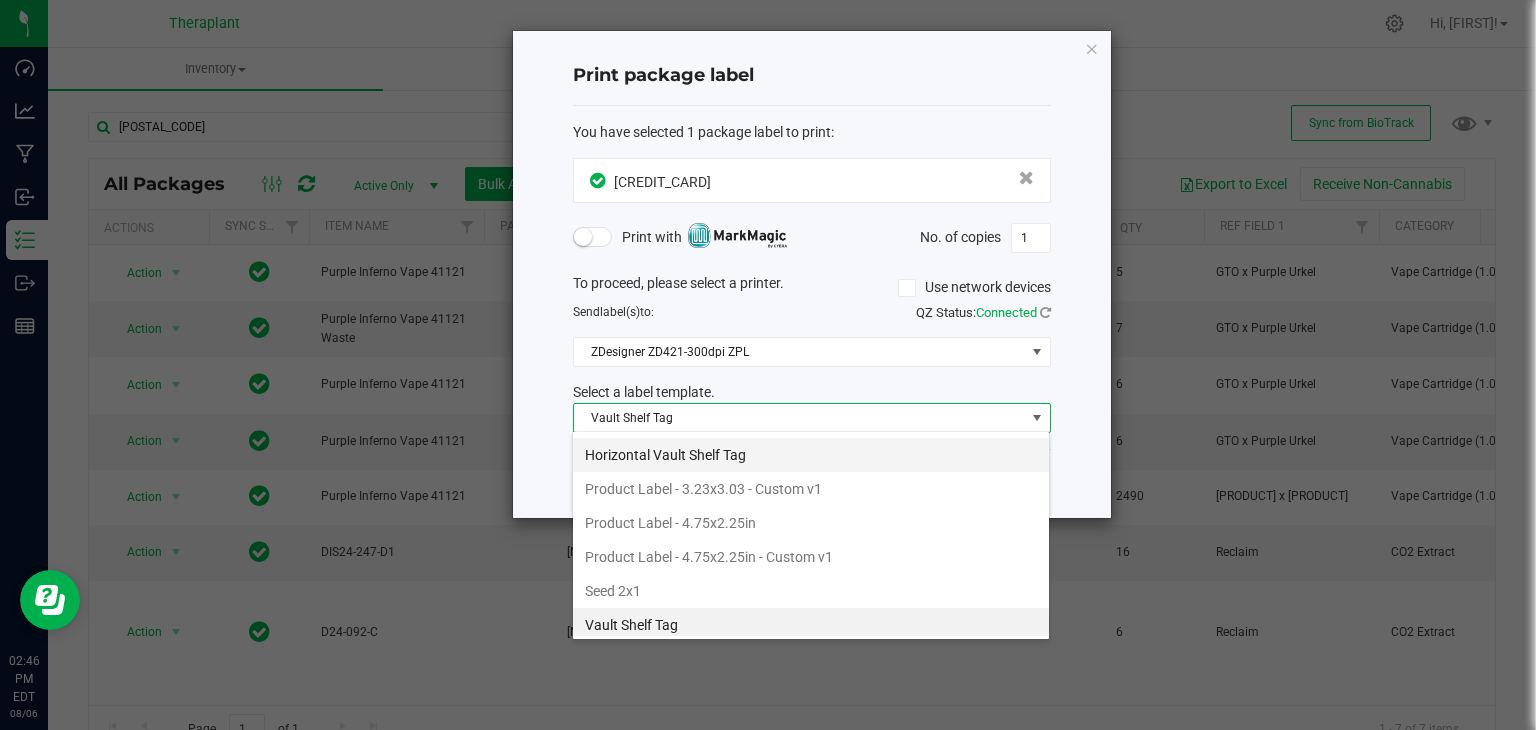 click on "Horizontal Vault Shelf Tag" at bounding box center (811, 455) 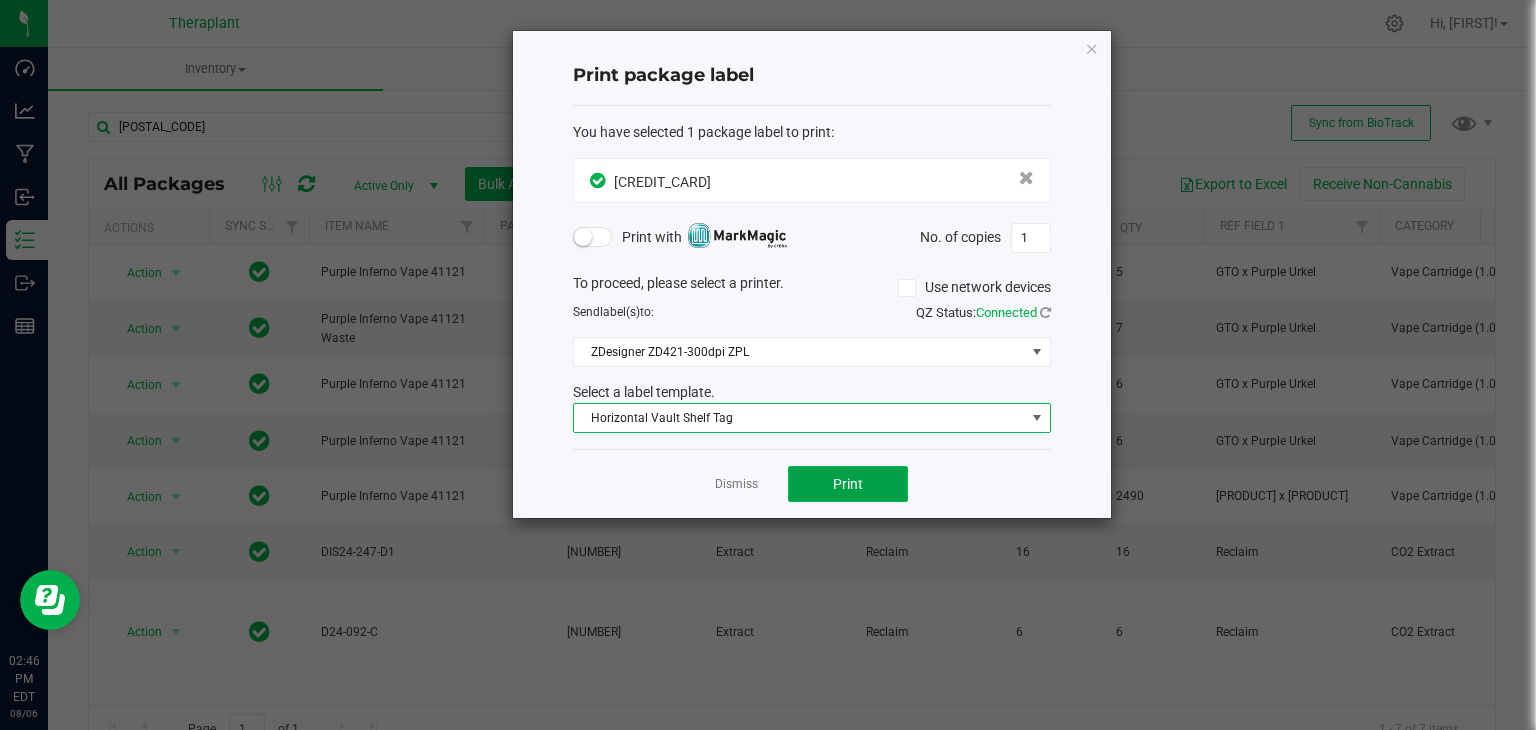 click on "Print" 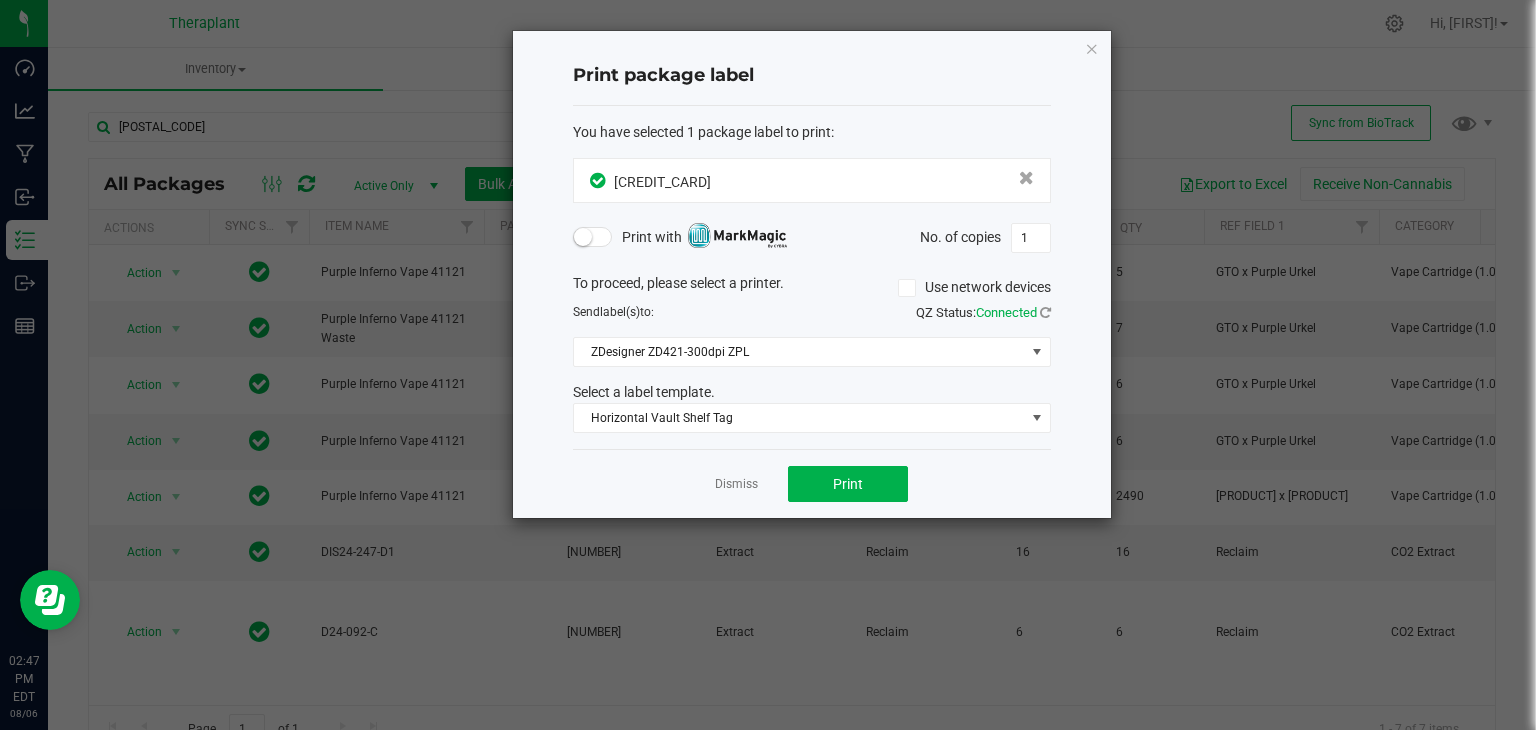 drag, startPoint x: 1086, startPoint y: 51, endPoint x: 866, endPoint y: 25, distance: 221.53104 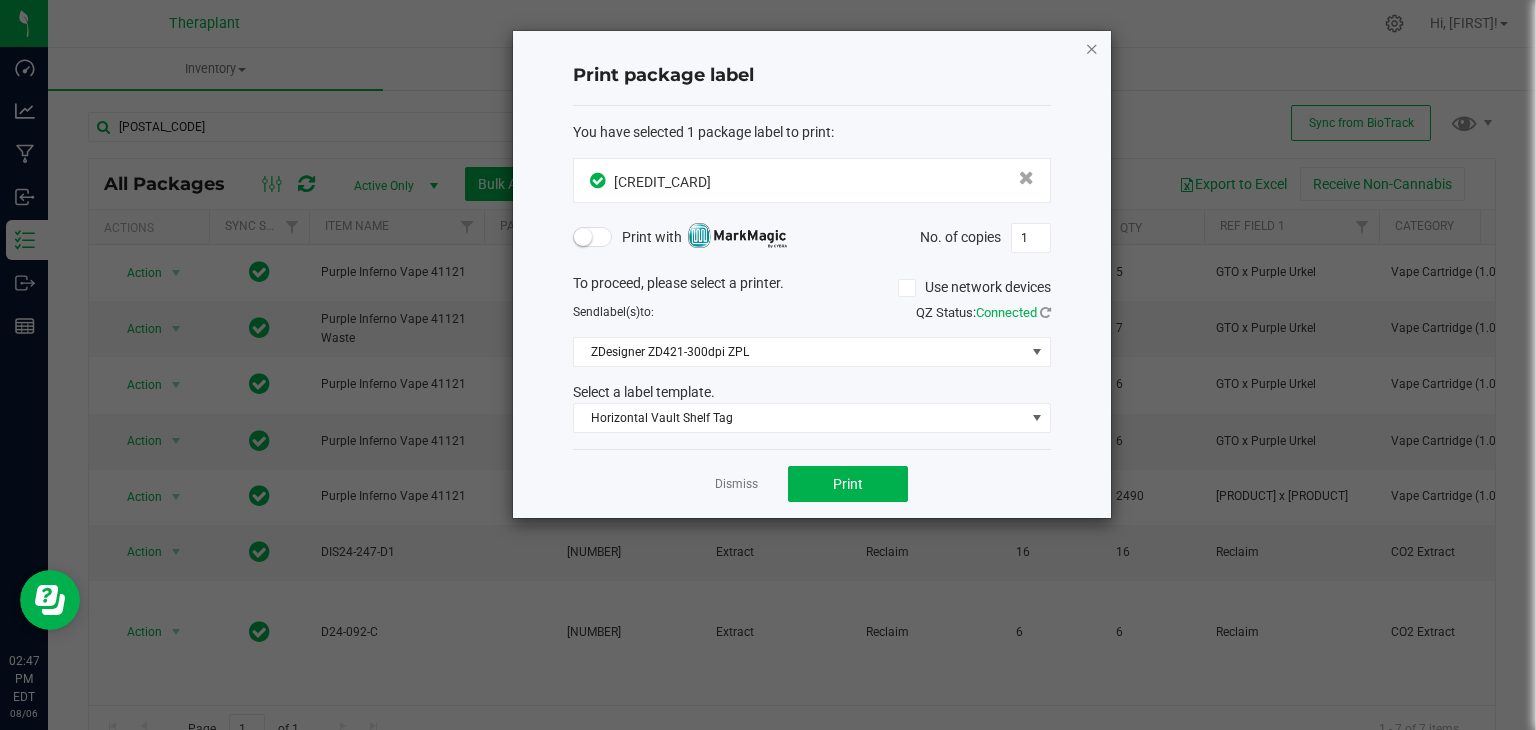 click 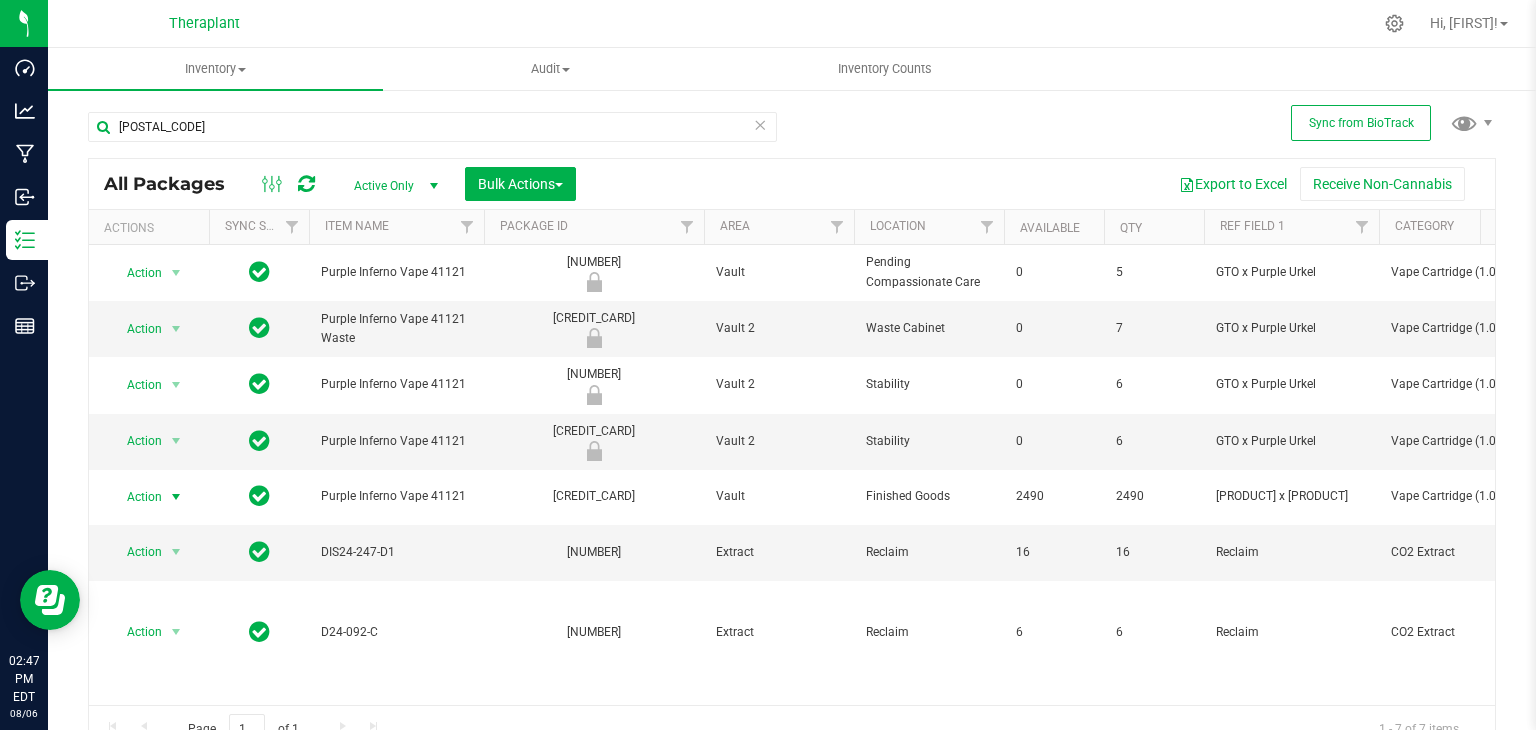 click at bounding box center (760, 124) 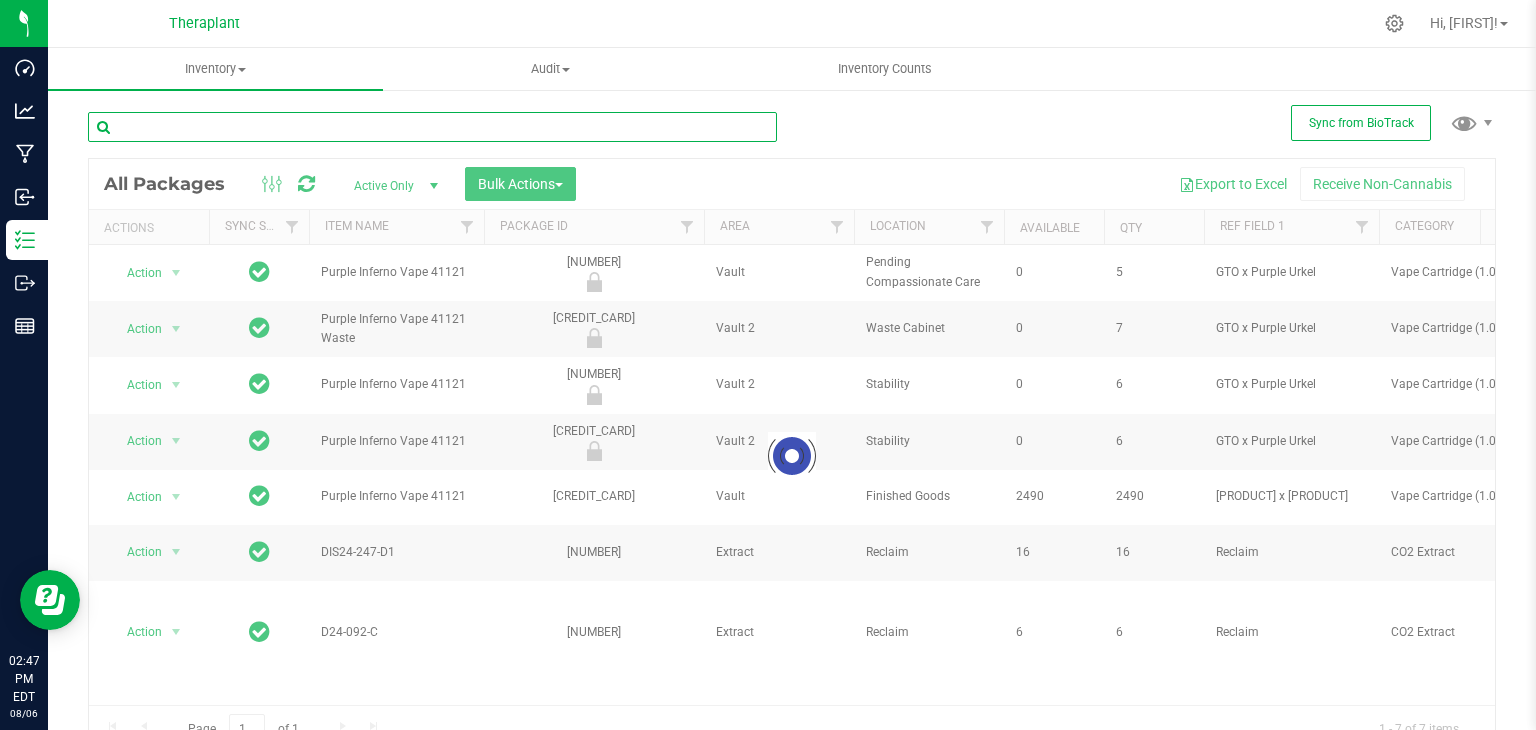 click at bounding box center (432, 127) 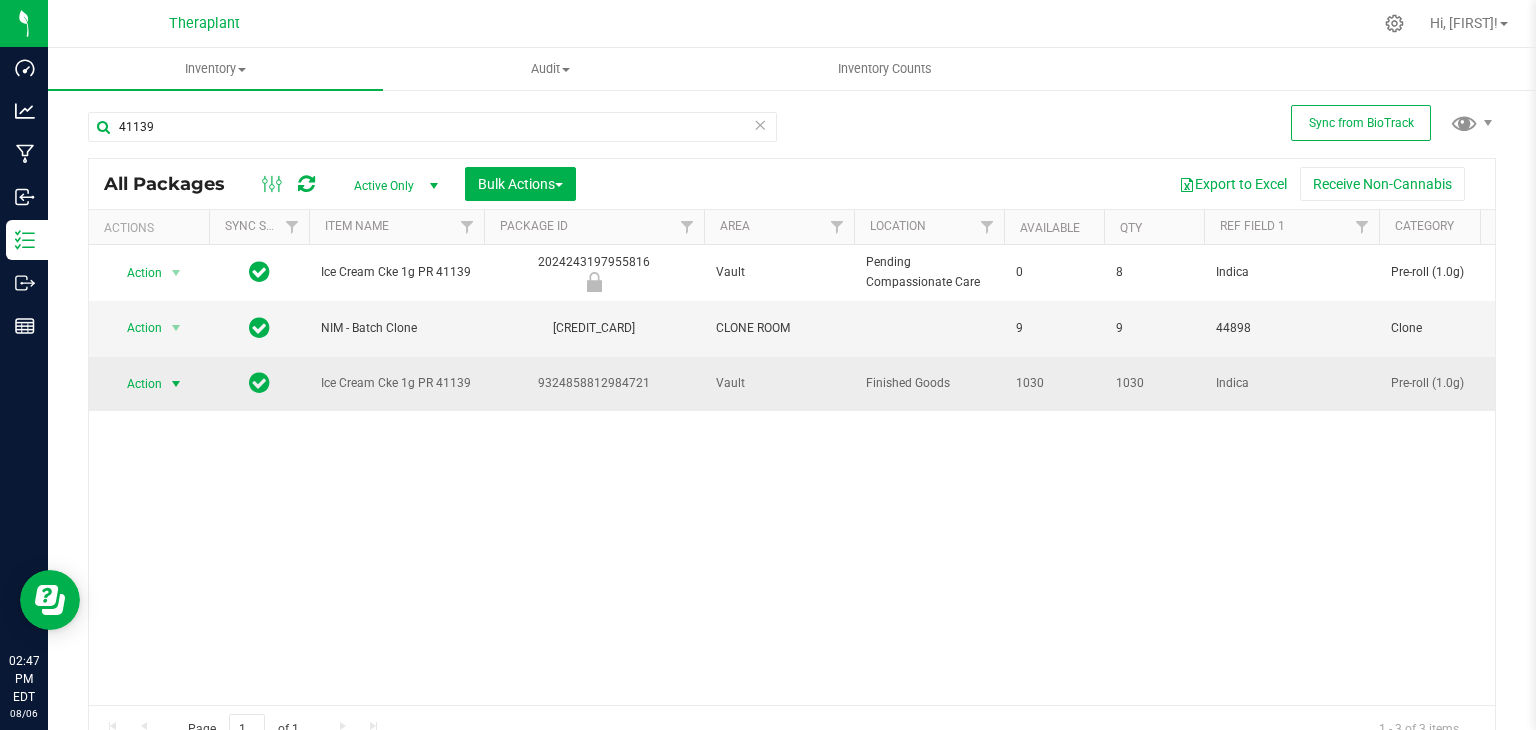click at bounding box center (176, 384) 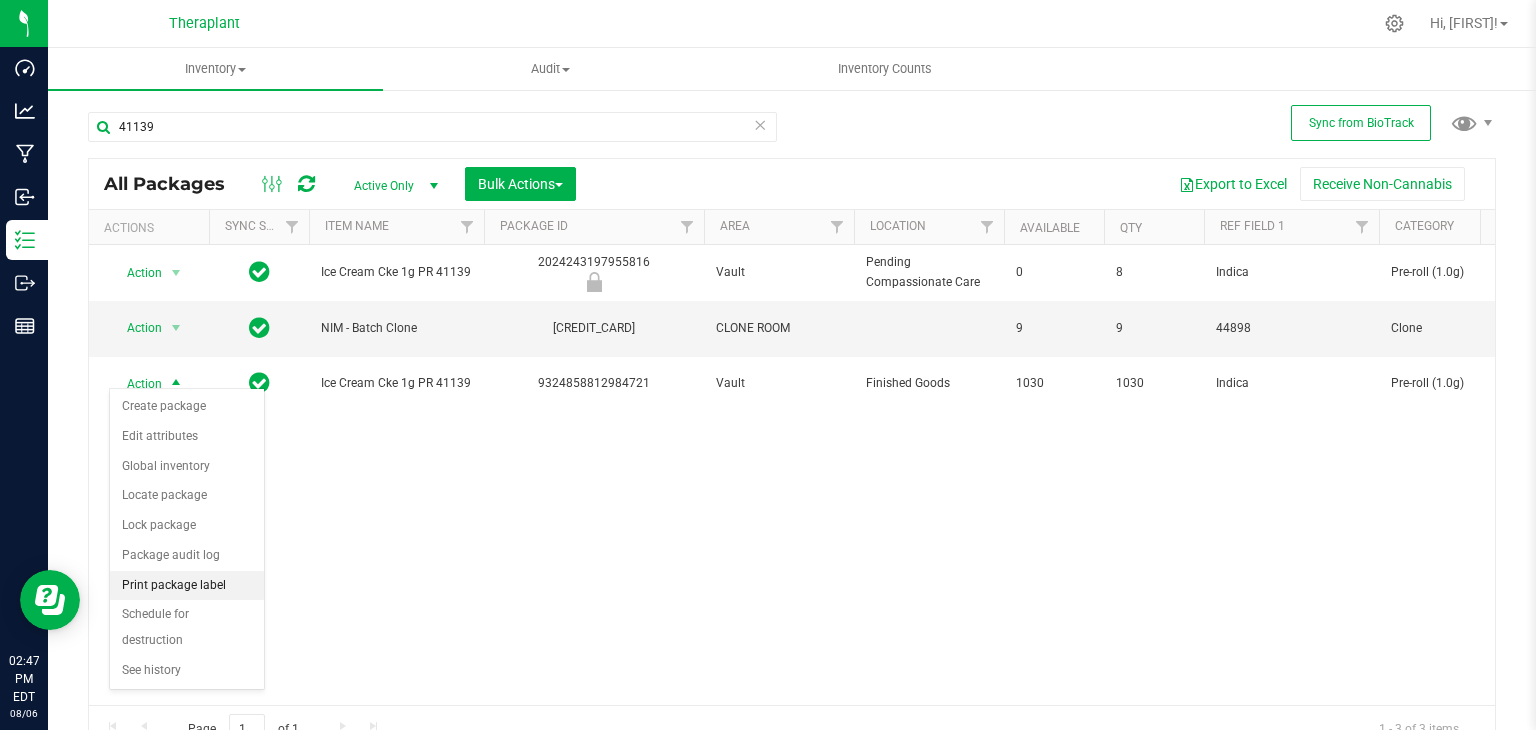 click on "Print package label" at bounding box center (187, 586) 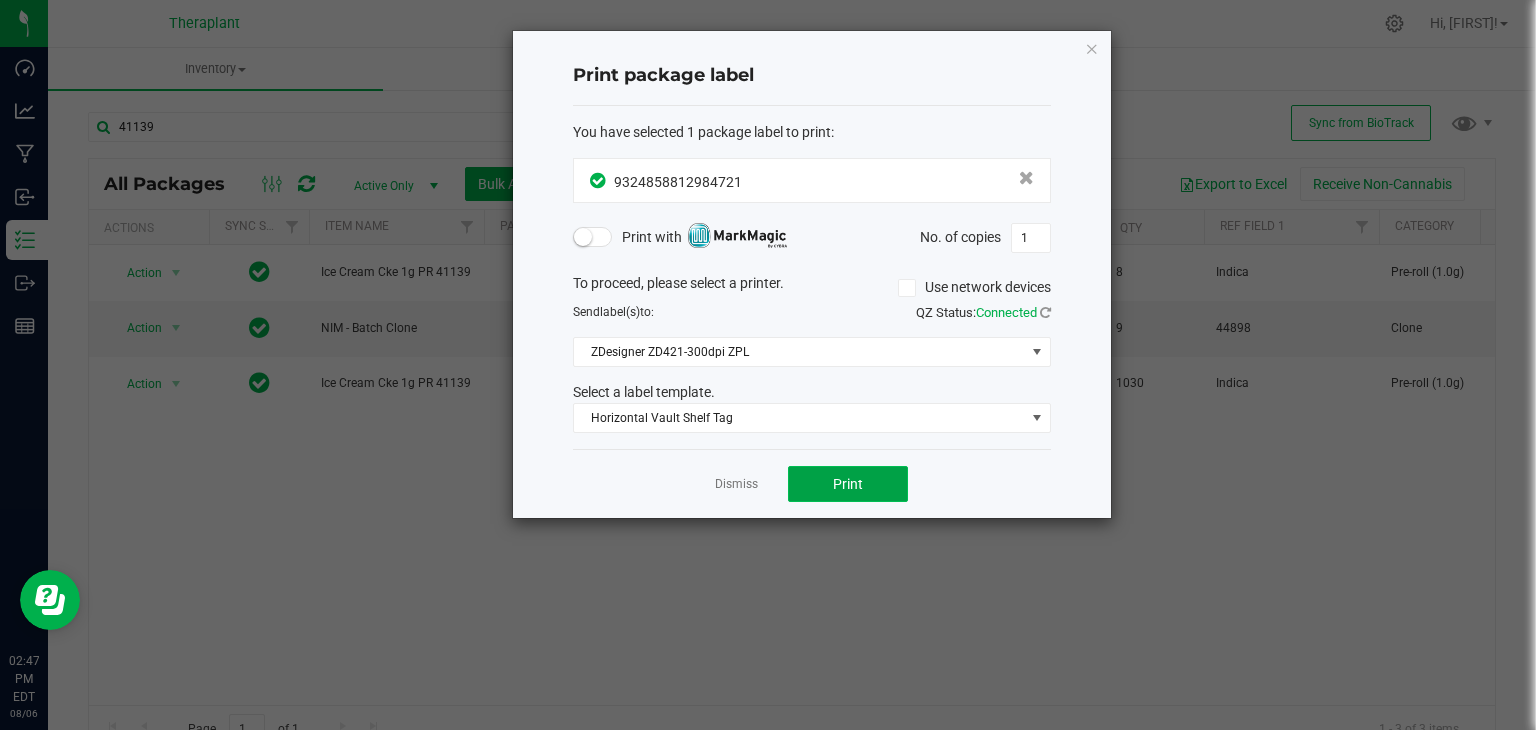 click on "Print" 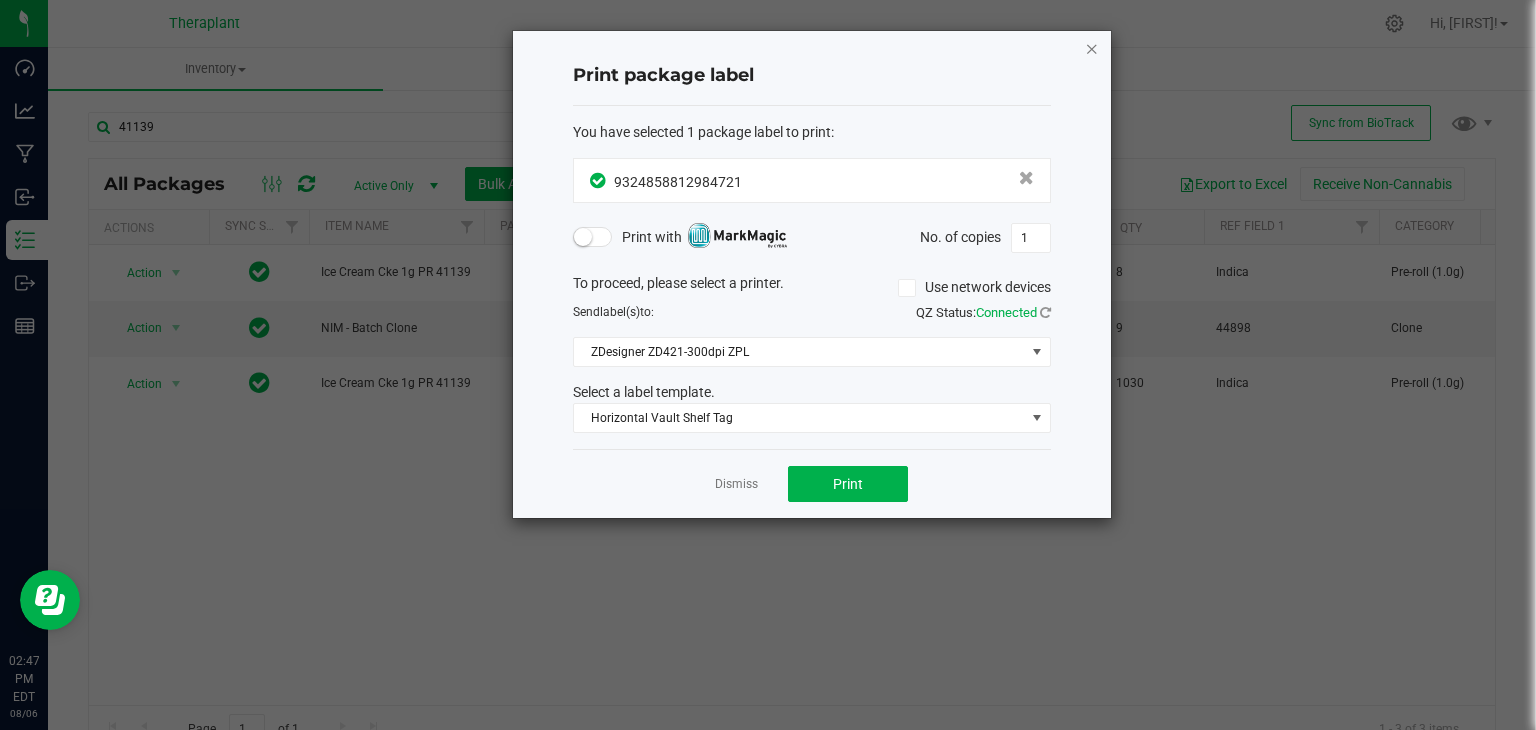 click 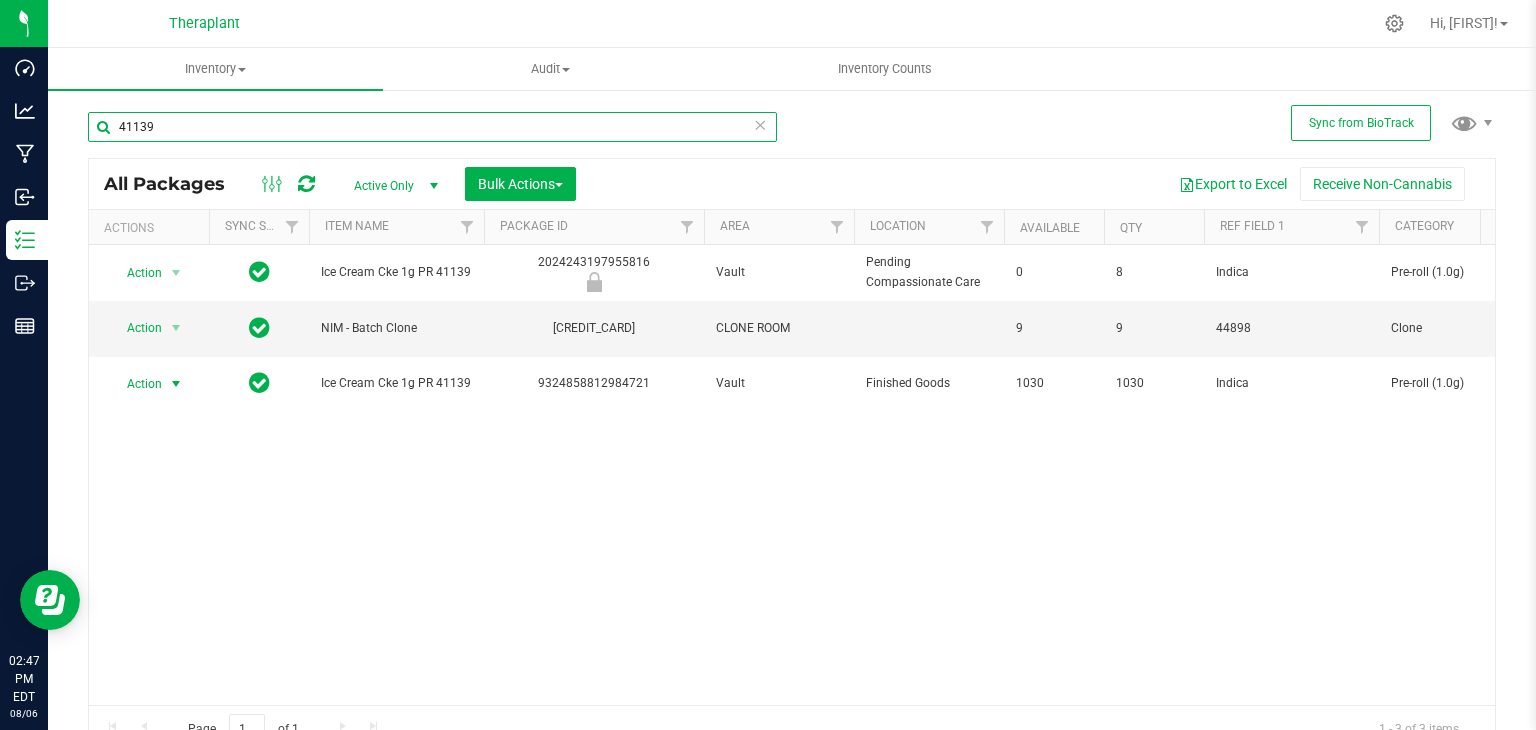 click on "41139" at bounding box center [432, 127] 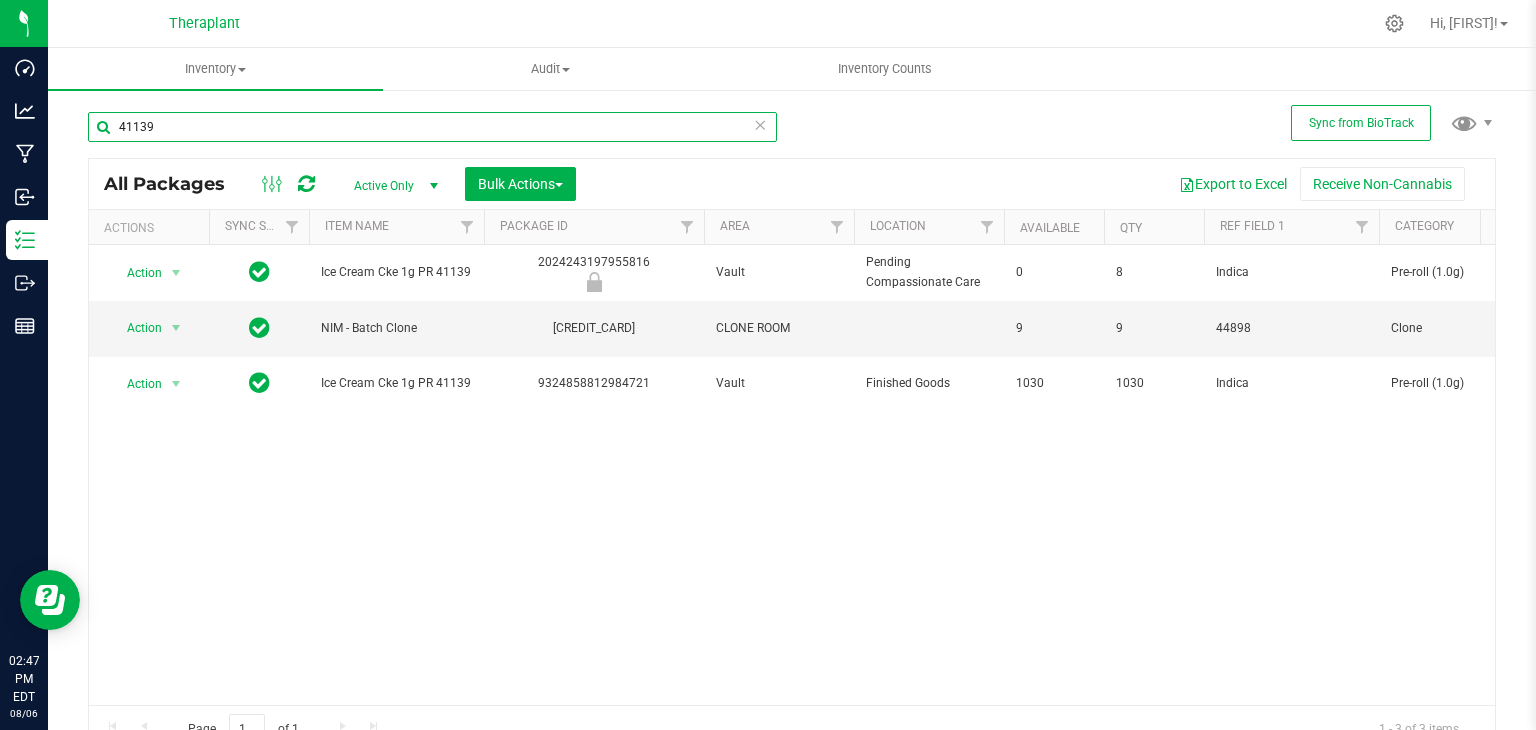 click on "41139" at bounding box center [432, 127] 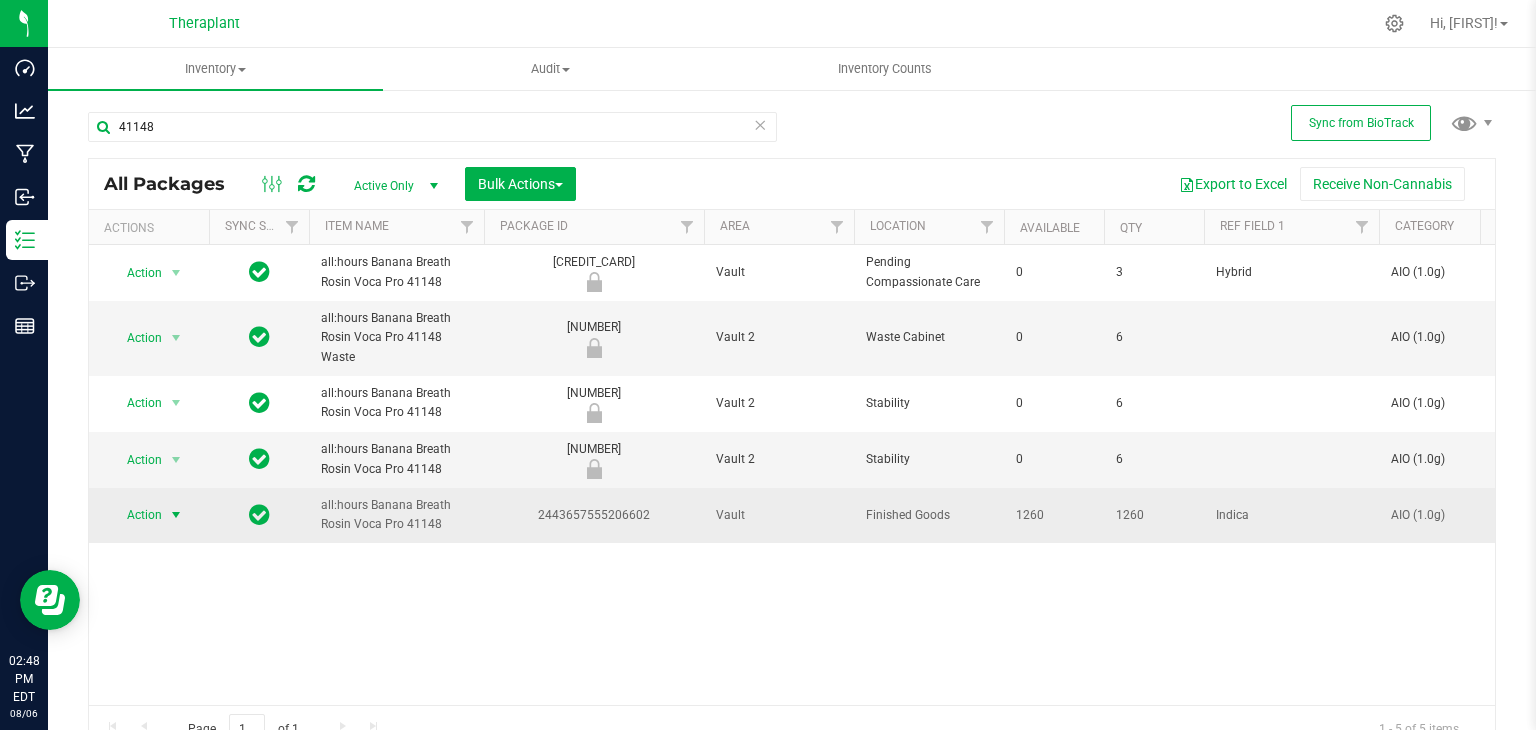 click at bounding box center [176, 515] 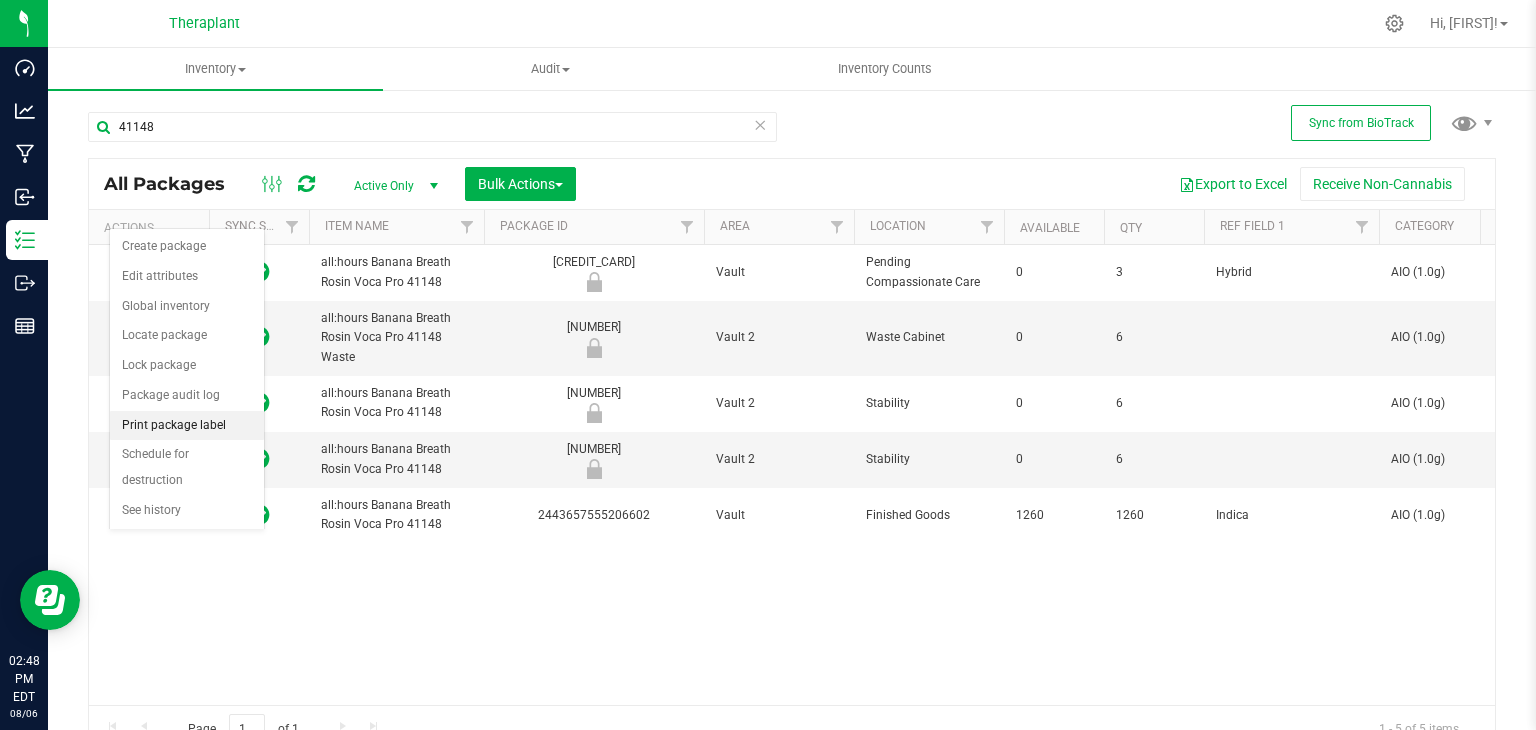 click on "Print package label" at bounding box center (187, 426) 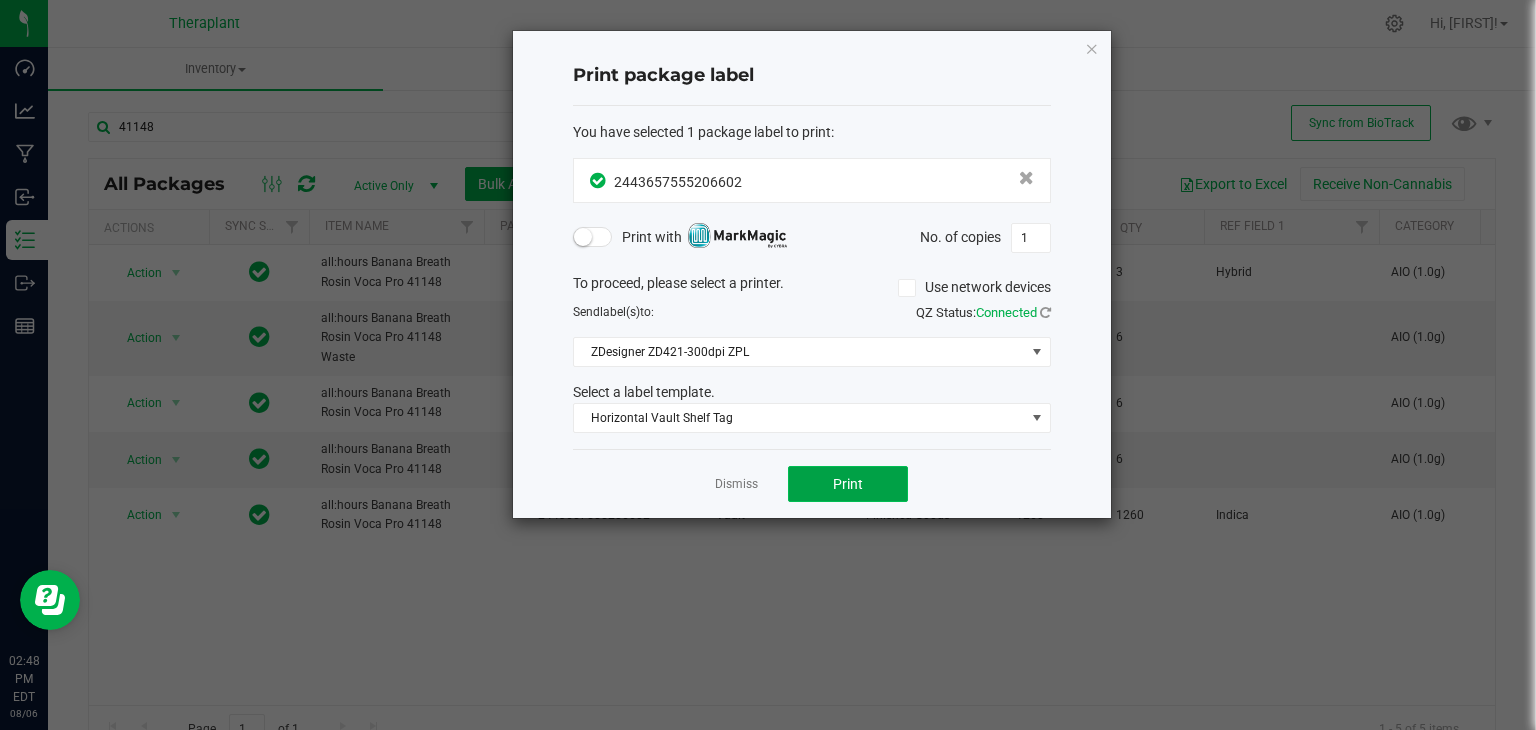 click on "Print" 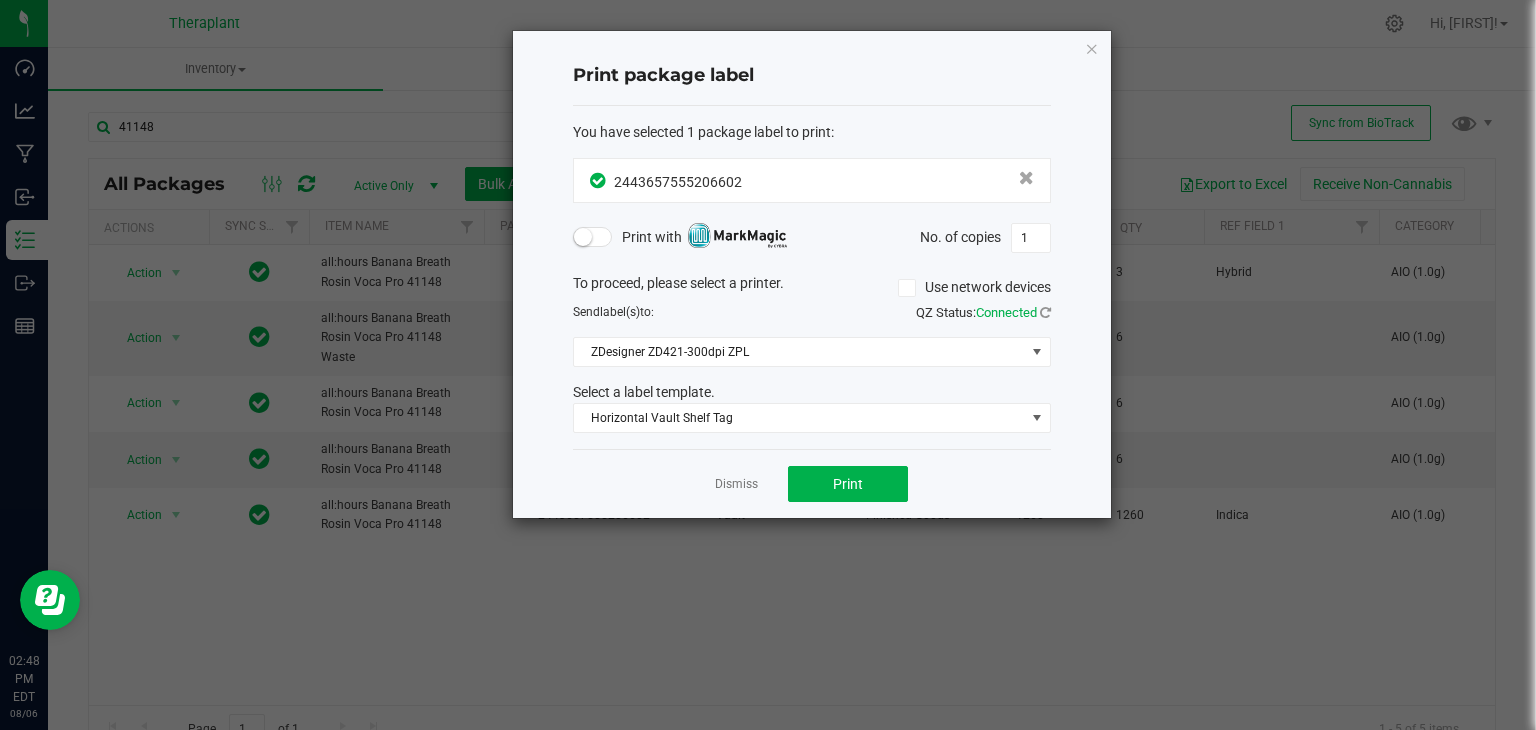 click on "Print package label  You have selected 1 package label to print  :
[CREDIT_CARD]  Print with   No. of copies  1  To proceed, please select a printer.   Use network devices  Send  label(s)  to:  QZ Status:   Connected  ZDesigner ZD421-300dpi ZPL  Select a label template.  Horizontal Vault Shelf Tag  Dismiss   Print" 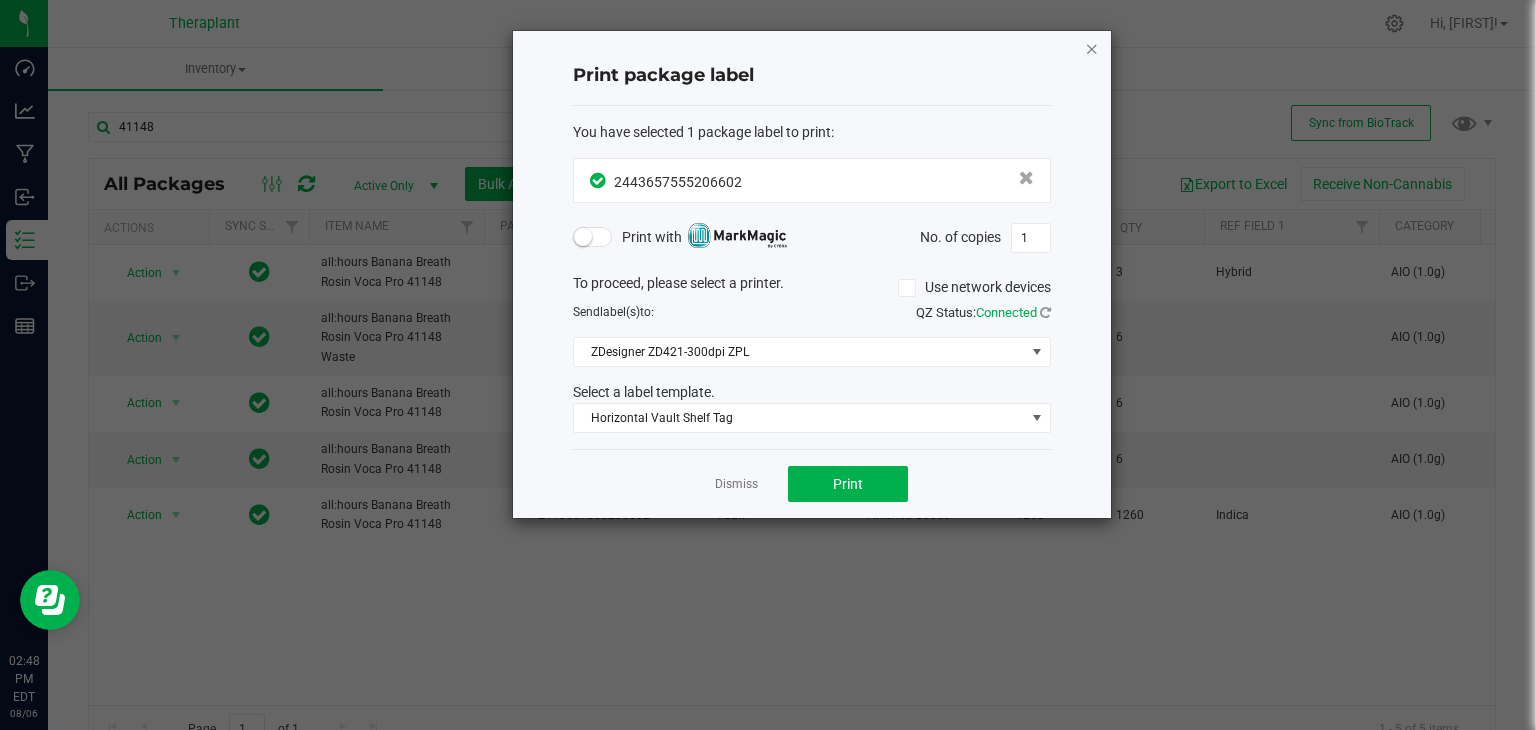 click 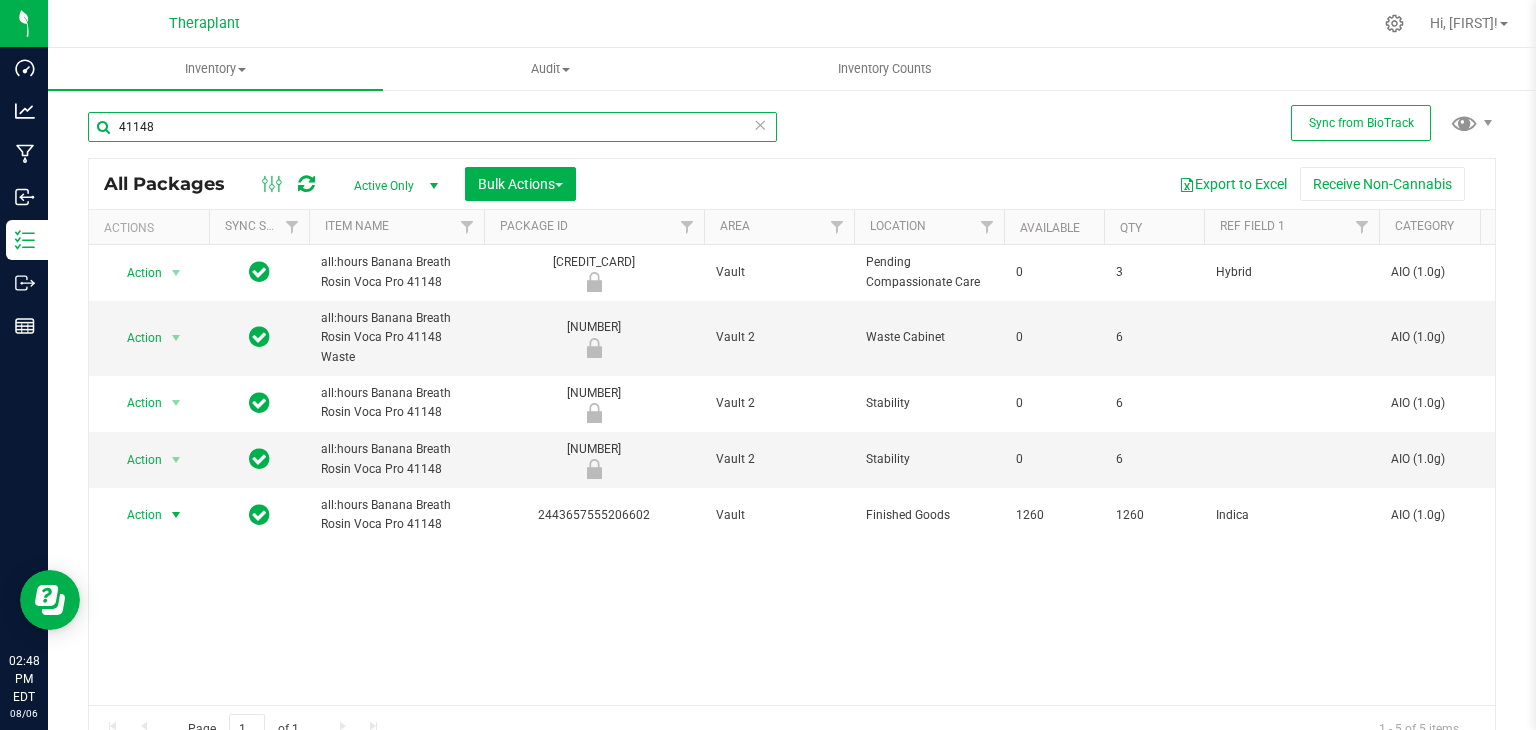 click on "41148" at bounding box center (432, 127) 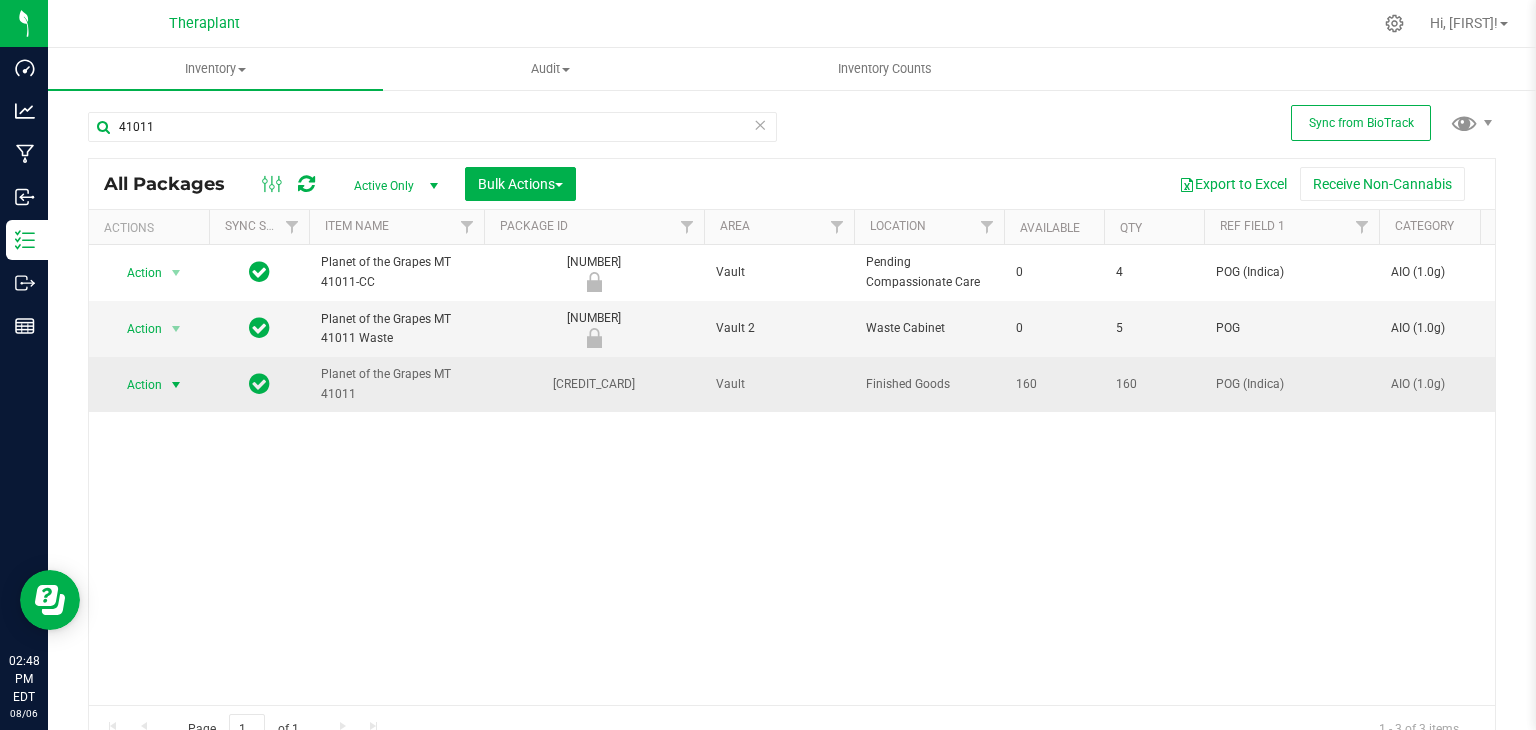 click at bounding box center (176, 385) 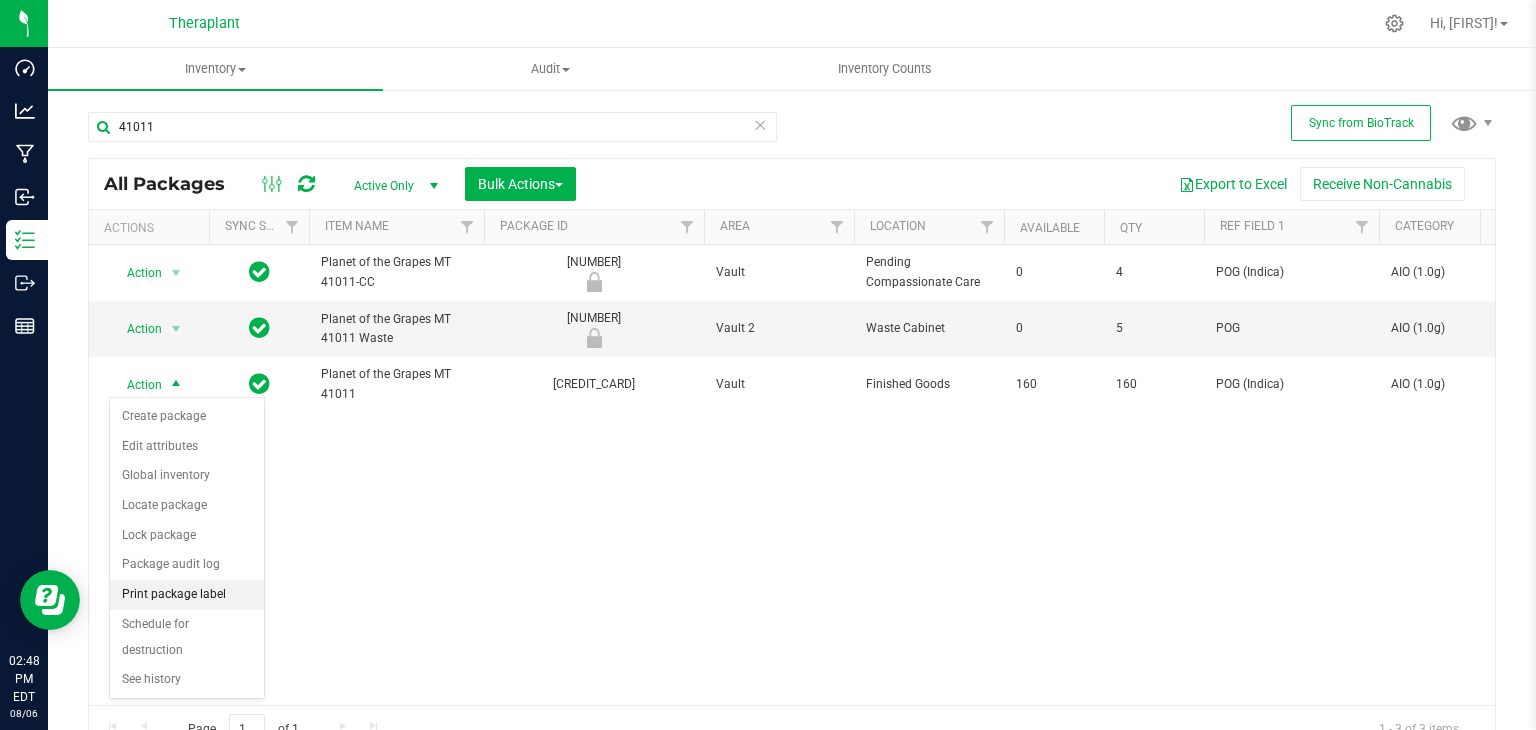 click on "Print package label" at bounding box center (187, 595) 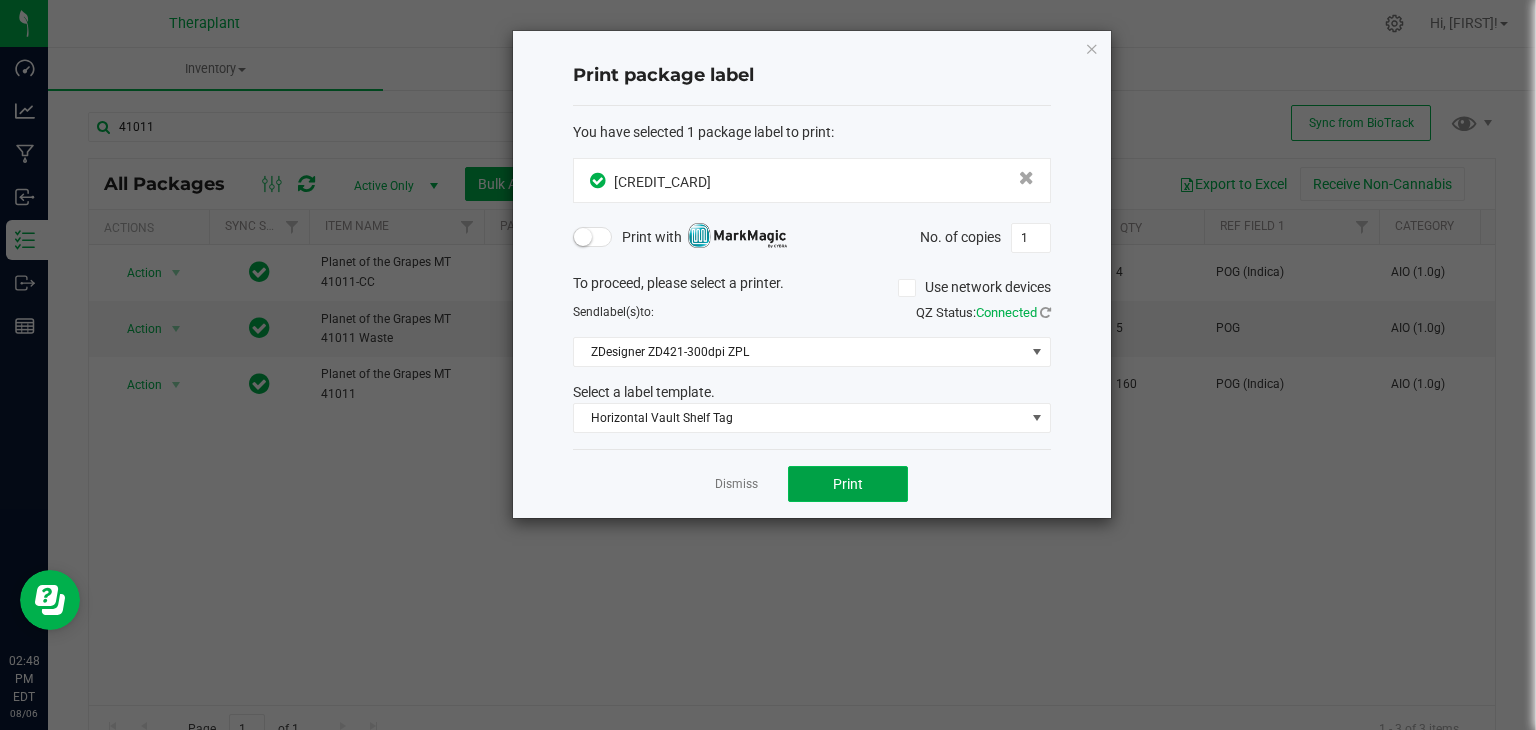 click on "Print" 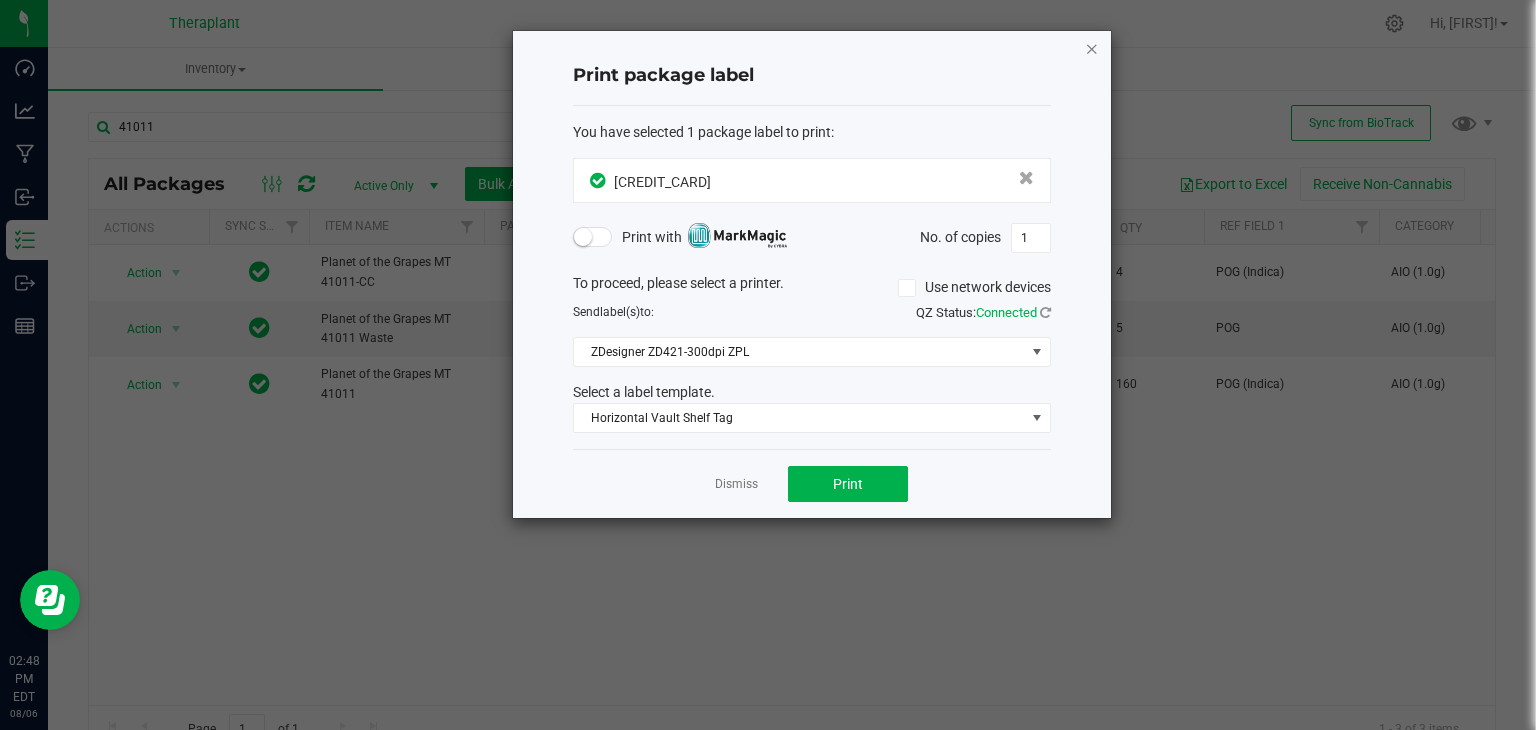 click 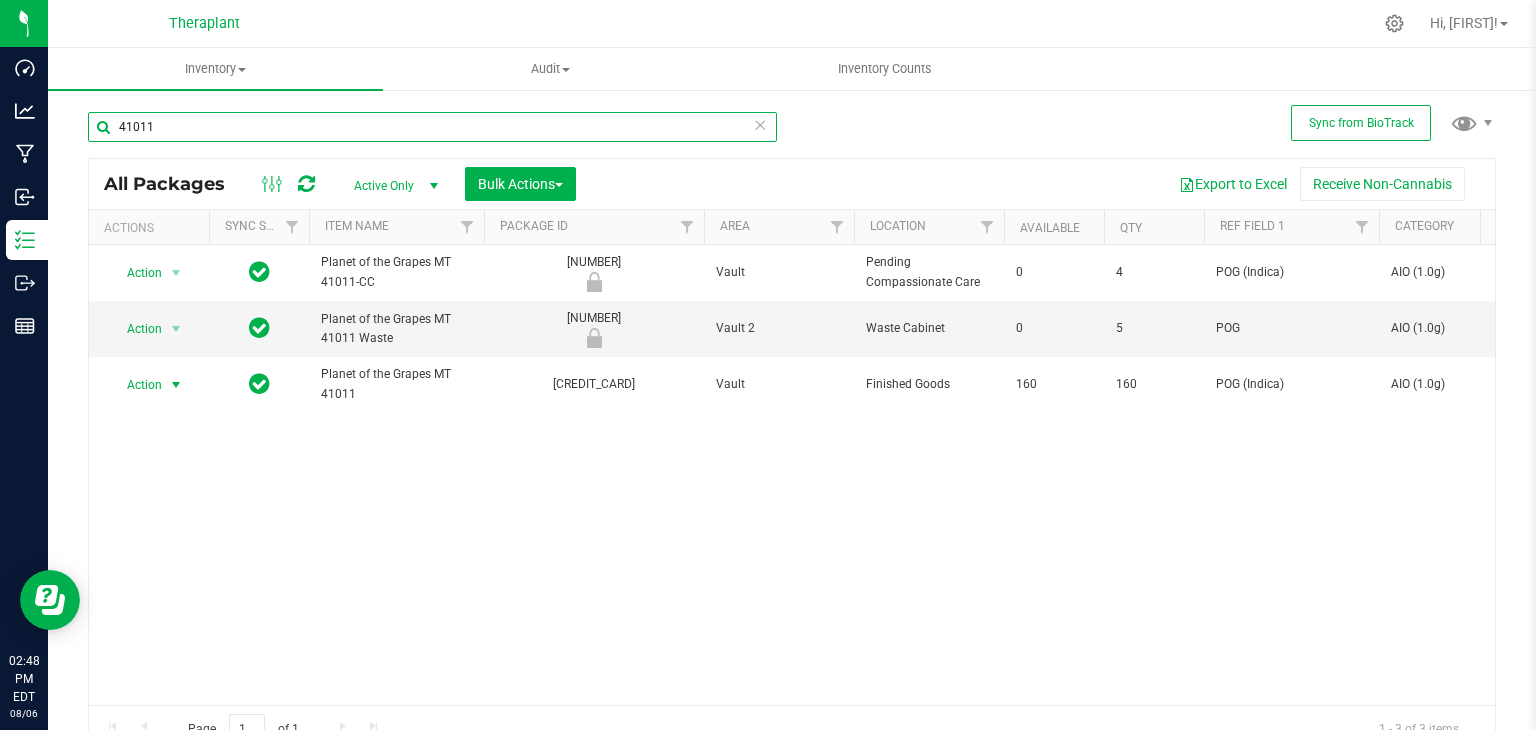 click on "41011" at bounding box center (432, 127) 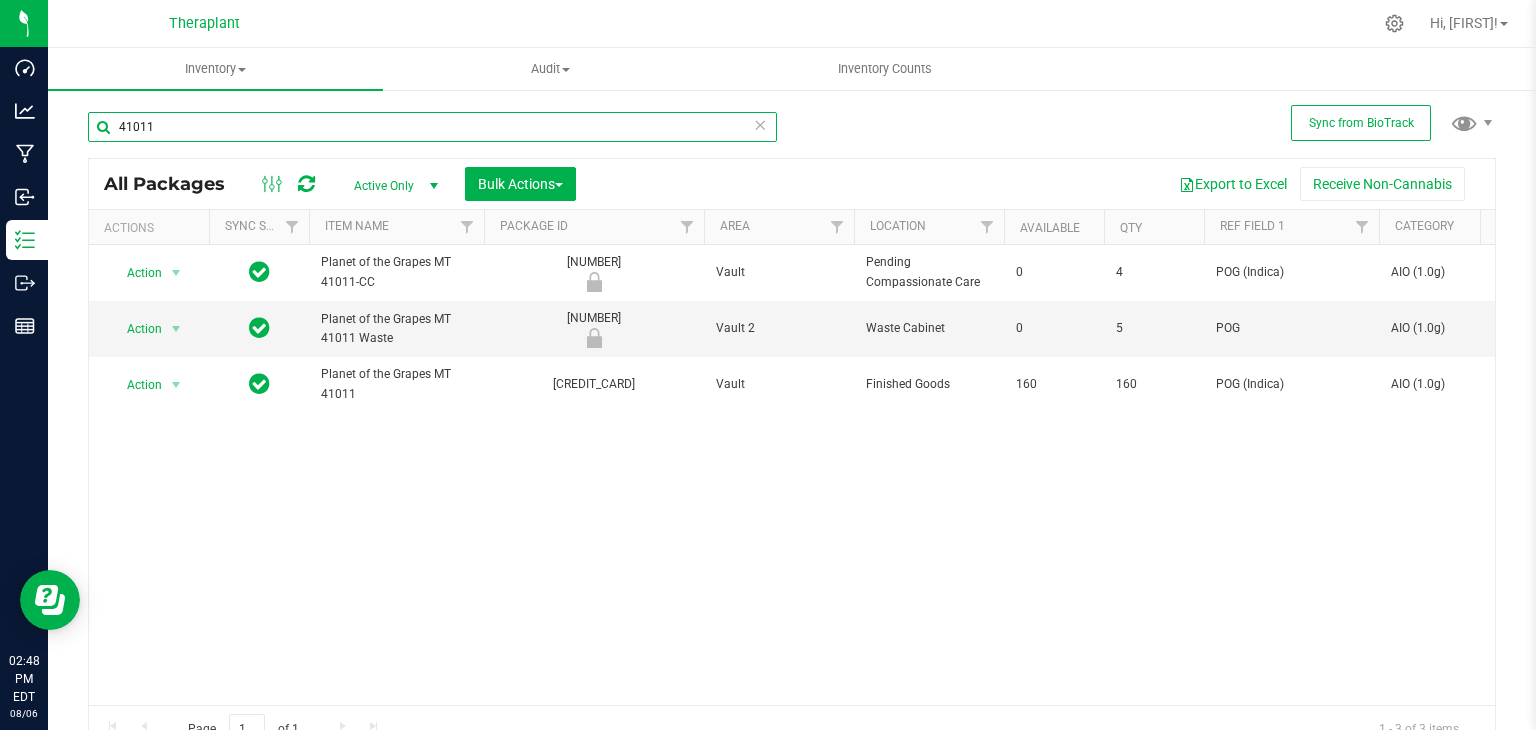 click on "41011" at bounding box center [432, 127] 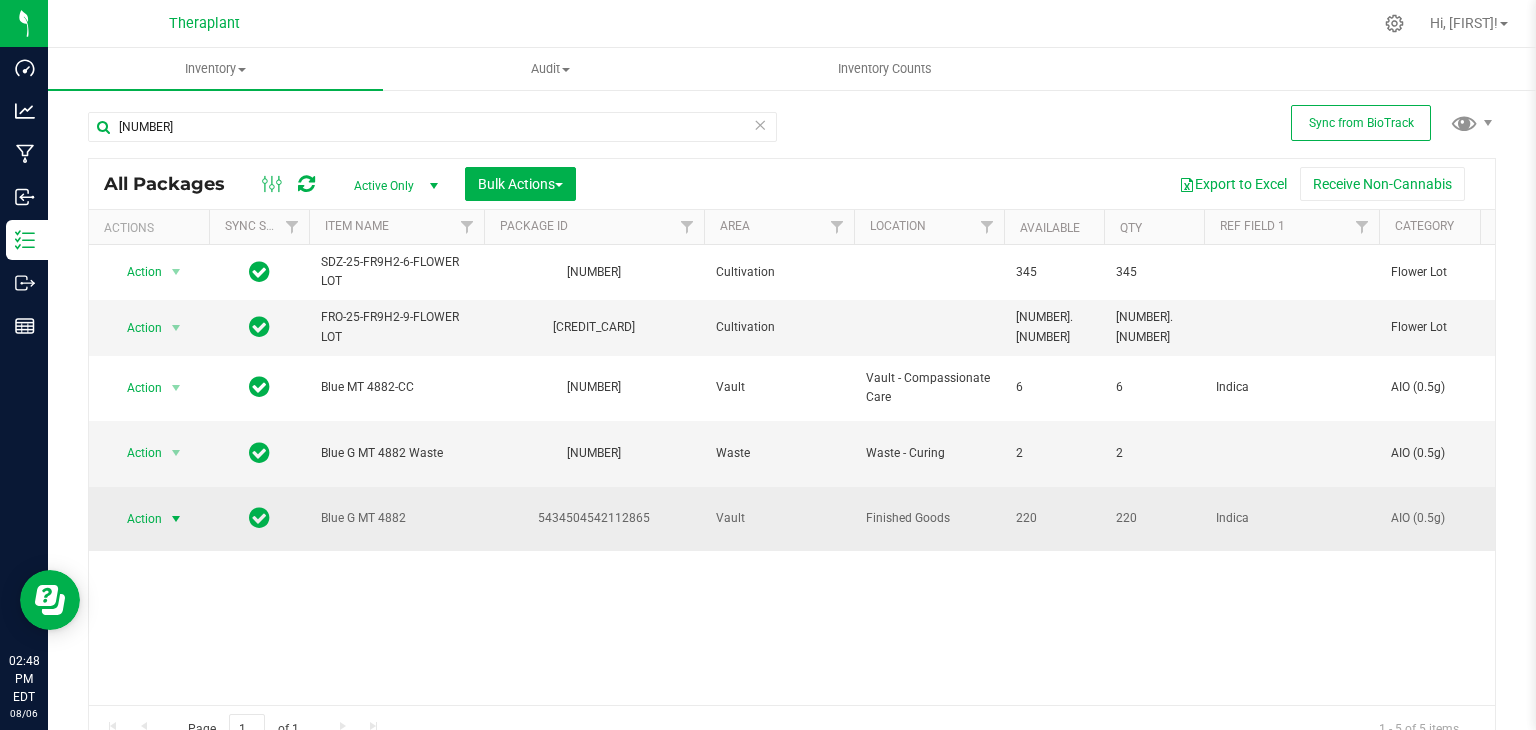 click at bounding box center (176, 519) 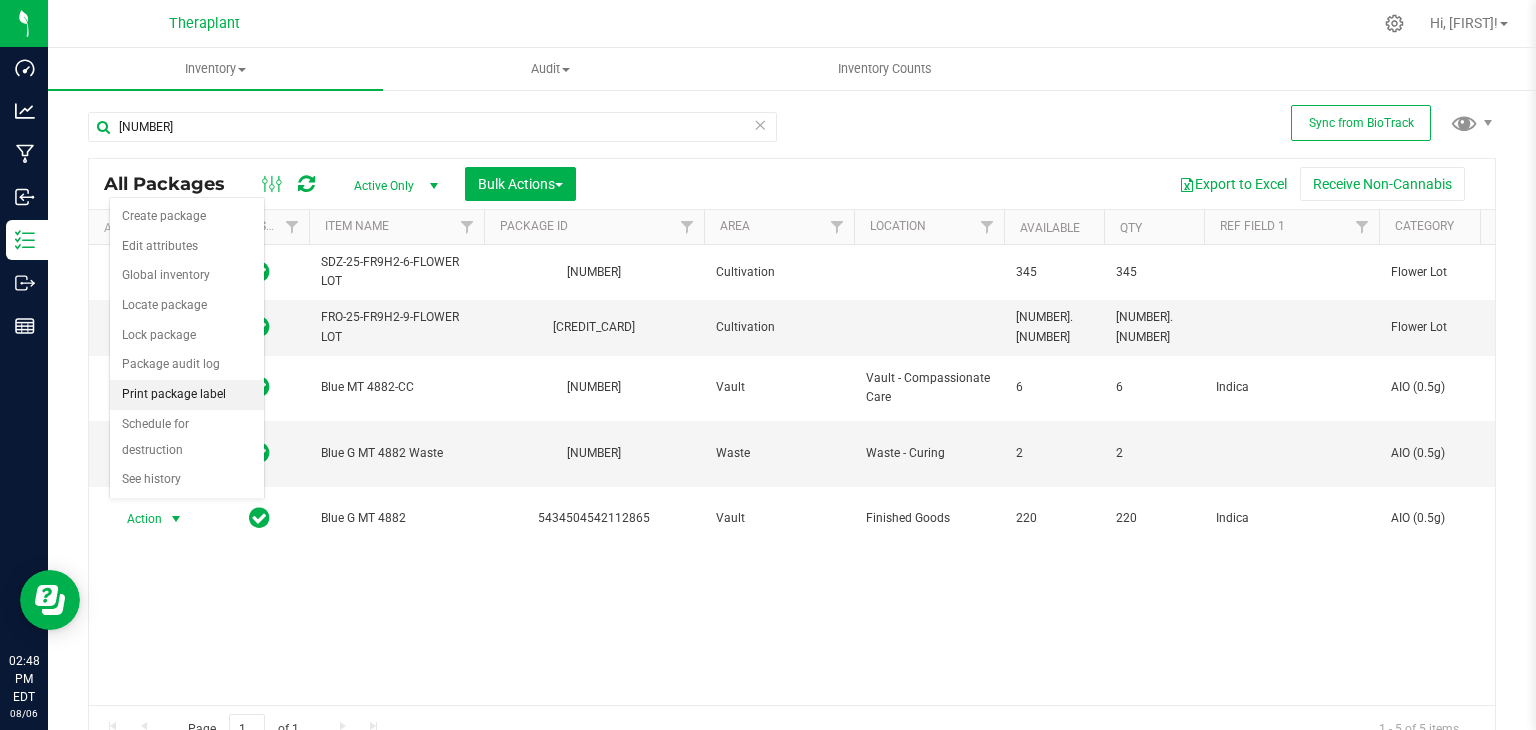 click on "Print package label" at bounding box center (187, 395) 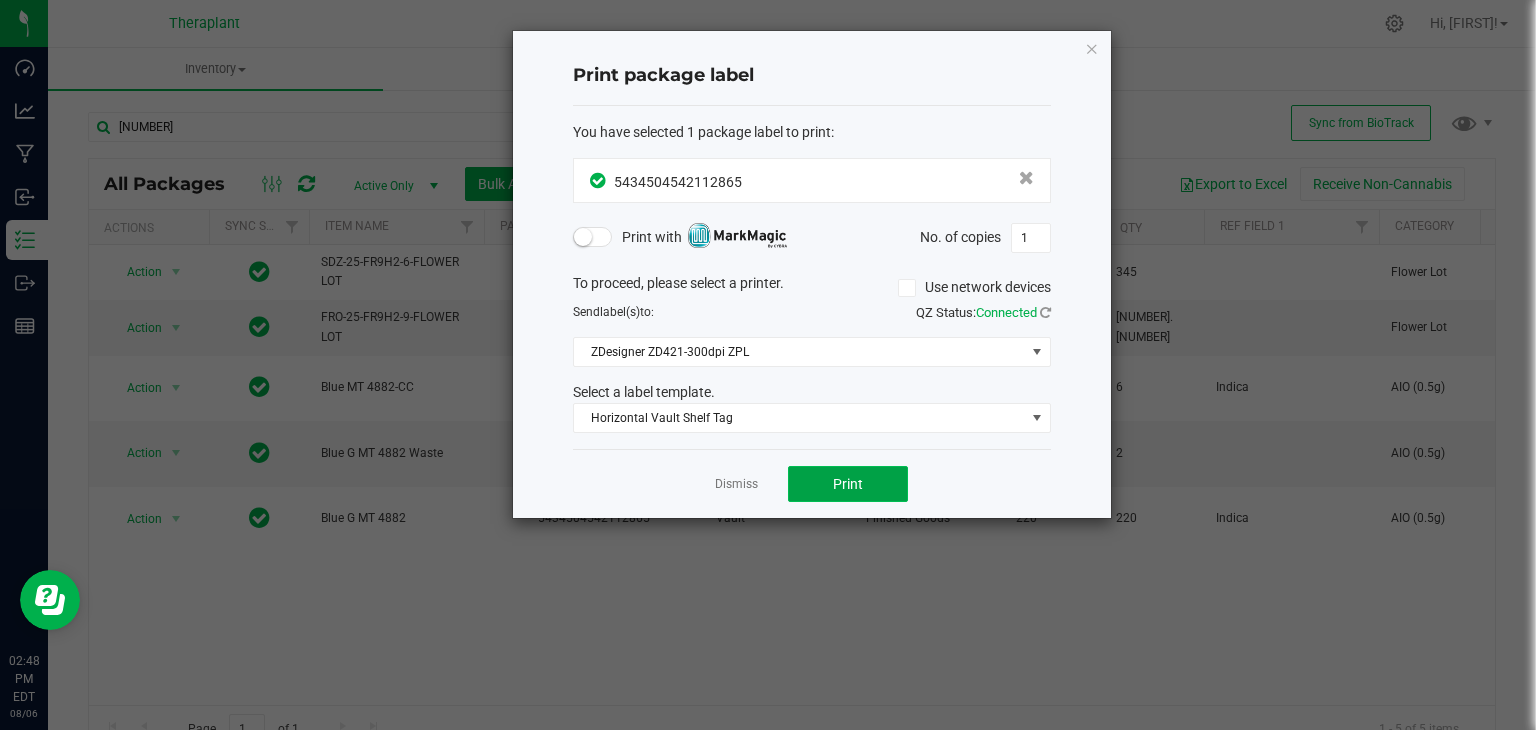 click on "Print" 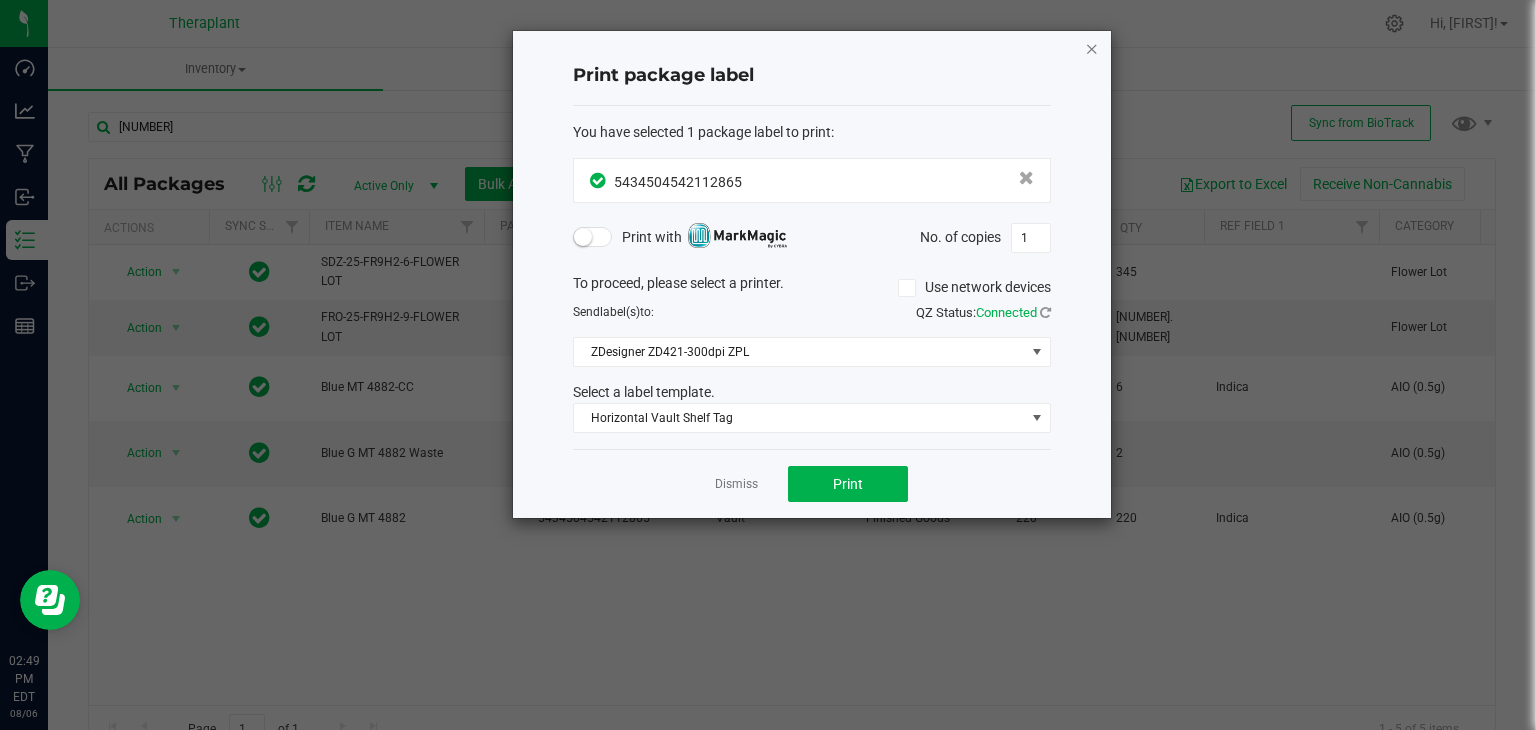 click 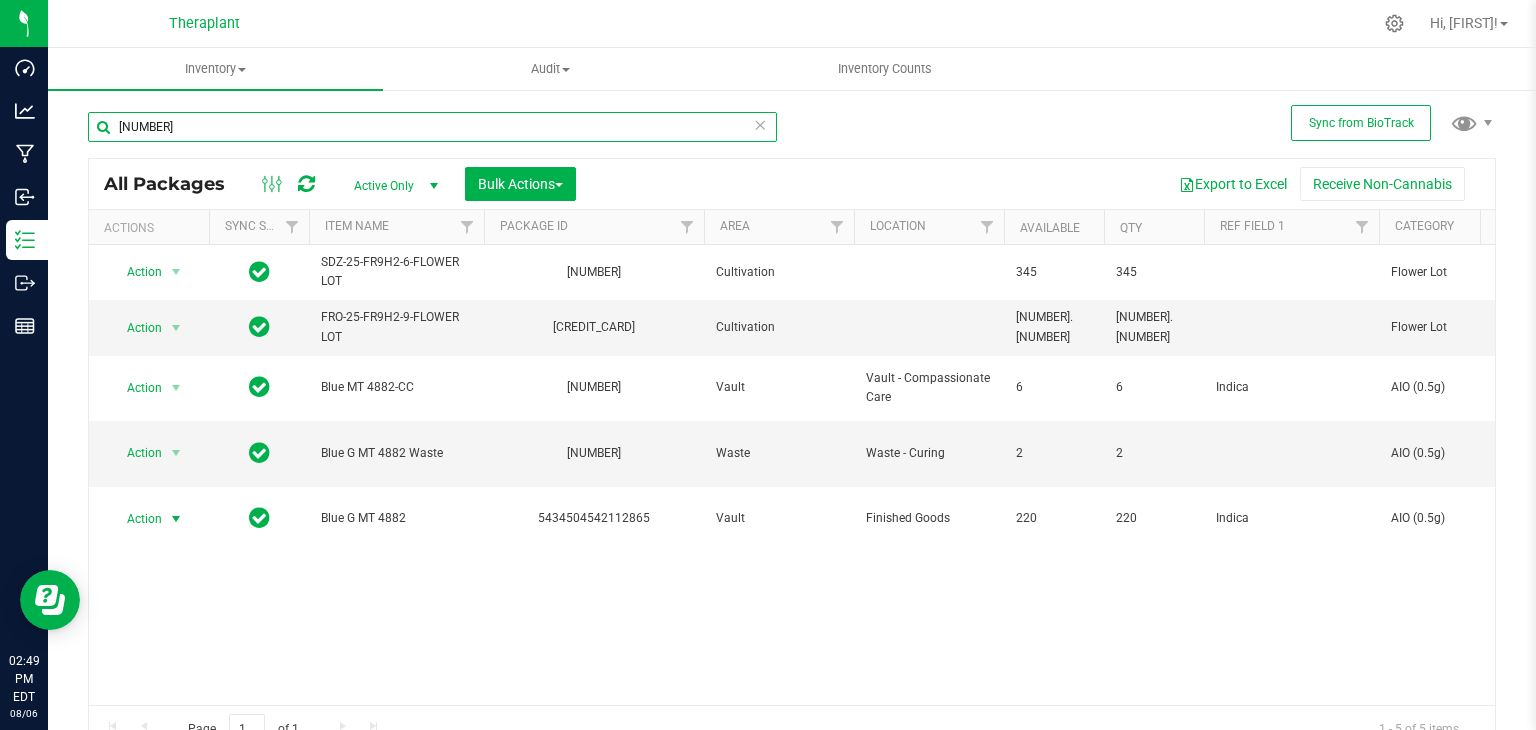 click on "[NUMBER]" at bounding box center [432, 127] 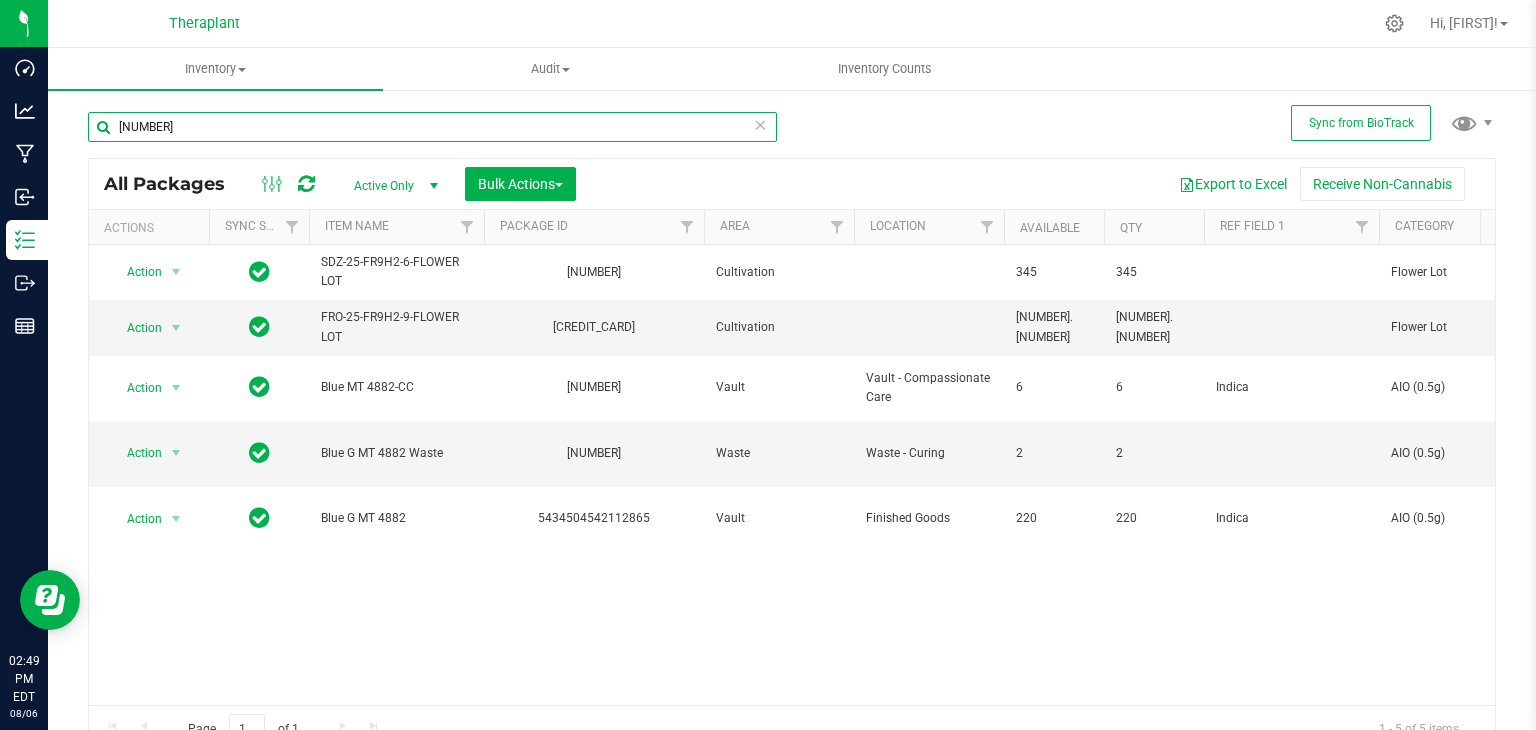 click on "[NUMBER]" at bounding box center (432, 127) 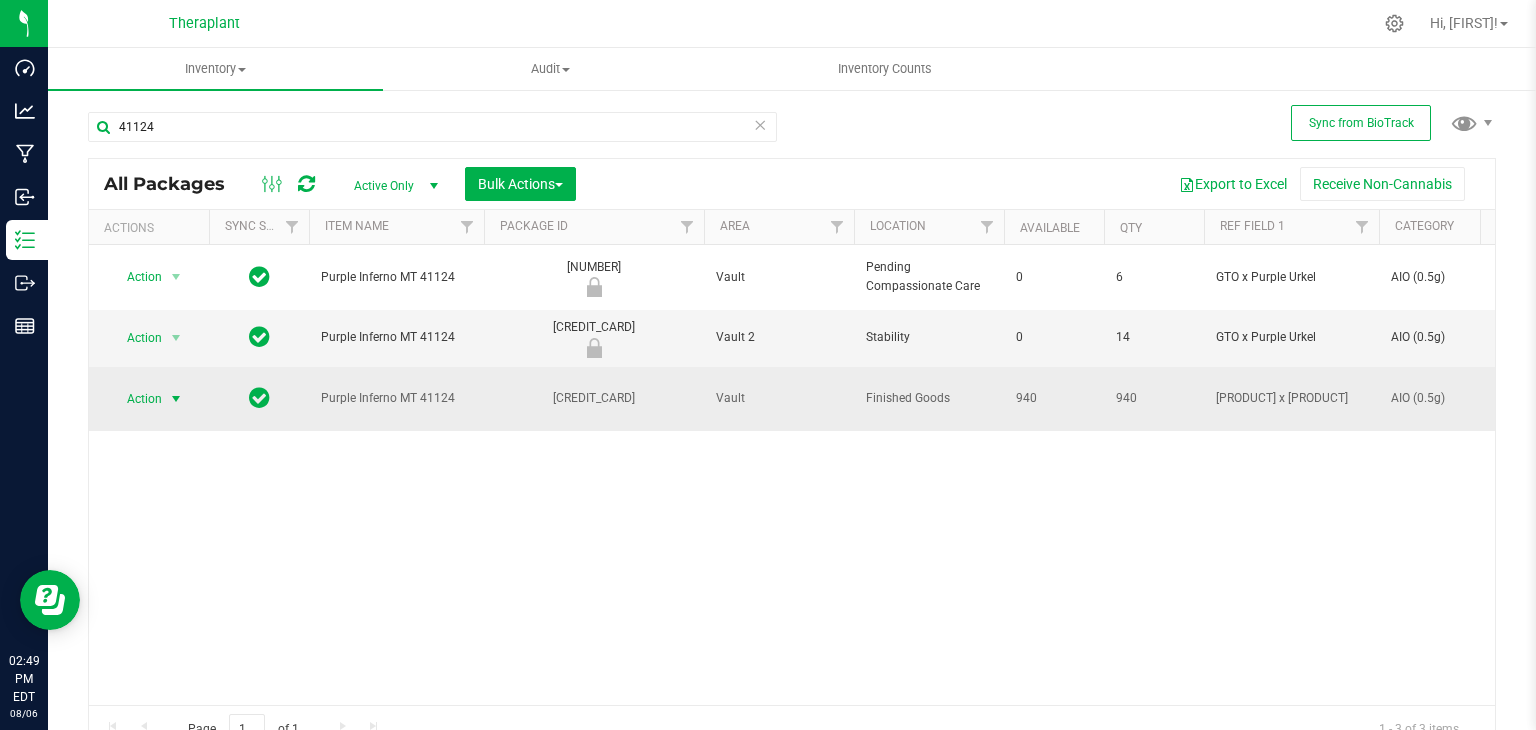 click at bounding box center [176, 399] 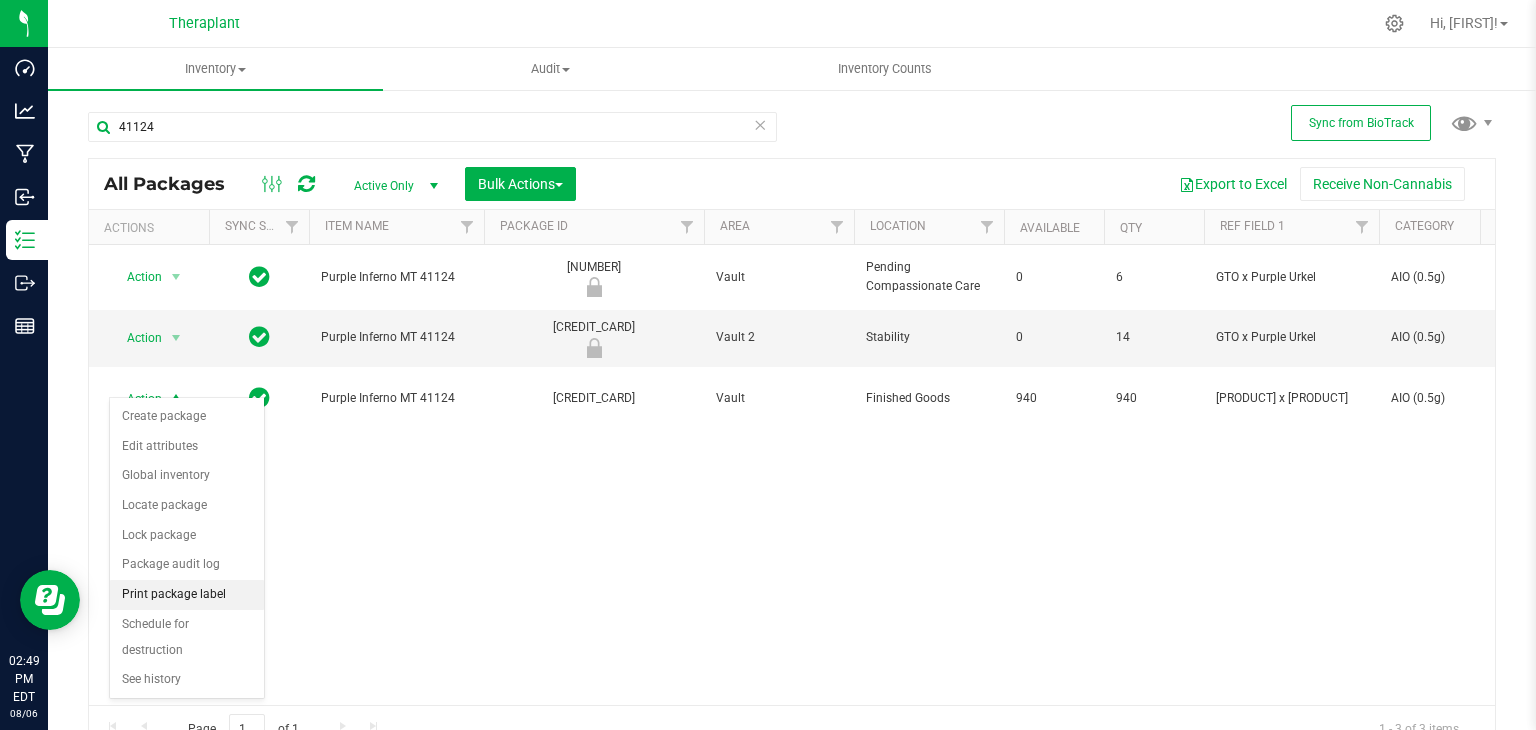 click on "Print package label" at bounding box center [187, 595] 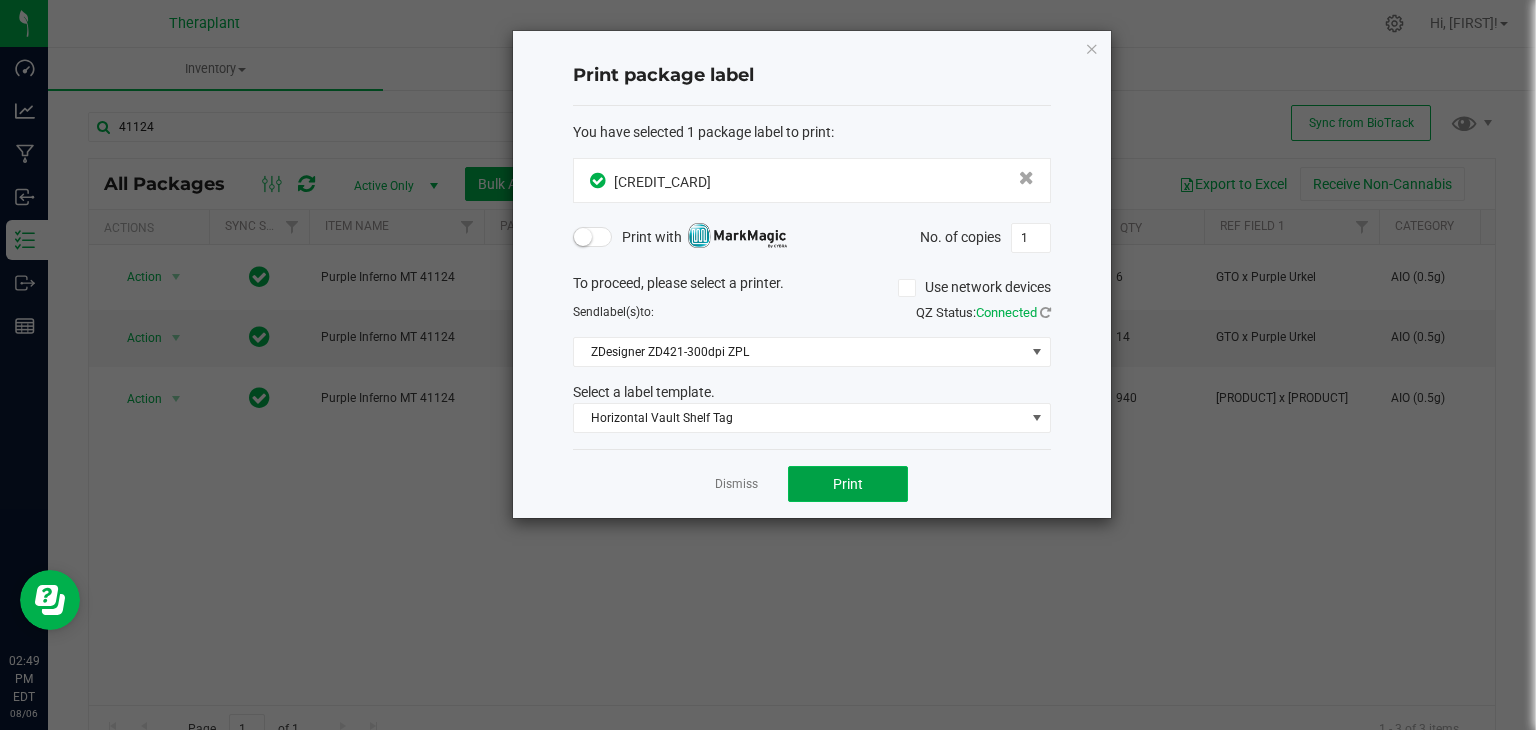 click on "Print" 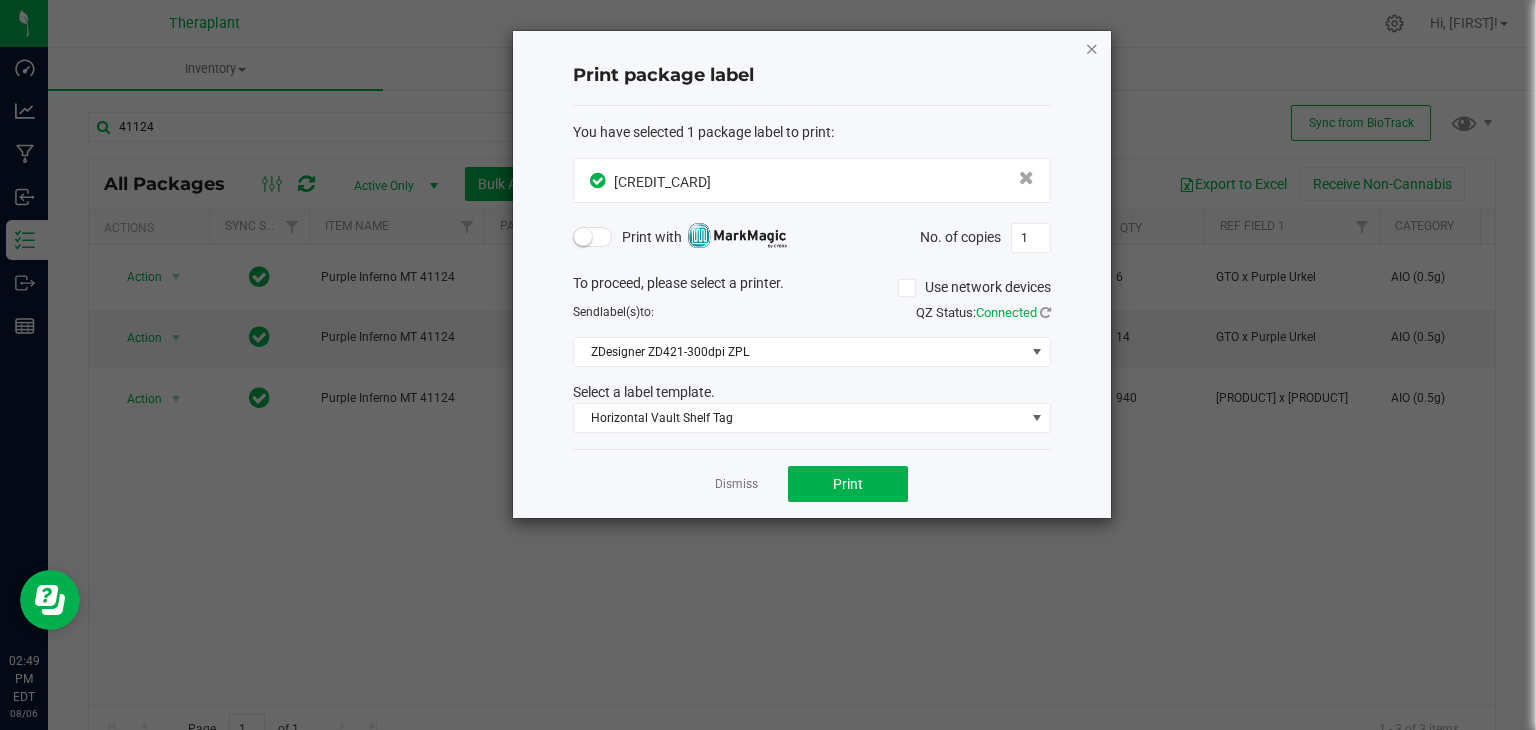click 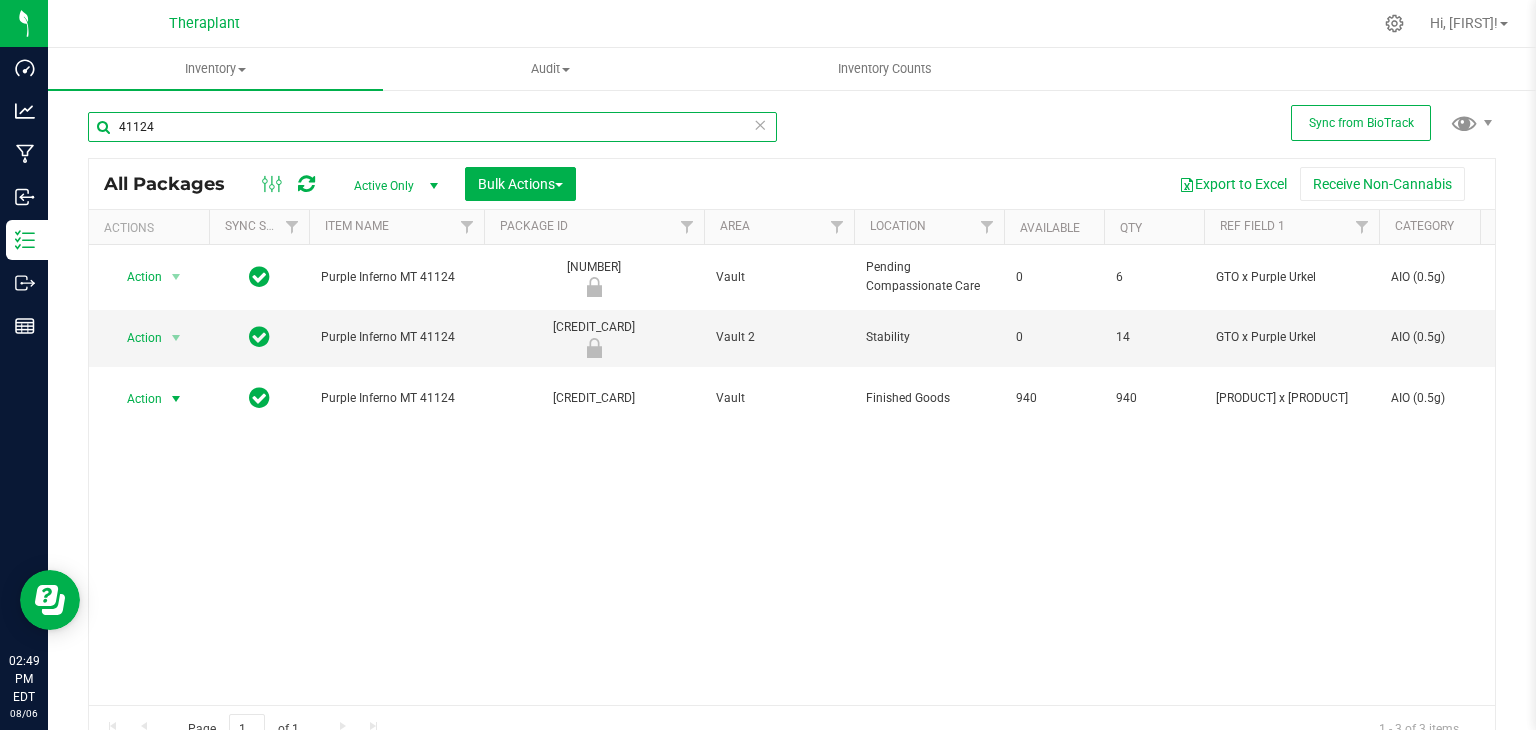 click on "41124" at bounding box center [432, 127] 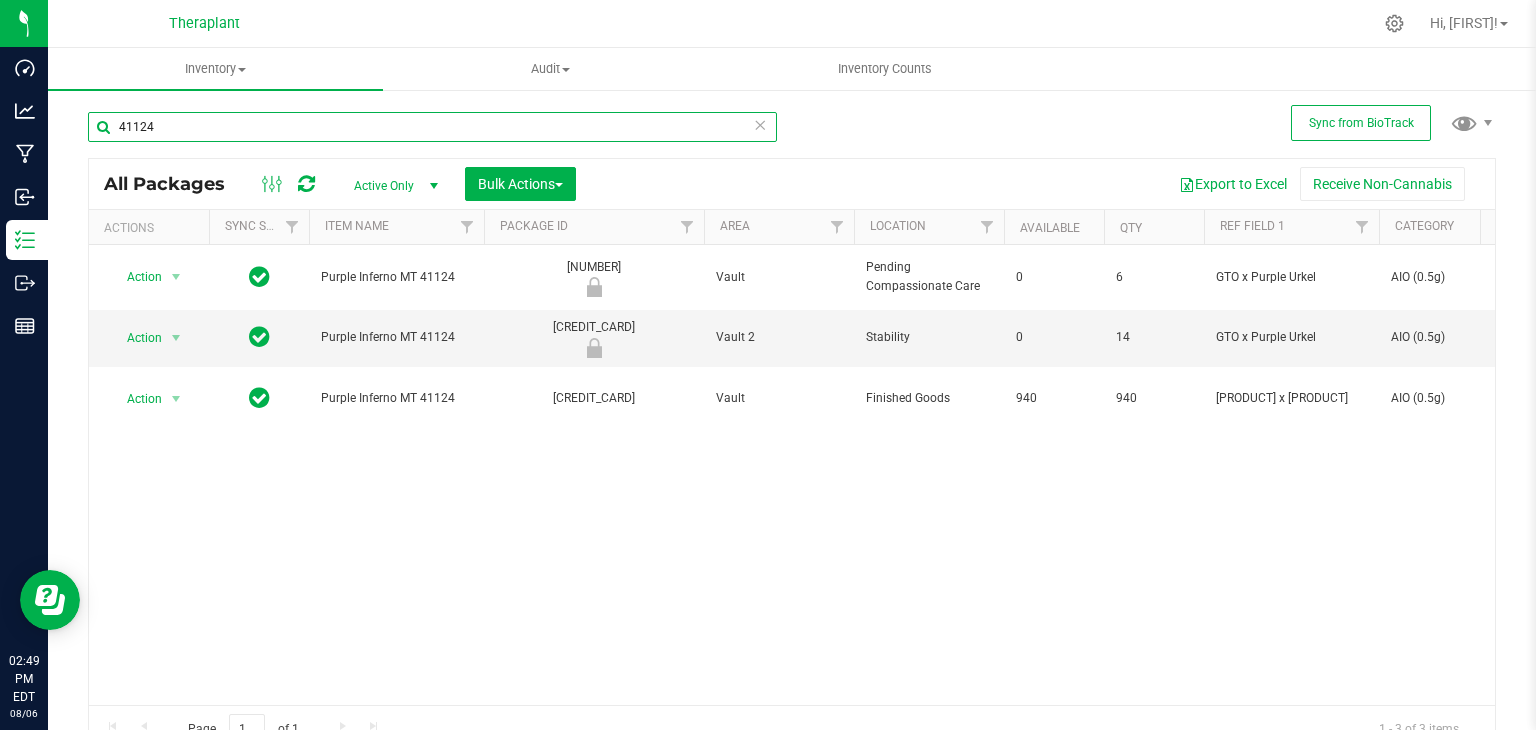click on "41124" at bounding box center [432, 127] 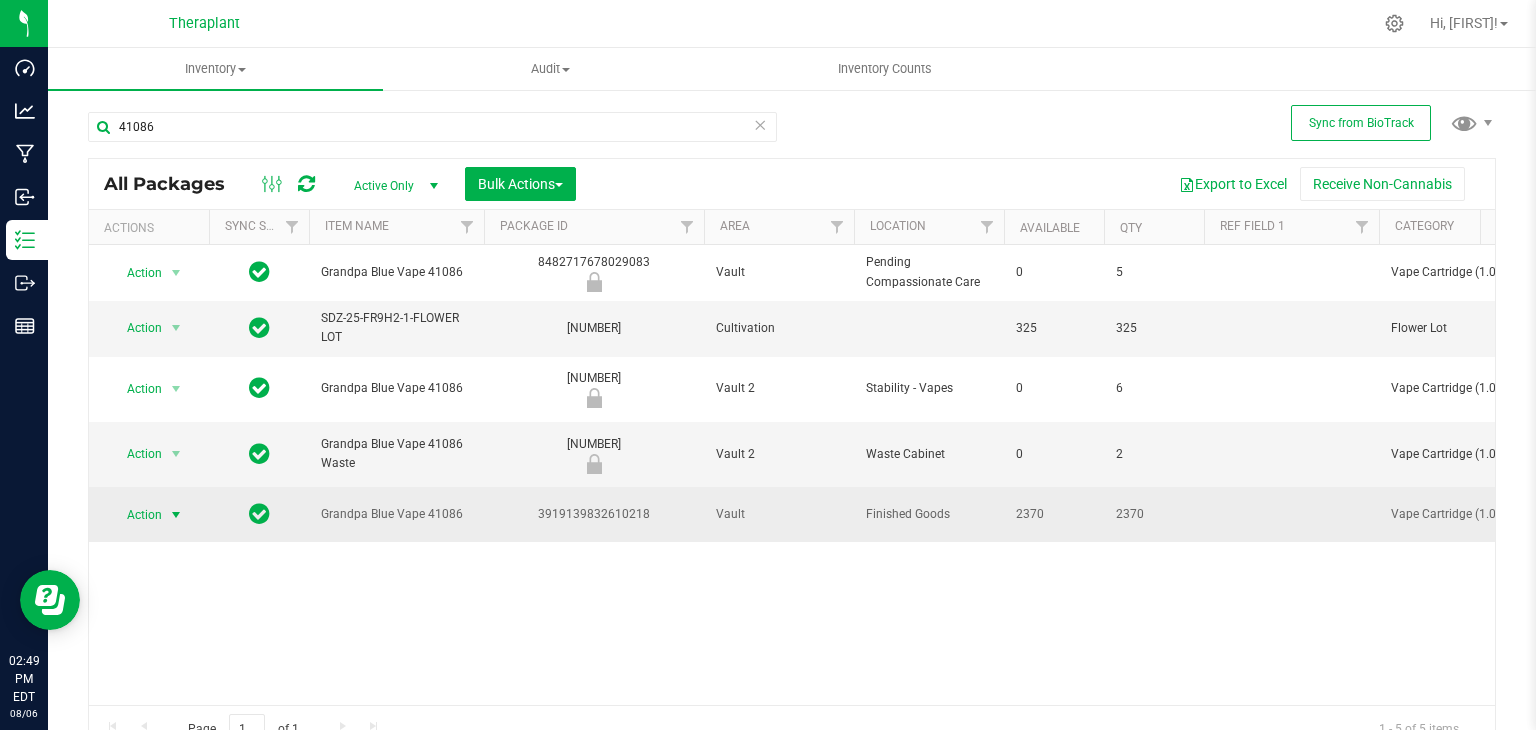 click at bounding box center (176, 515) 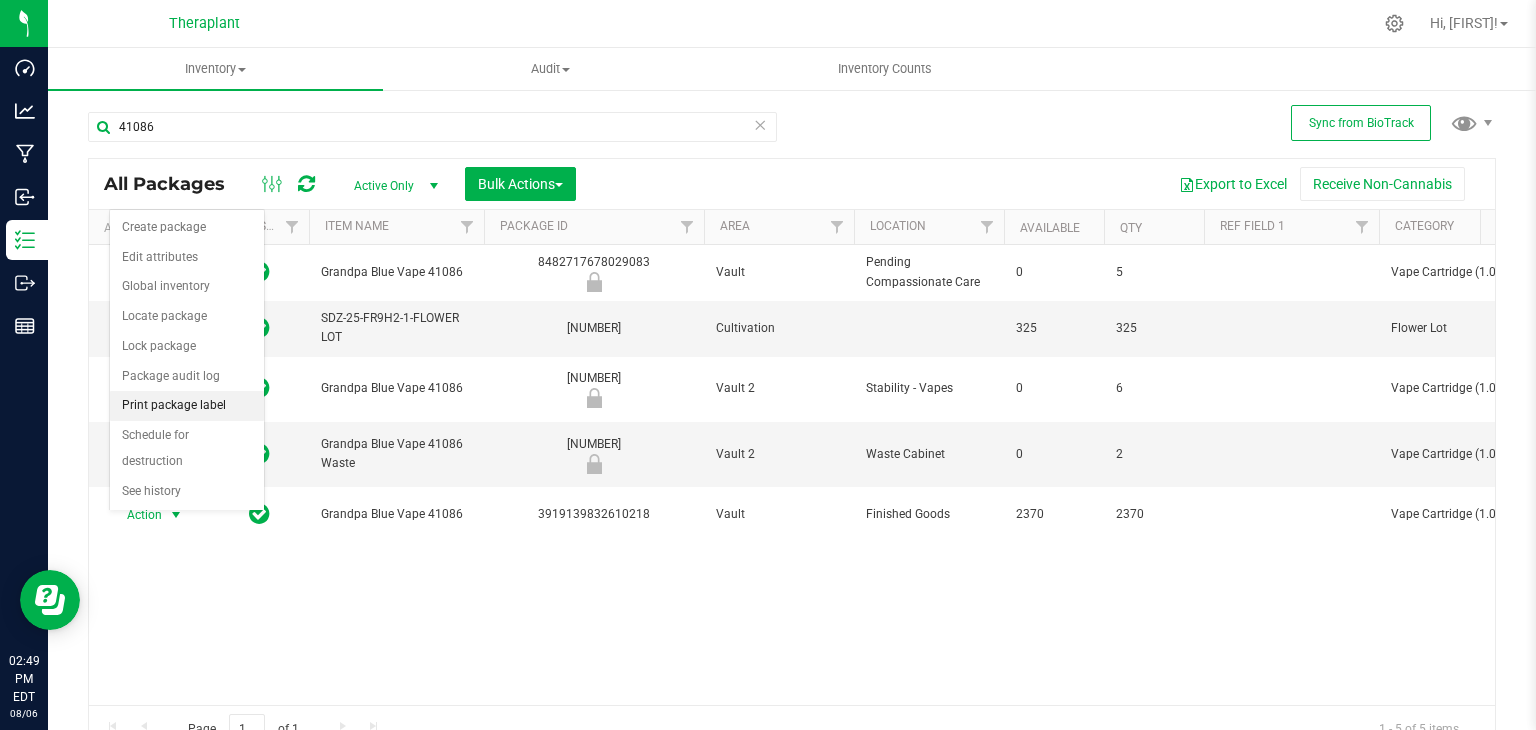 click on "Print package label" at bounding box center [187, 406] 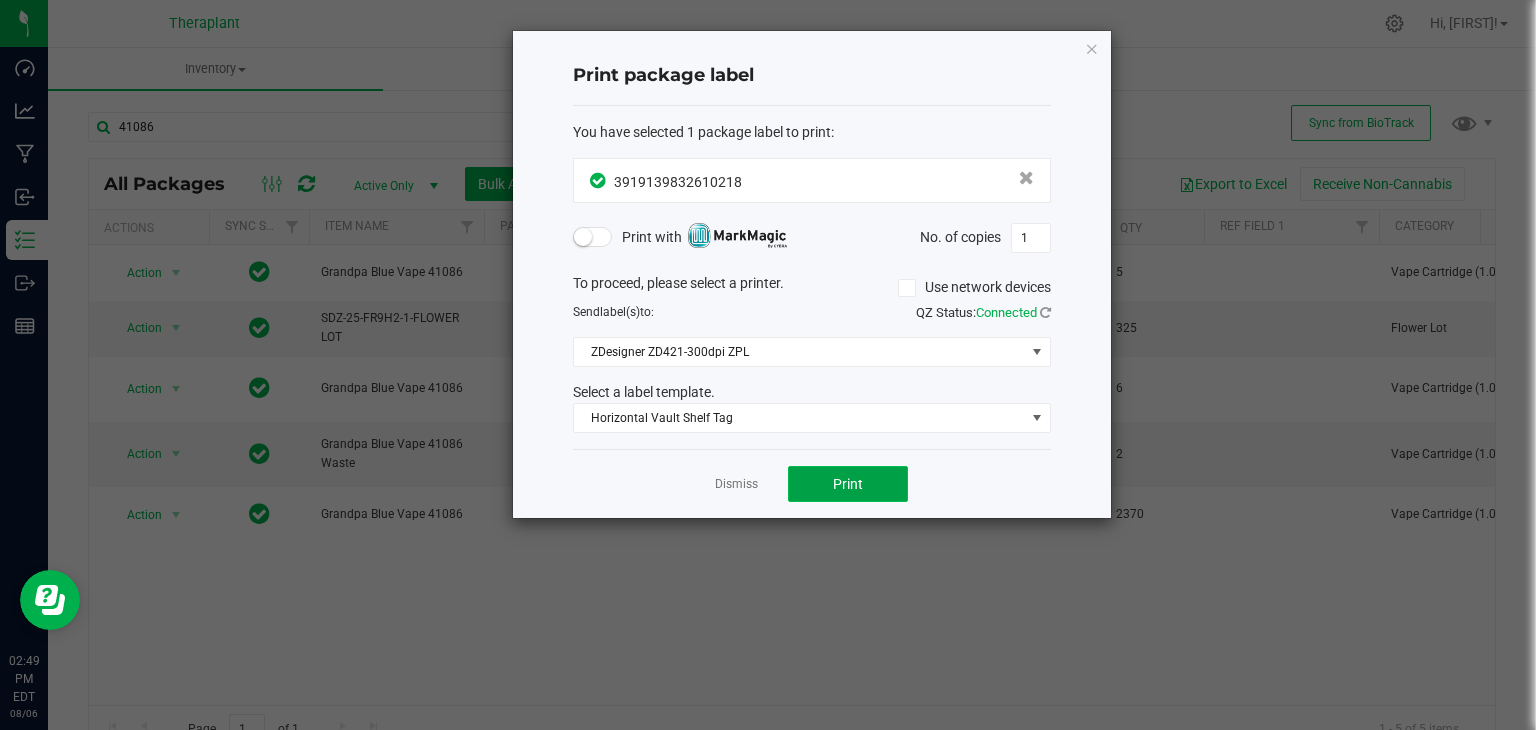 click on "Print" 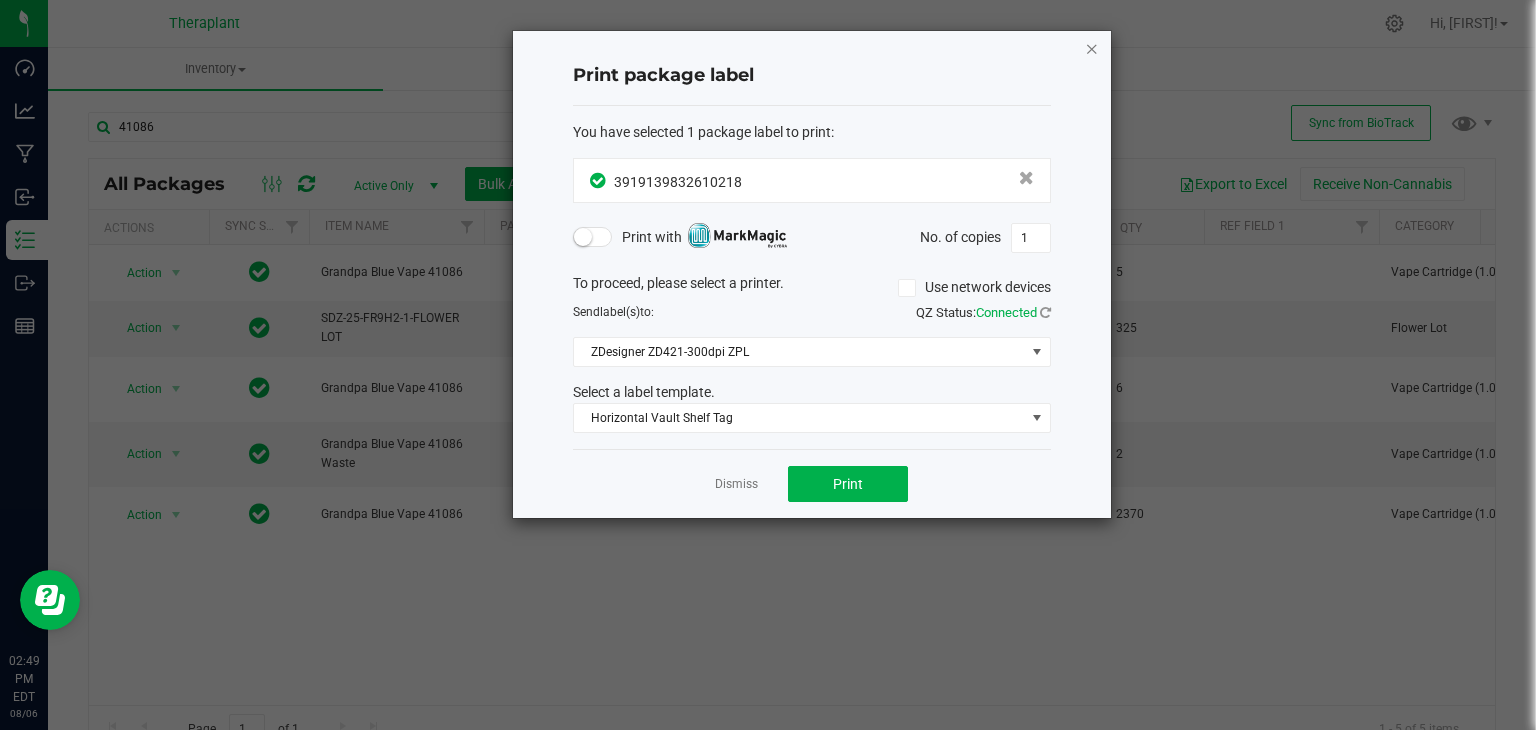 click 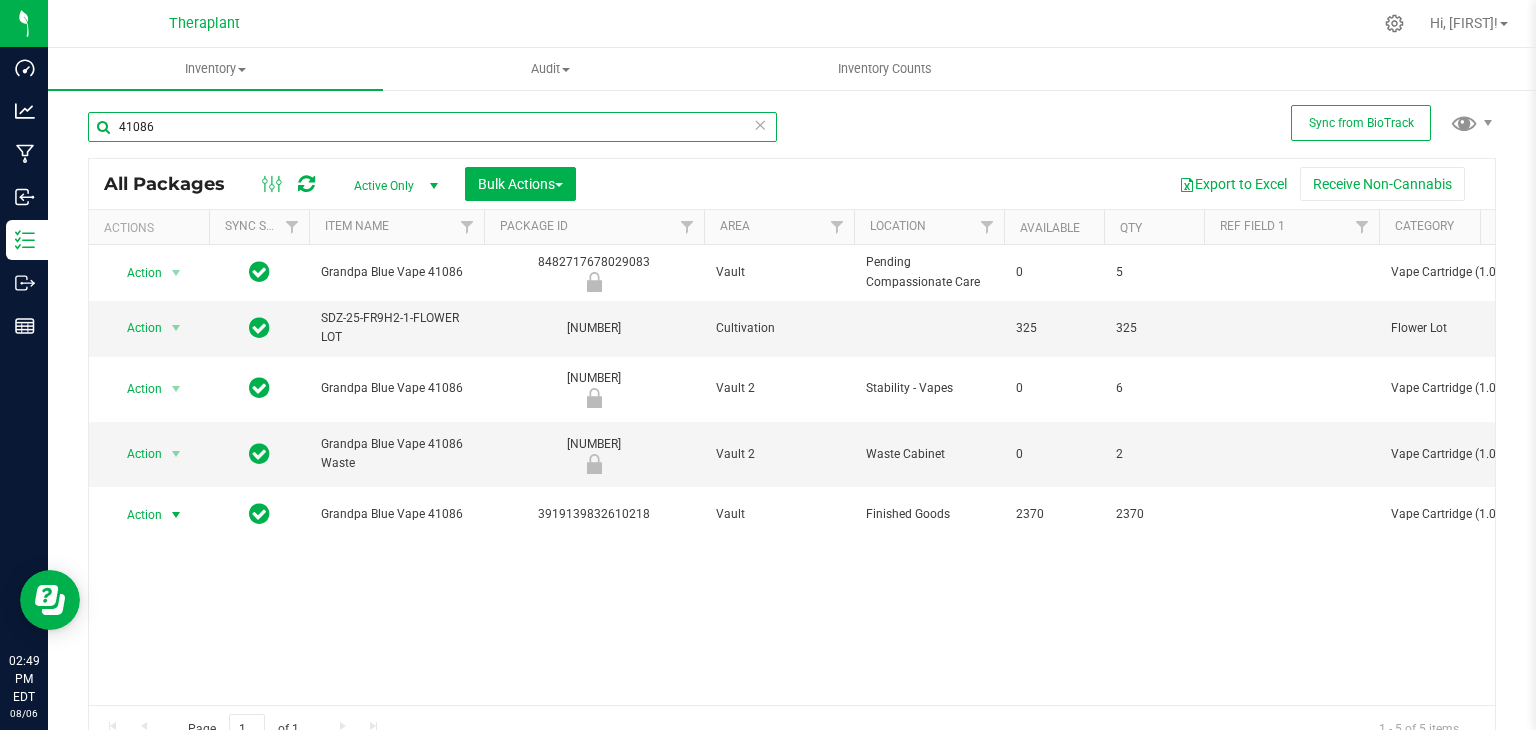 click on "41086" at bounding box center [432, 127] 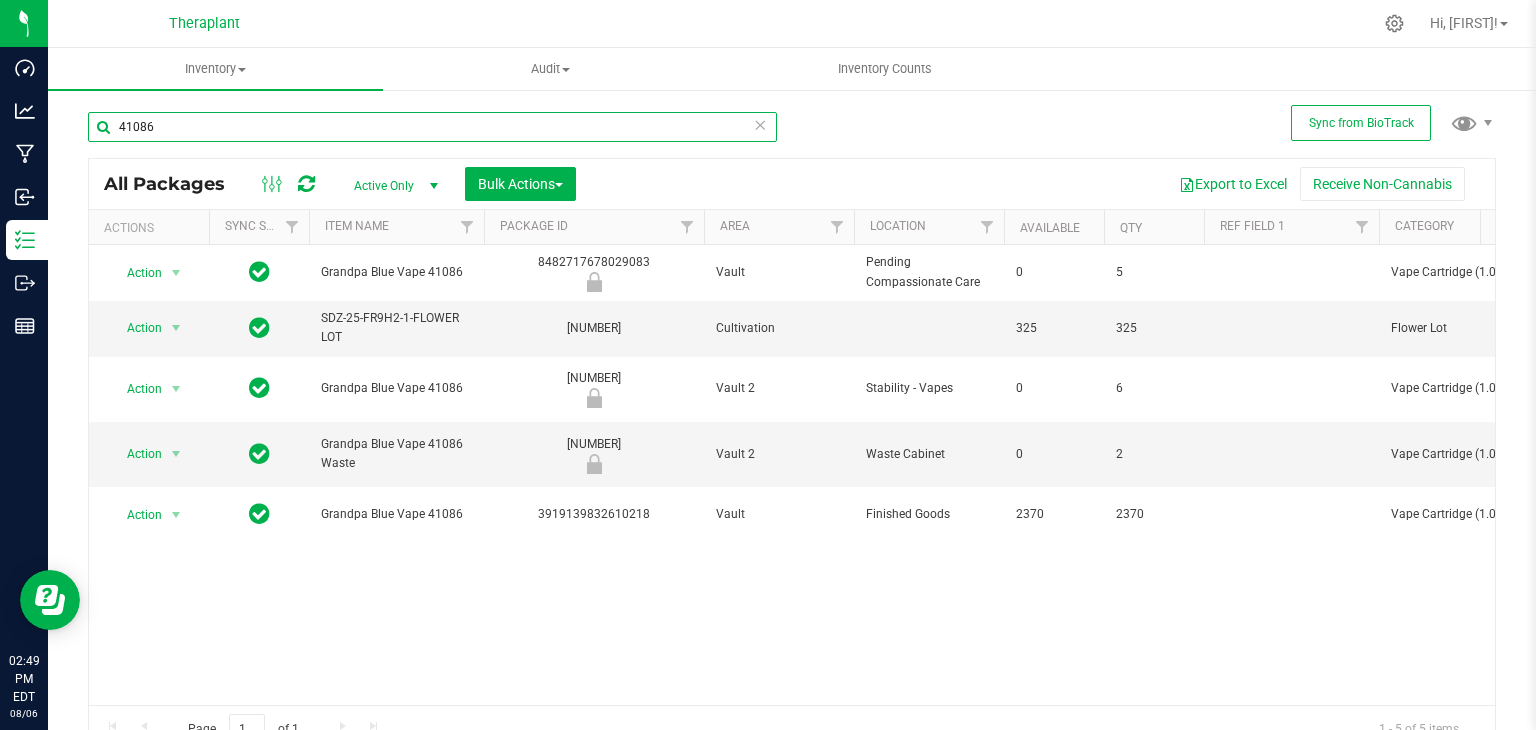 click on "41086" at bounding box center [432, 127] 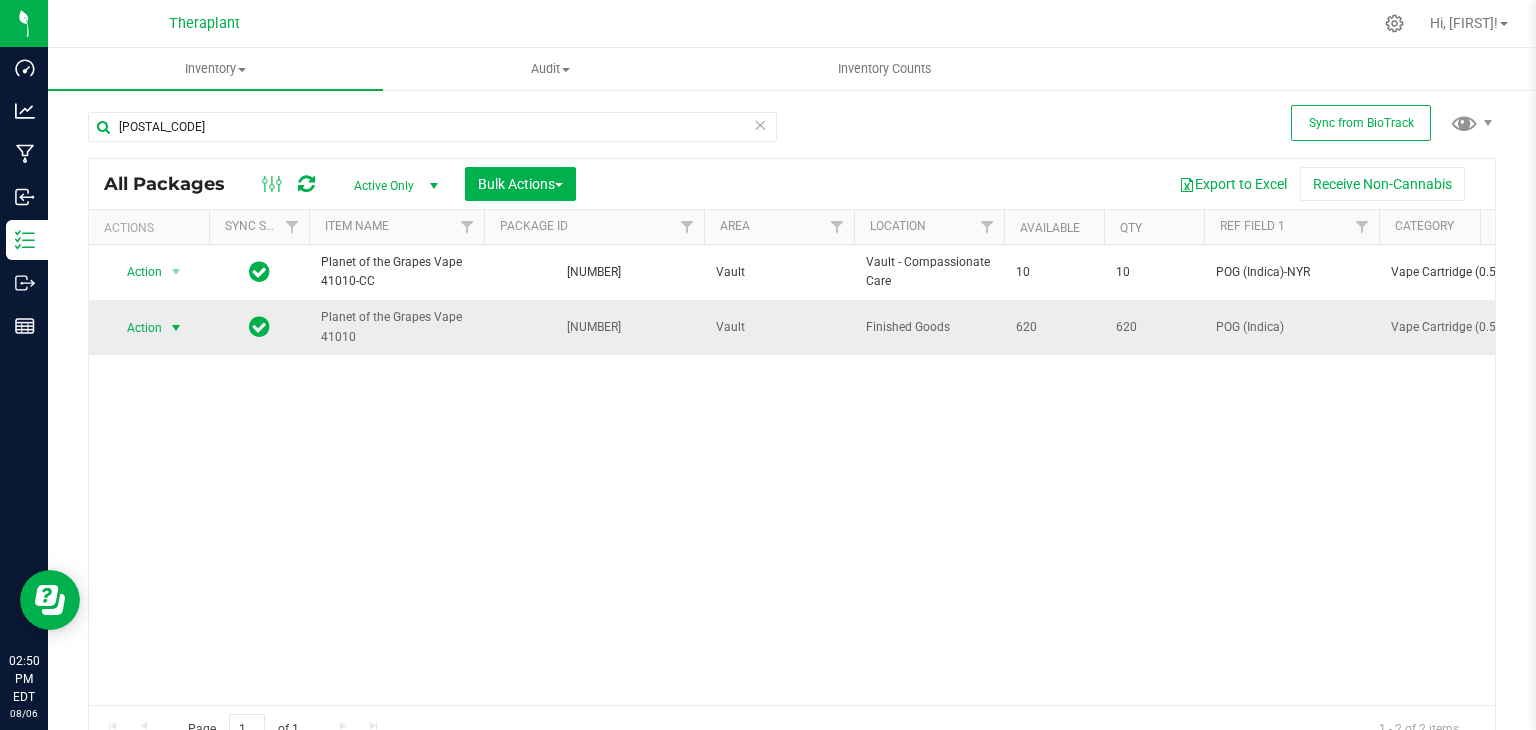 click on "Action" at bounding box center (136, 328) 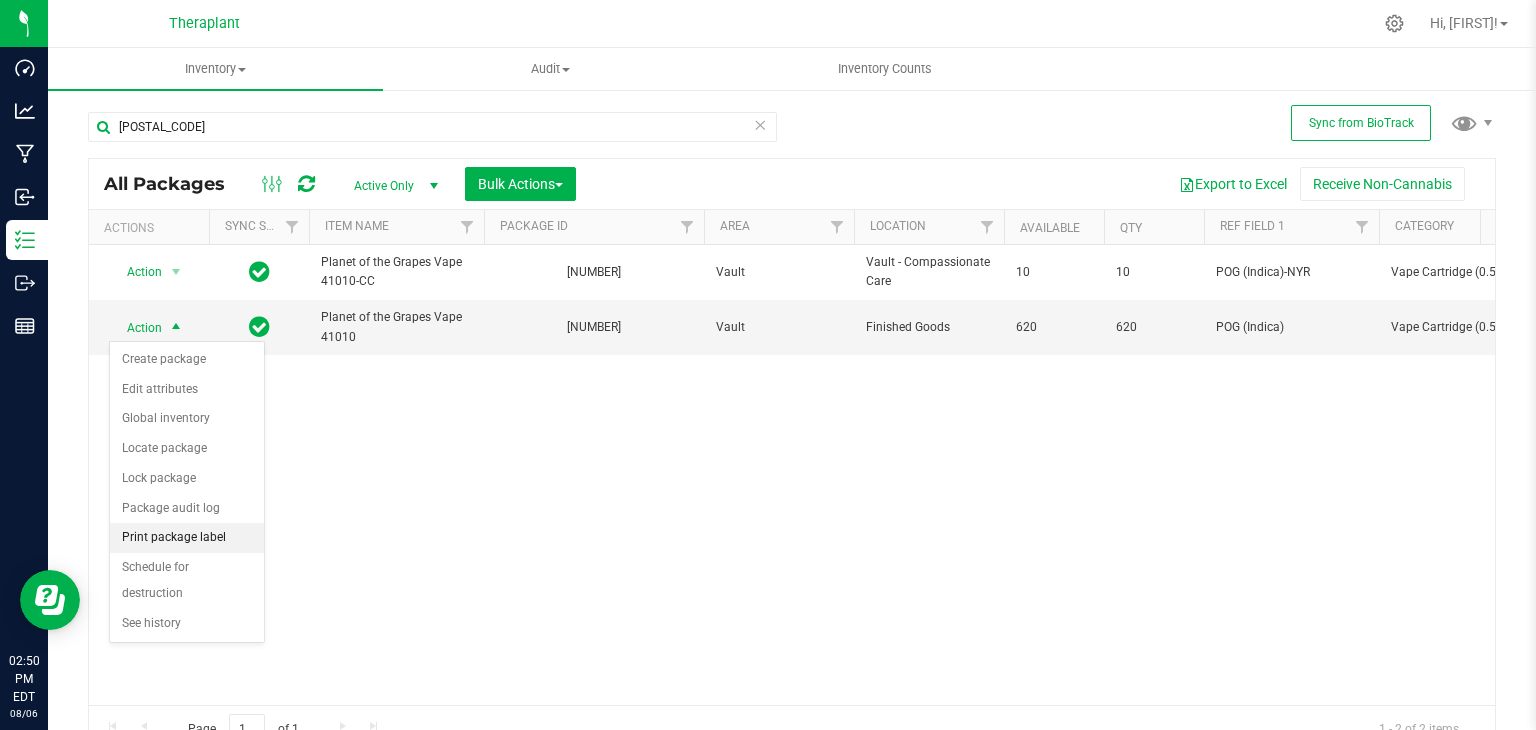 click on "Print package label" at bounding box center (187, 538) 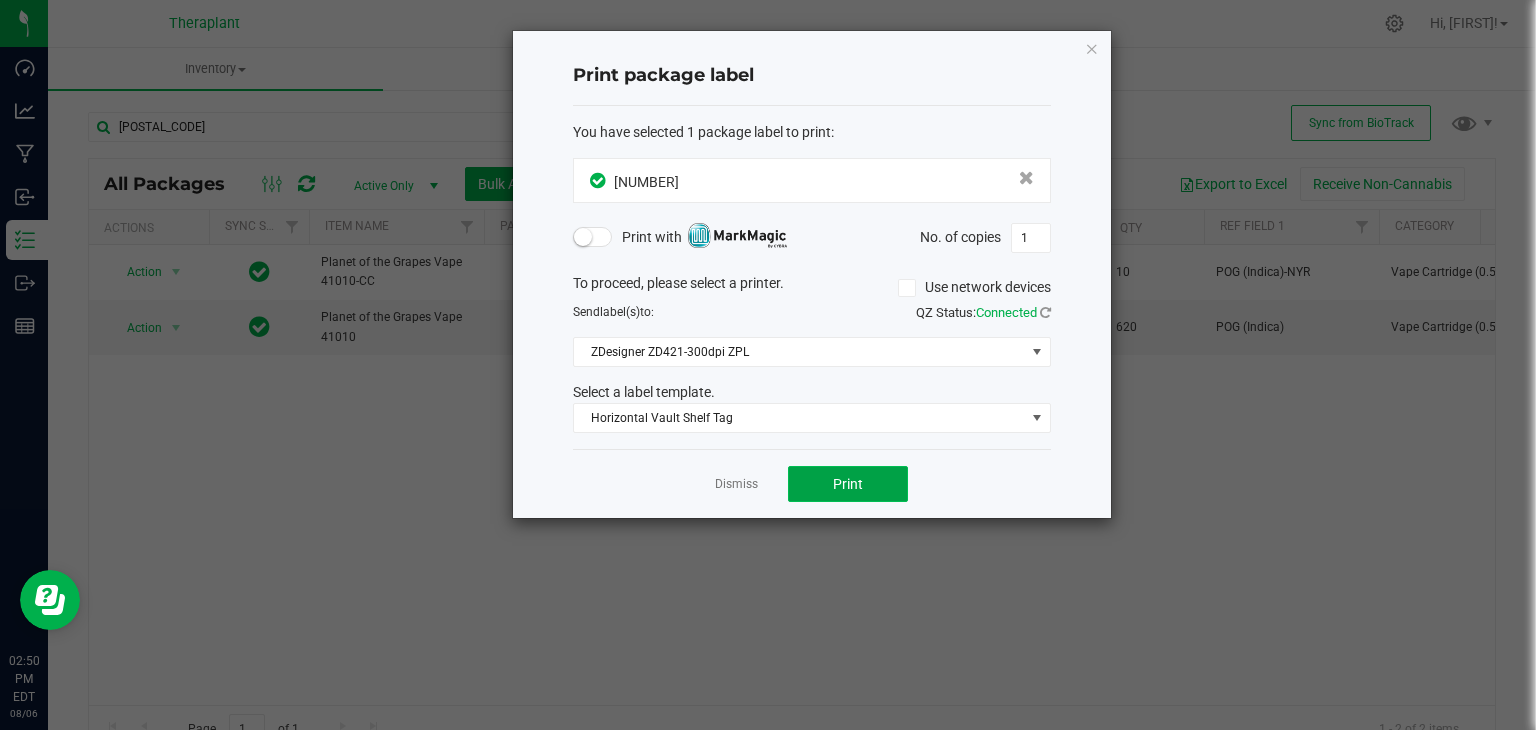 click on "Print" 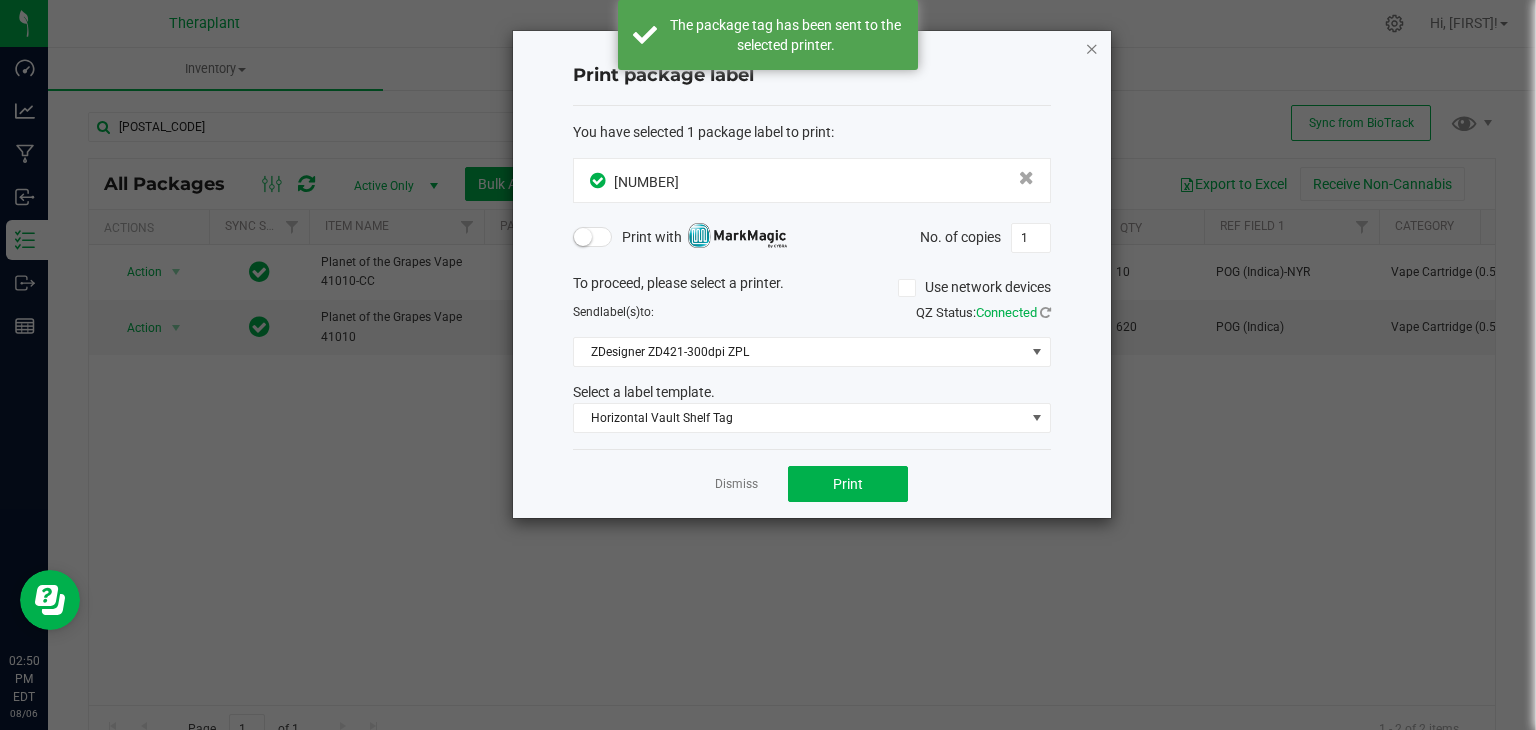 click 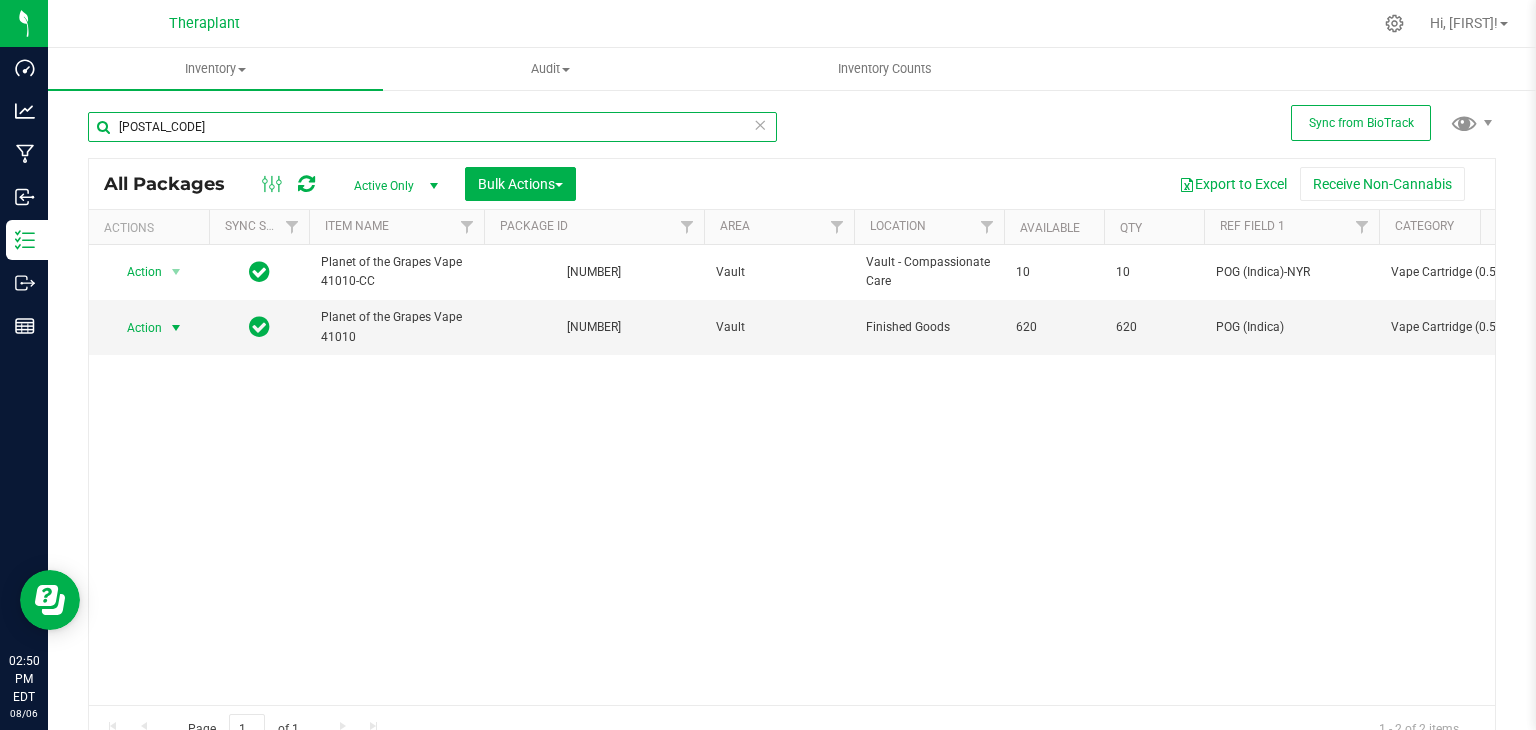 click on "[POSTAL_CODE]" at bounding box center [432, 127] 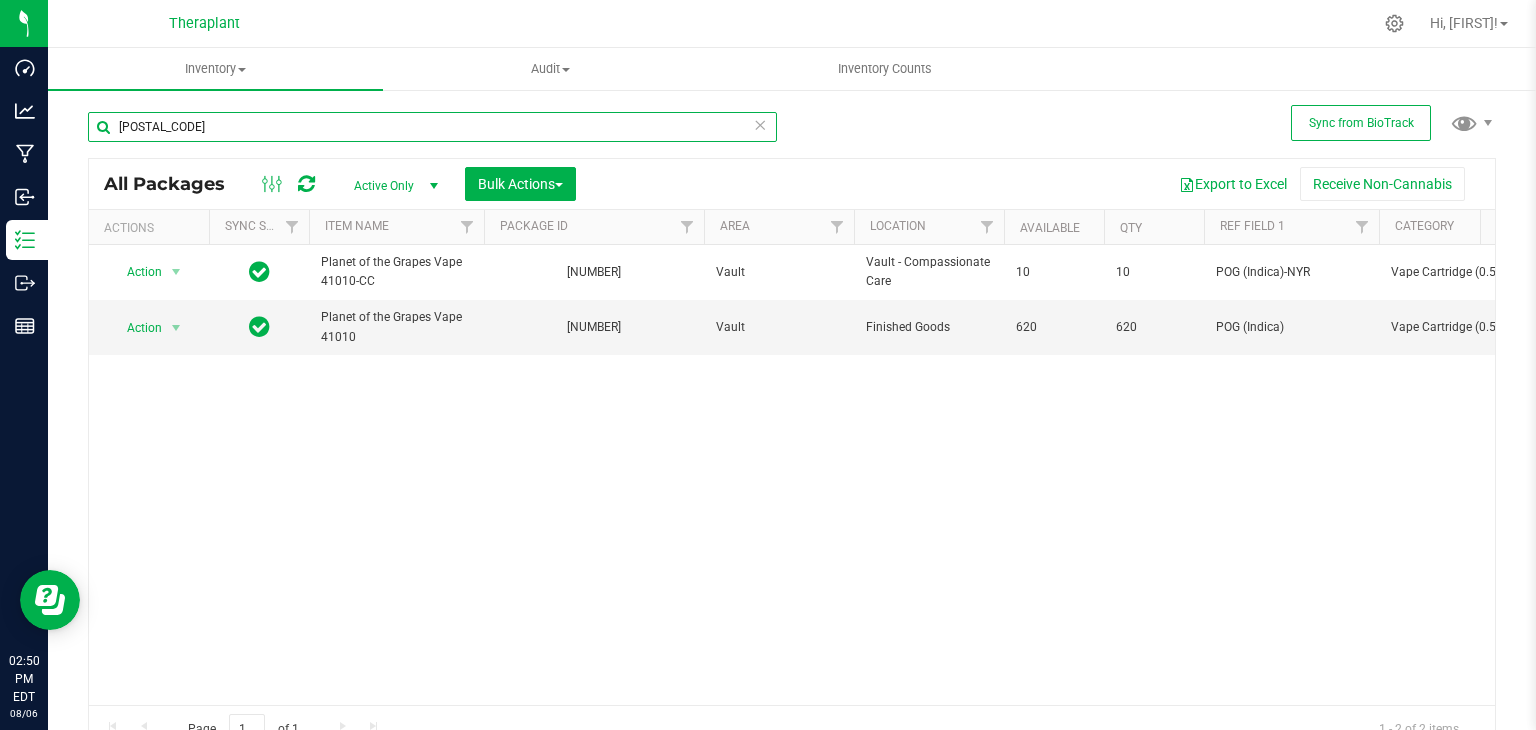 click on "[POSTAL_CODE]" at bounding box center [432, 127] 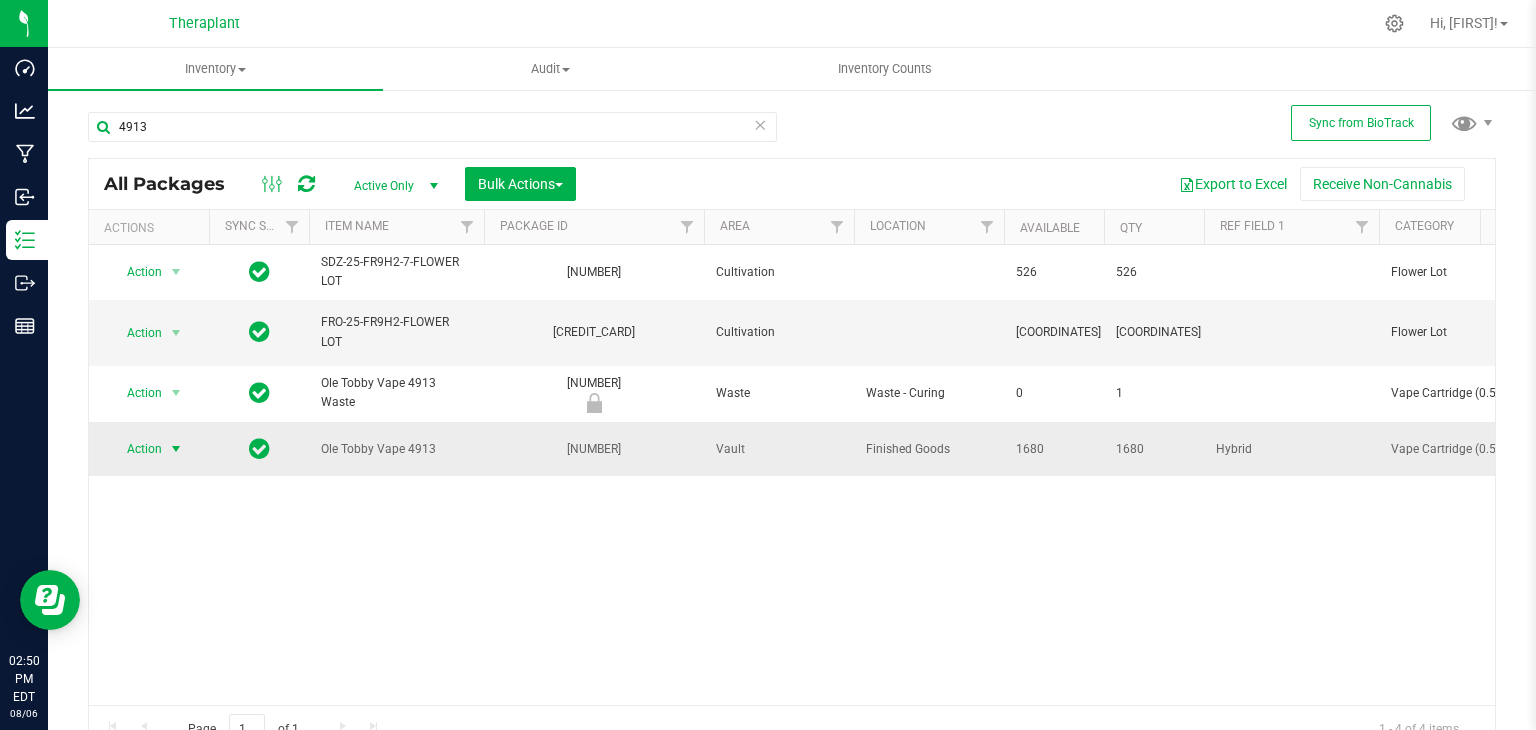click at bounding box center [176, 449] 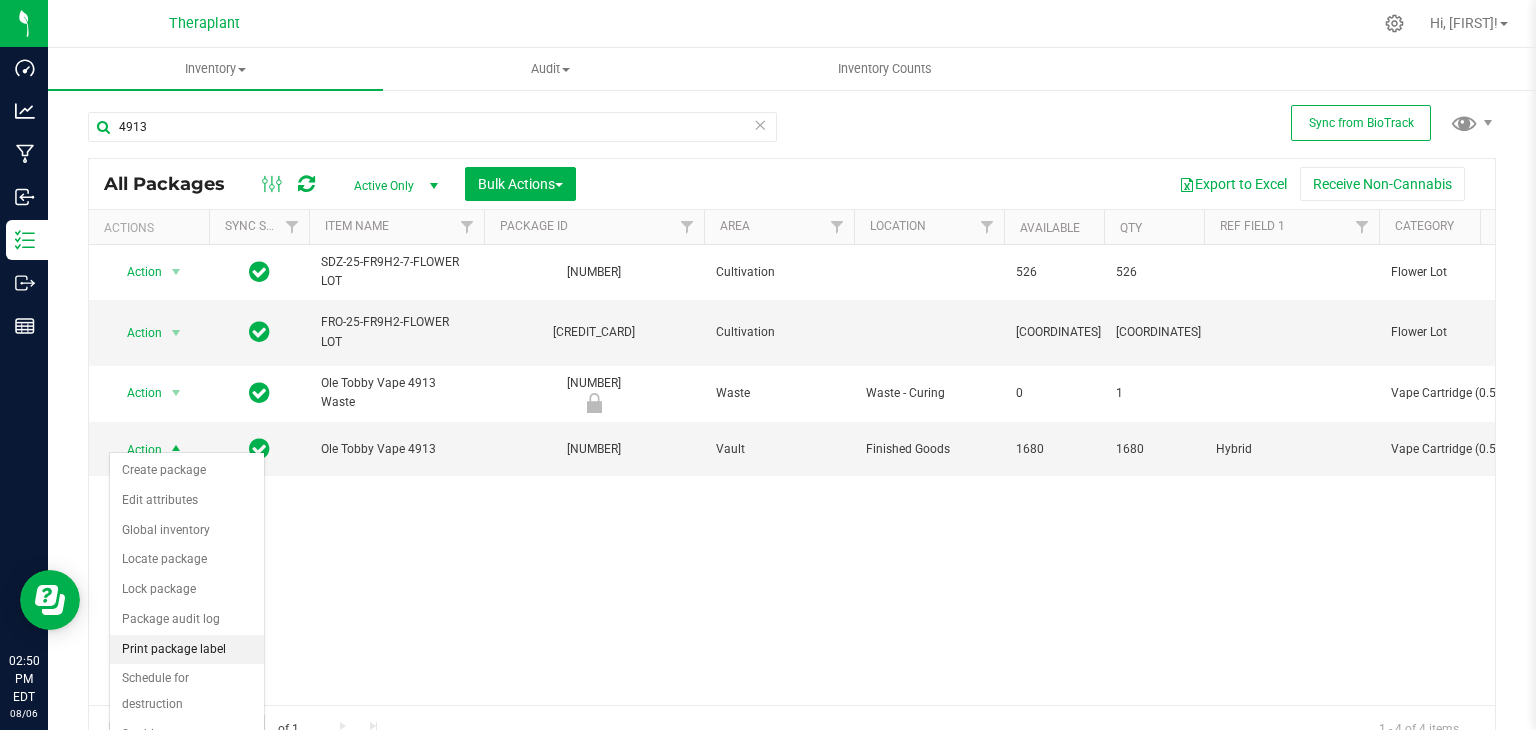 click on "Print package label" at bounding box center [187, 650] 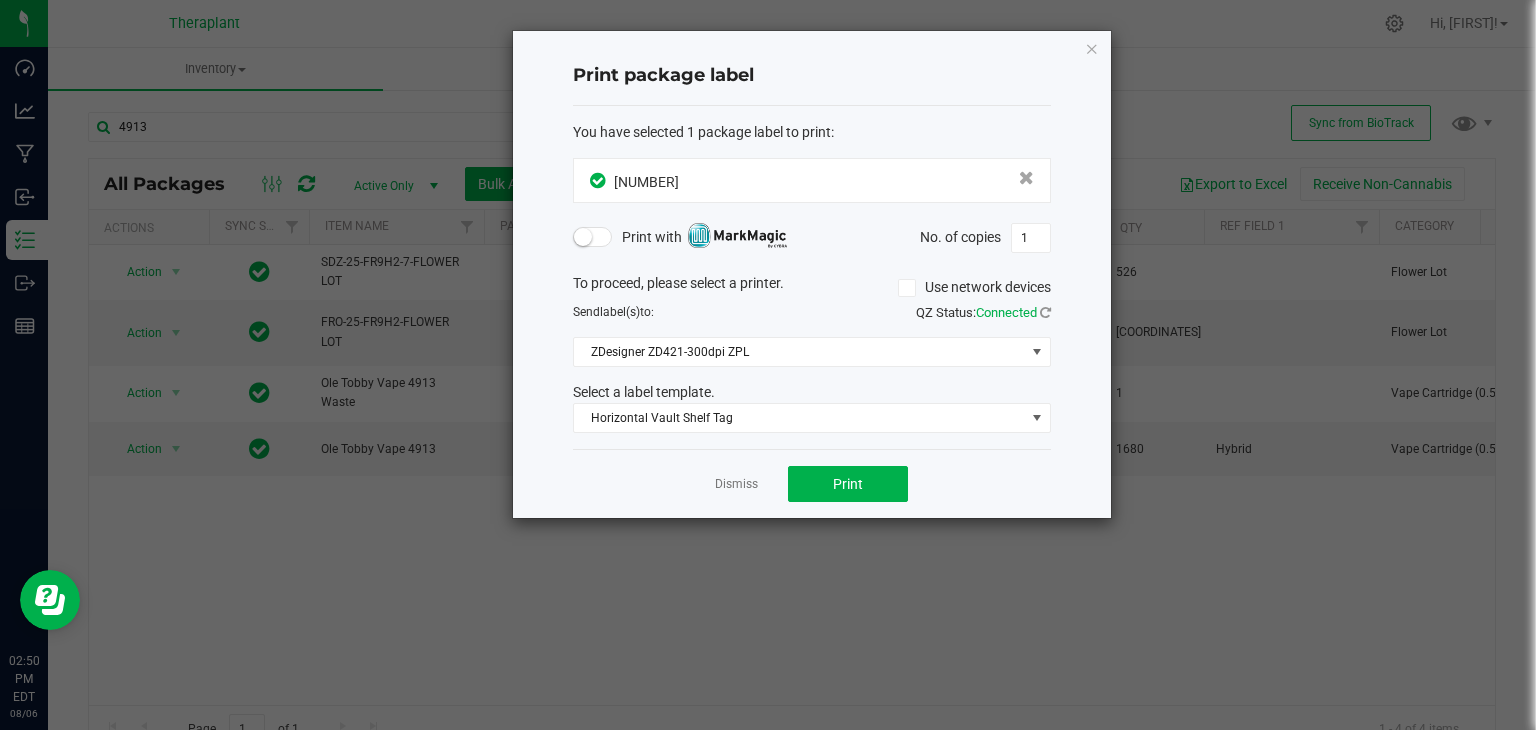 click on "Dismiss   Print" 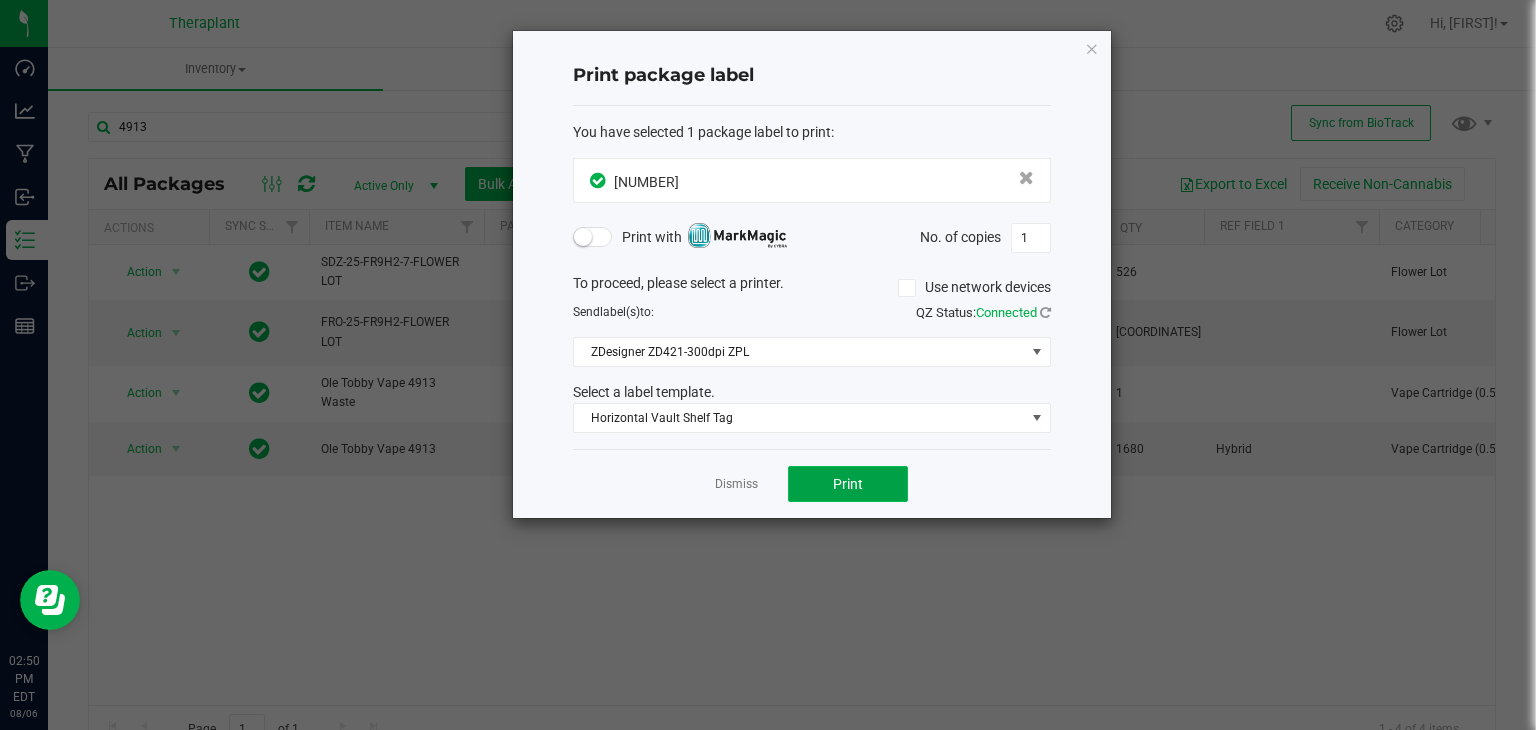 click on "Print" 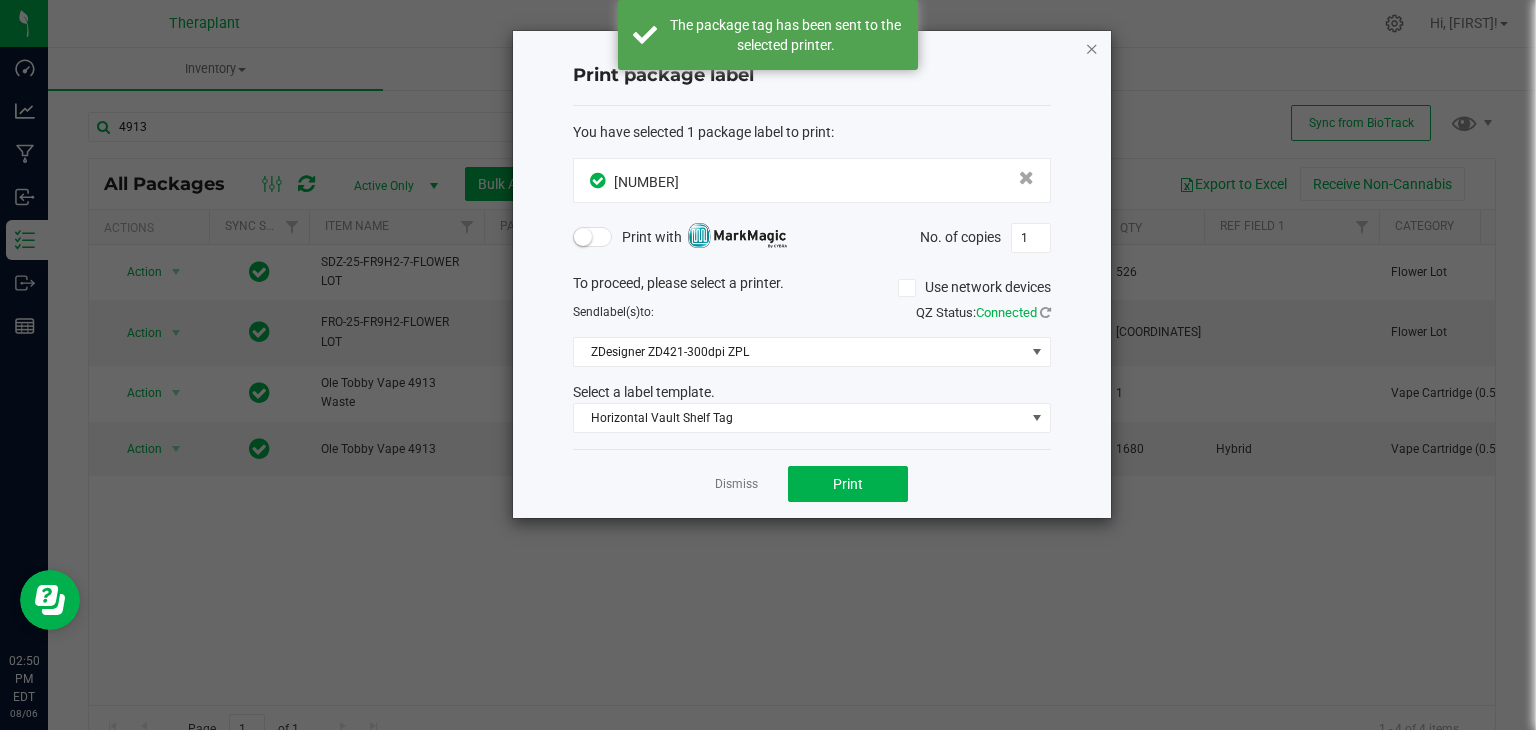 click 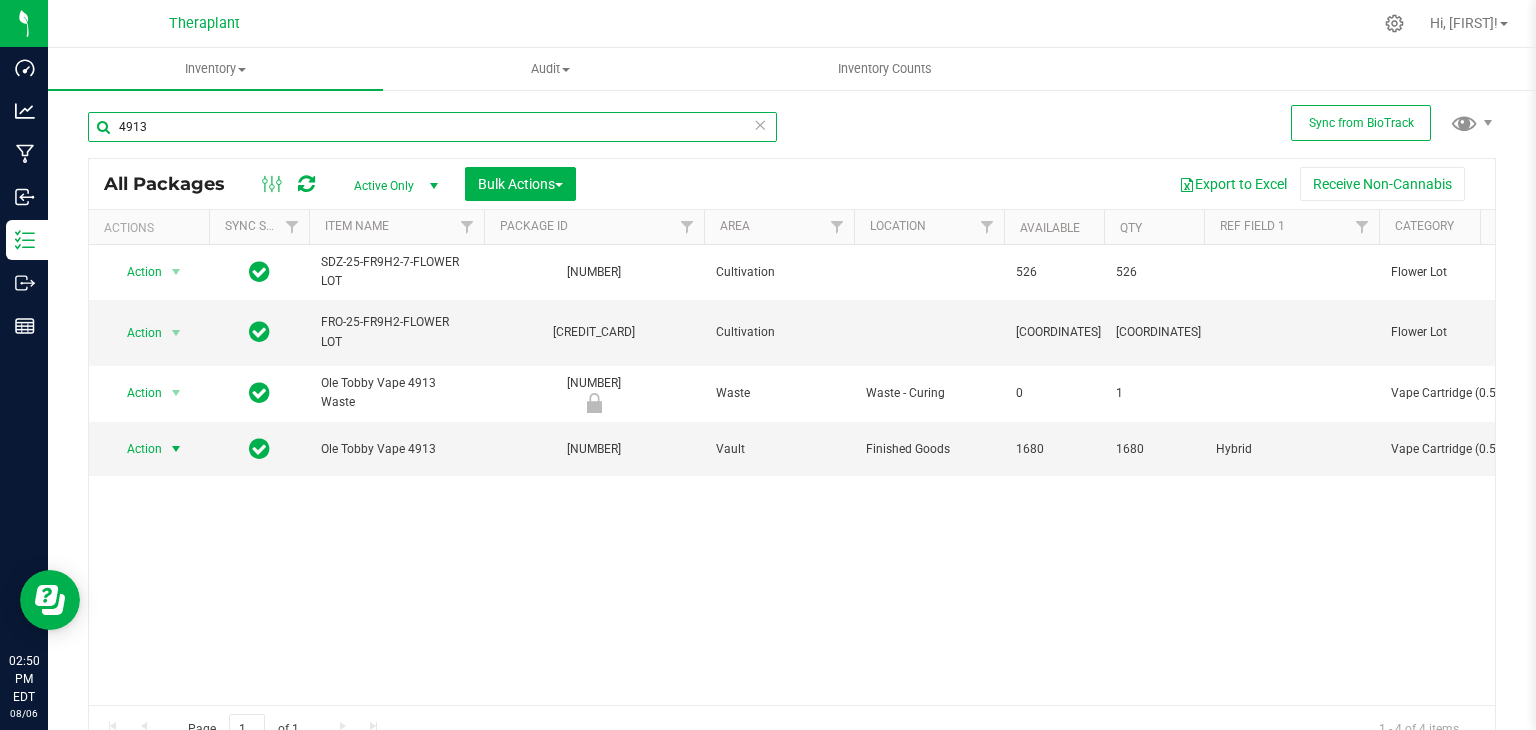 click on "4913" at bounding box center (432, 127) 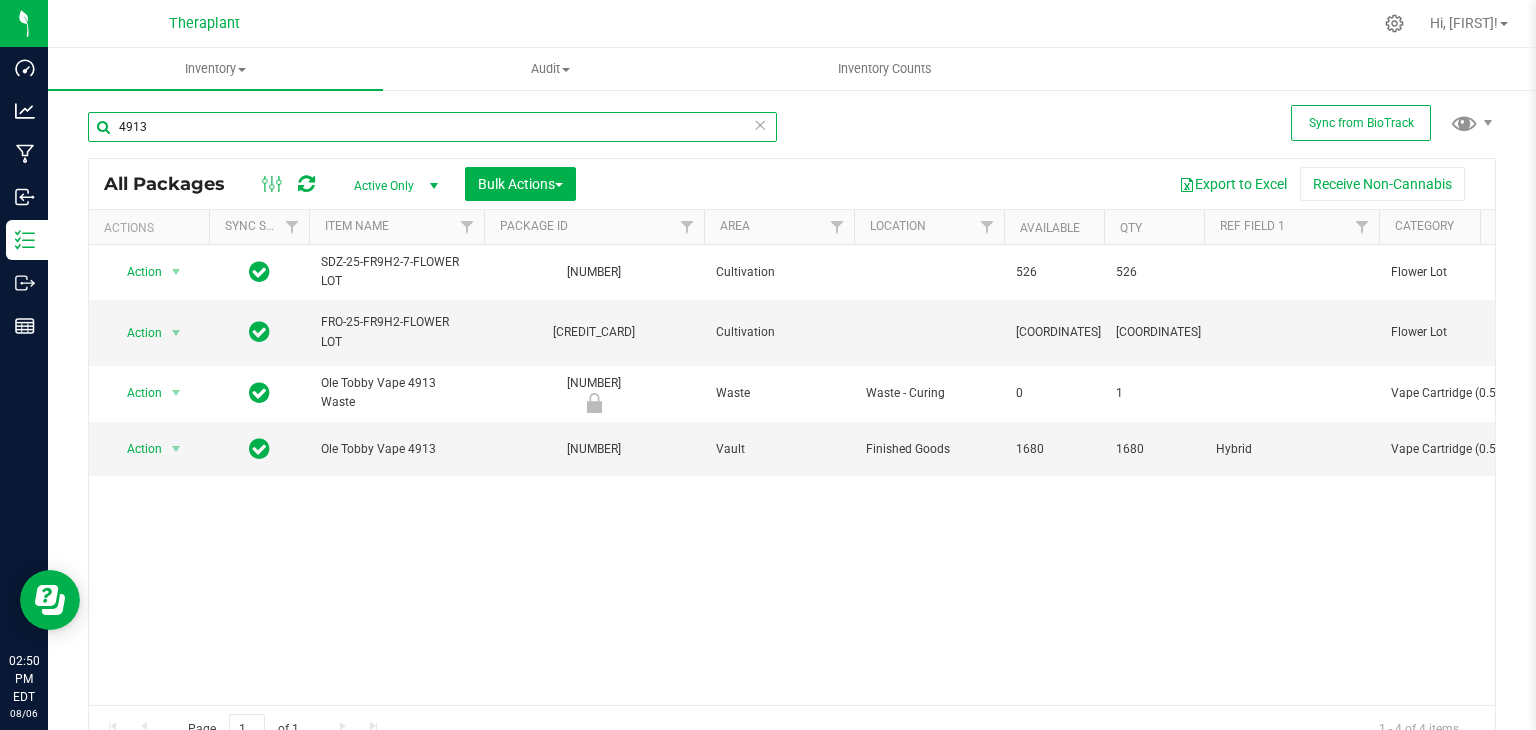 click on "4913" at bounding box center [432, 127] 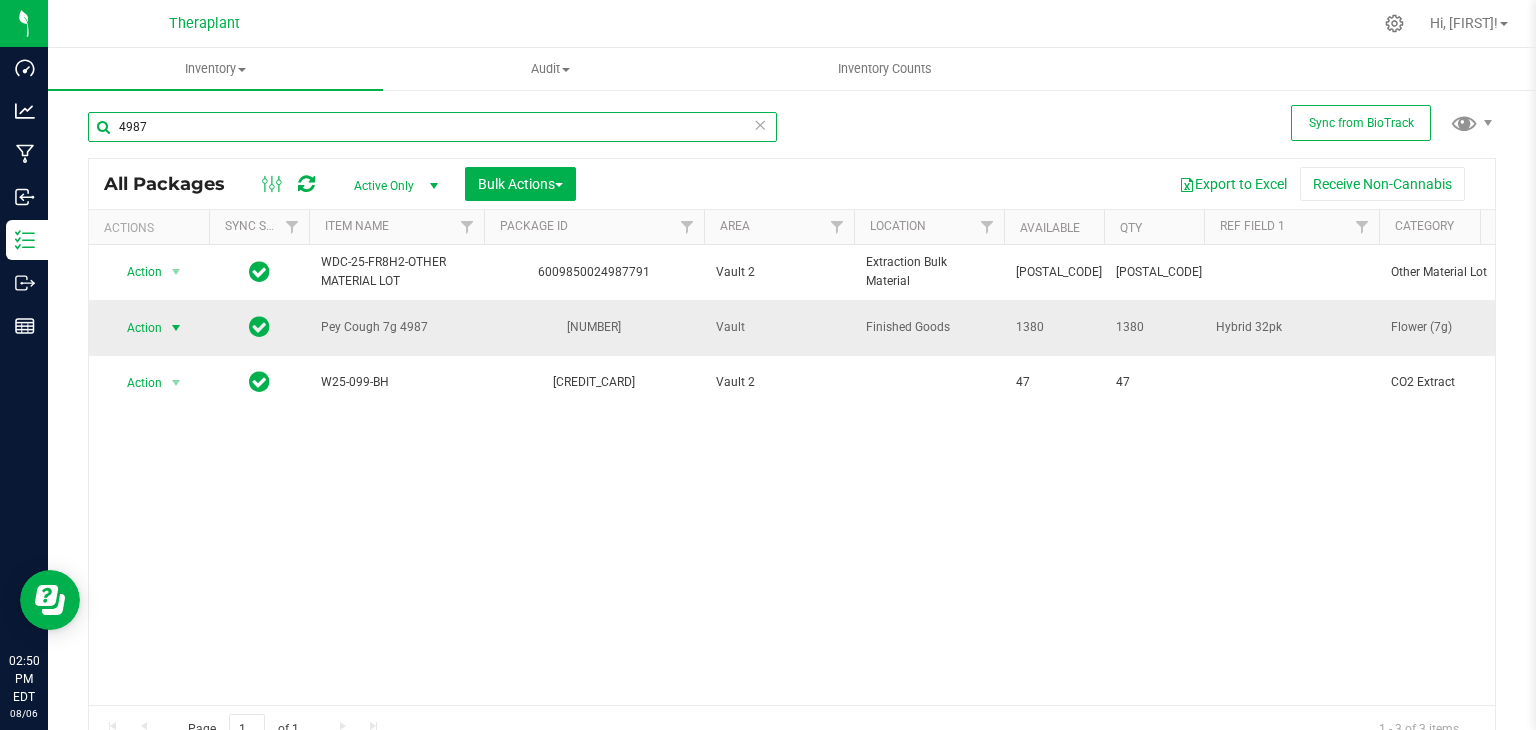 type on "4987" 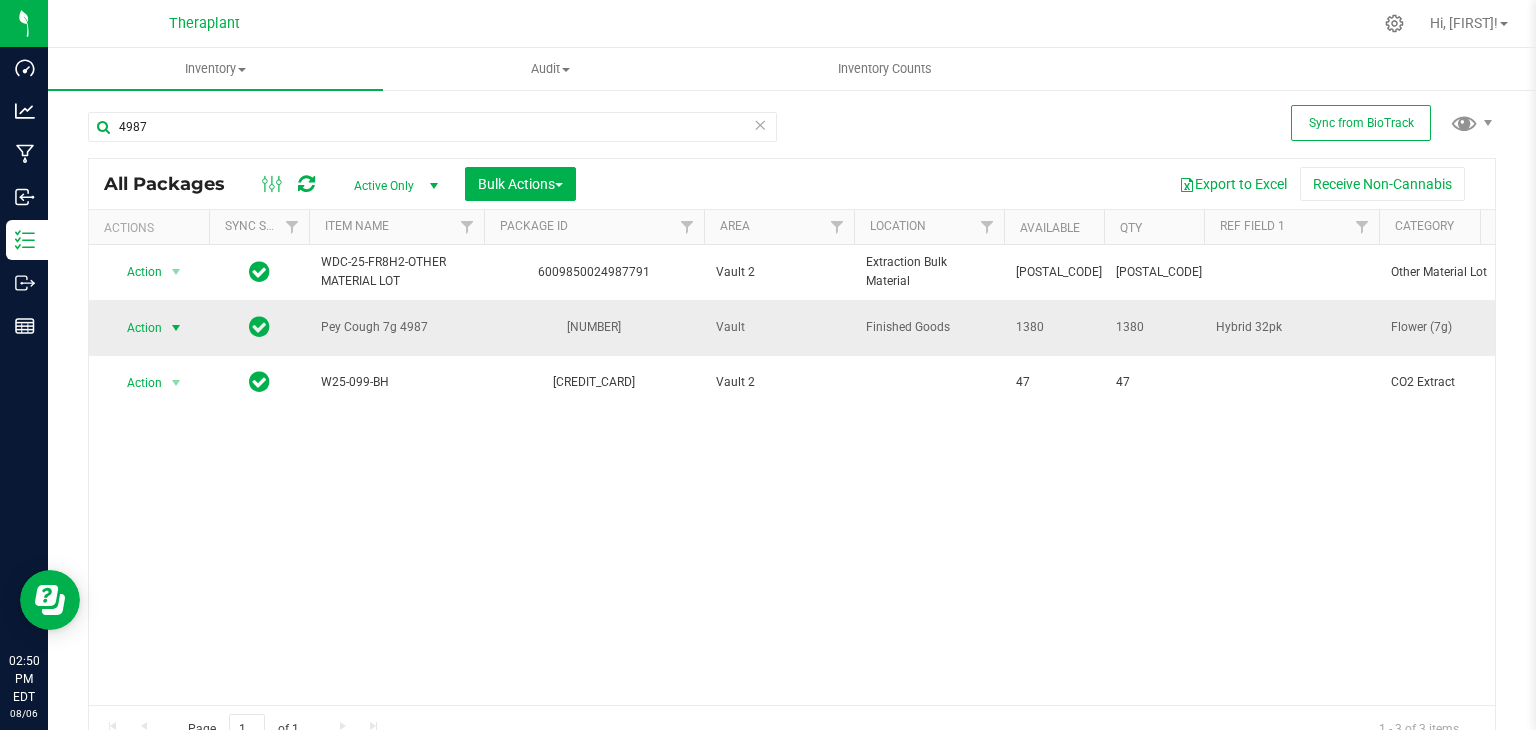 click at bounding box center (176, 328) 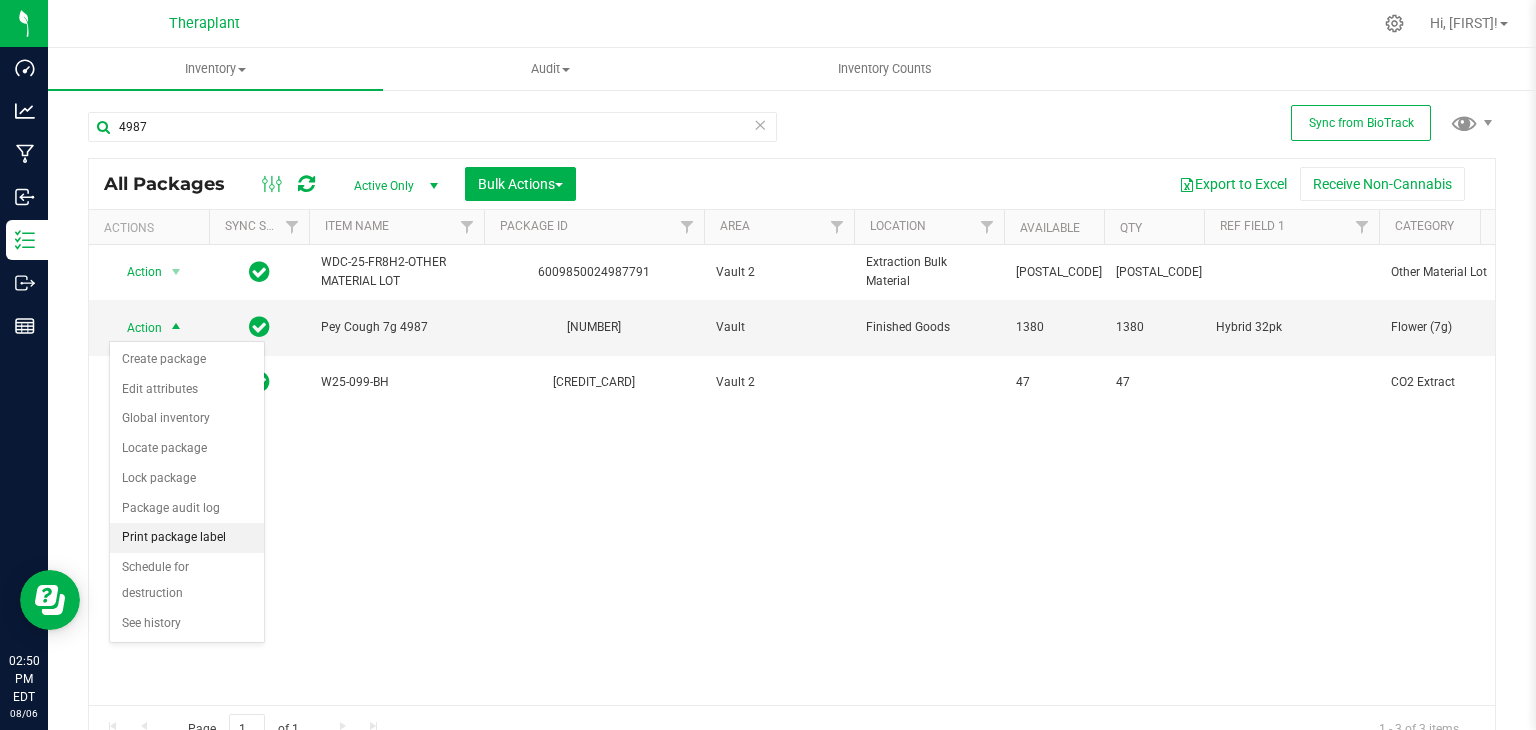 click on "Print package label" at bounding box center [187, 538] 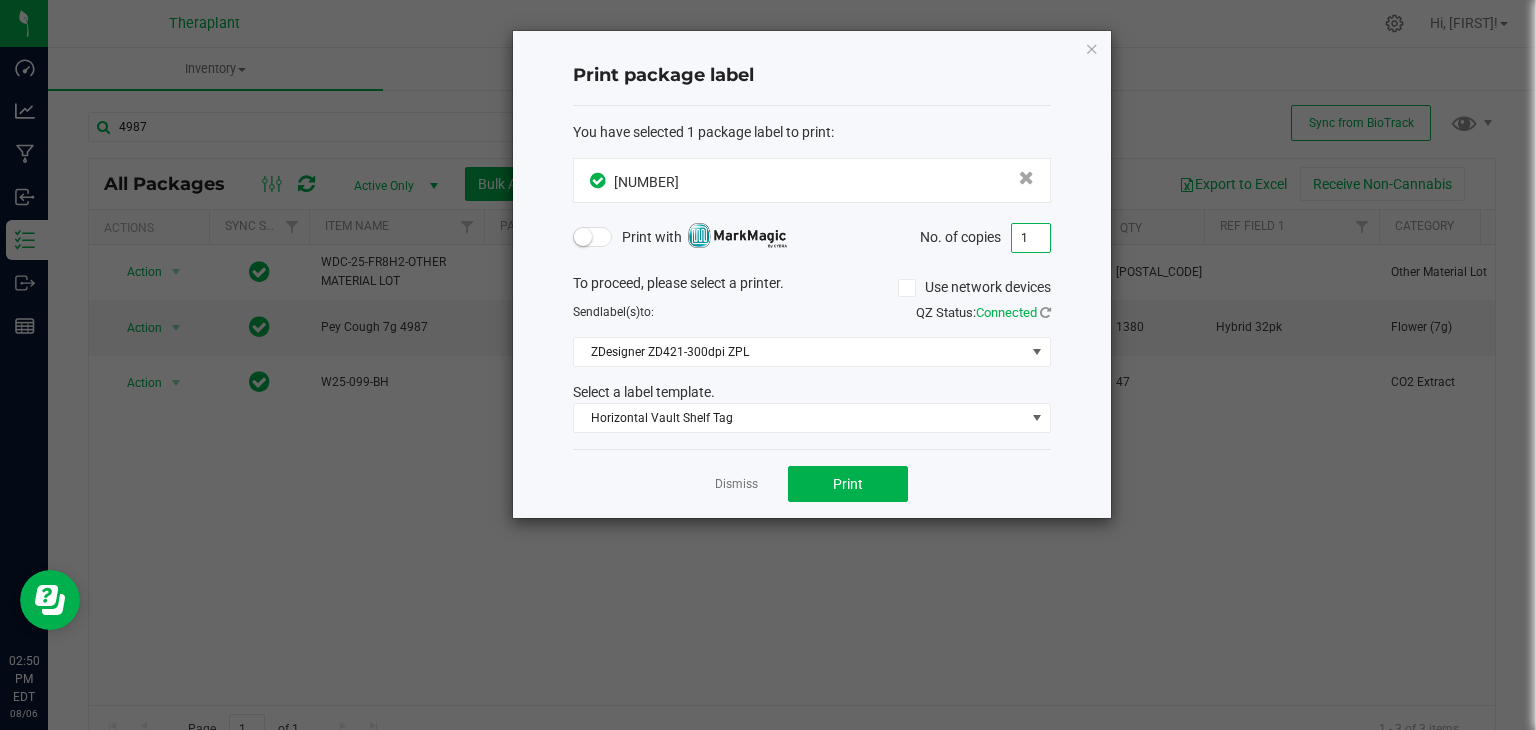 click on "1" at bounding box center [1031, 238] 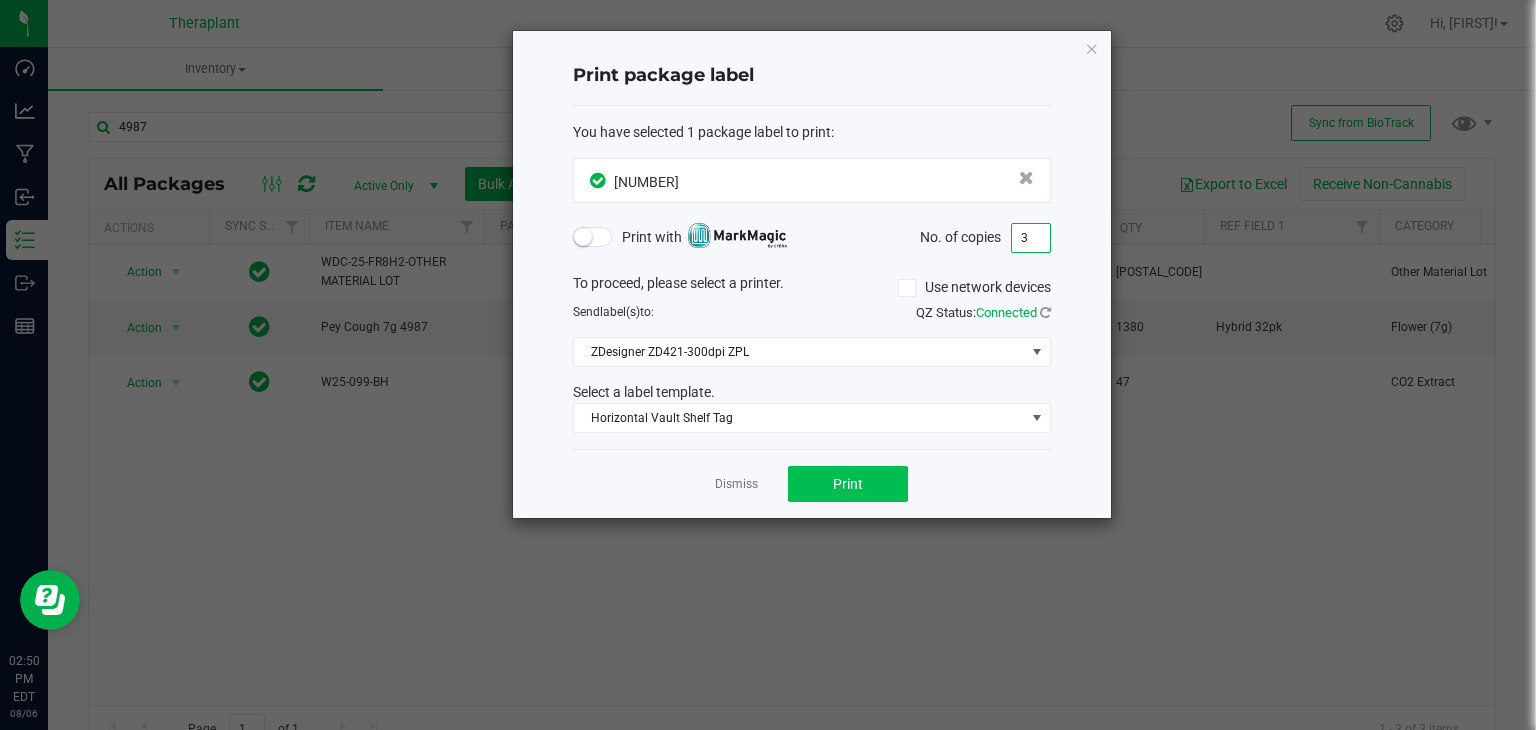 type on "3" 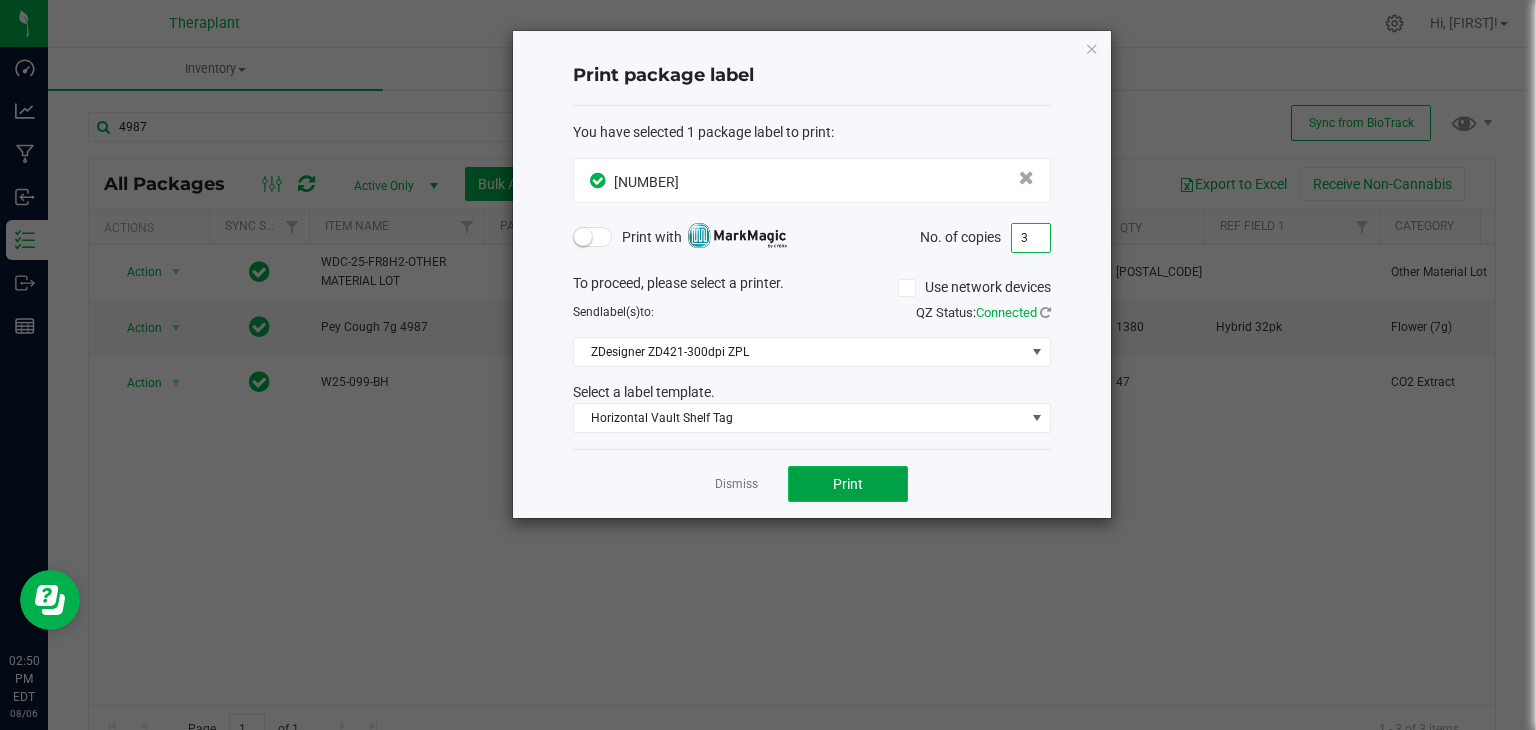 click on "Print" 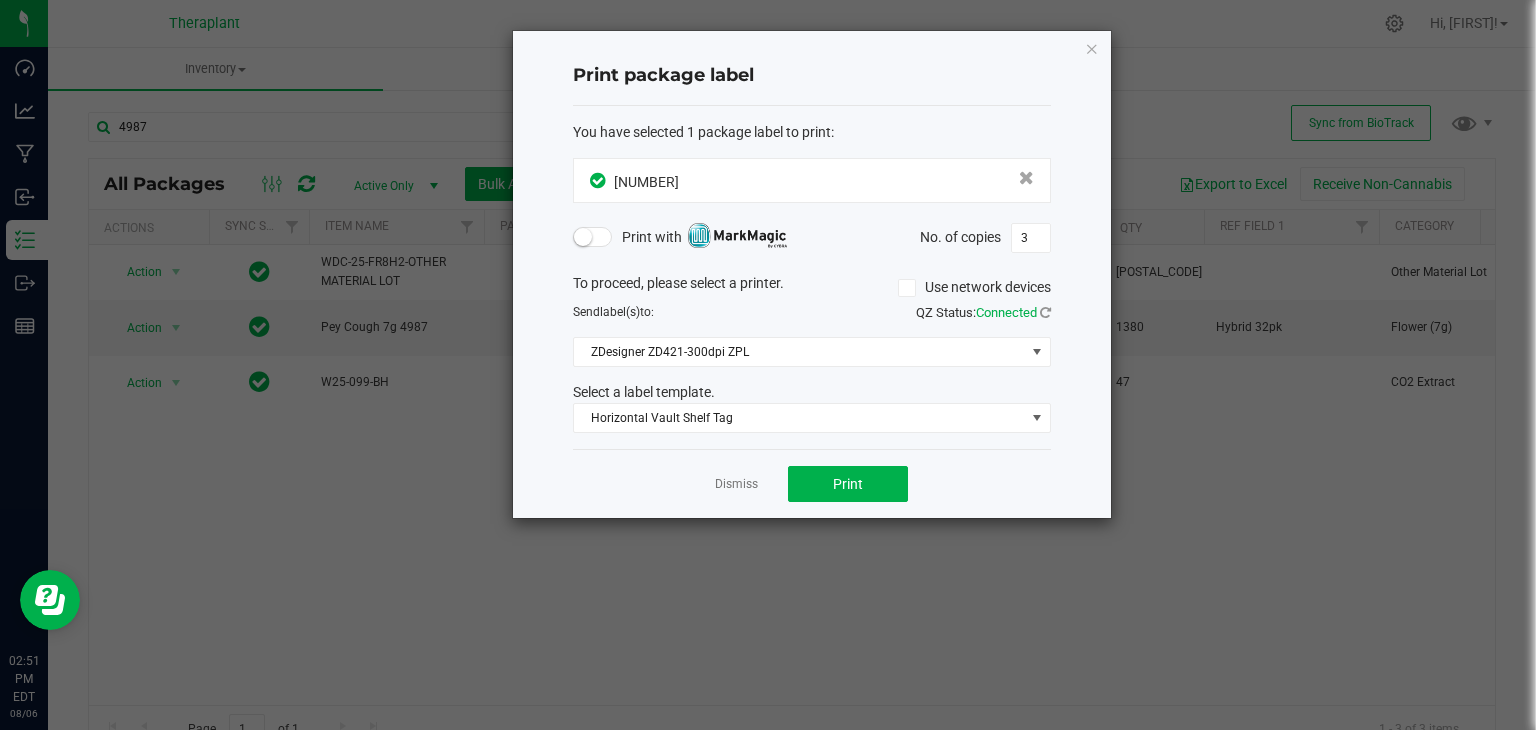 click on "Print package label  You have selected 1 package label to print  :
[CREDIT_CARD]  Print with   No. of copies  3  To proceed, please select a printer.   Use network devices  Send  label(s)  to:  QZ Status:   Connected  ZDesigner ZD421-300dpi ZPL  Select a label template.  Horizontal Vault Shelf Tag  Dismiss   Print" 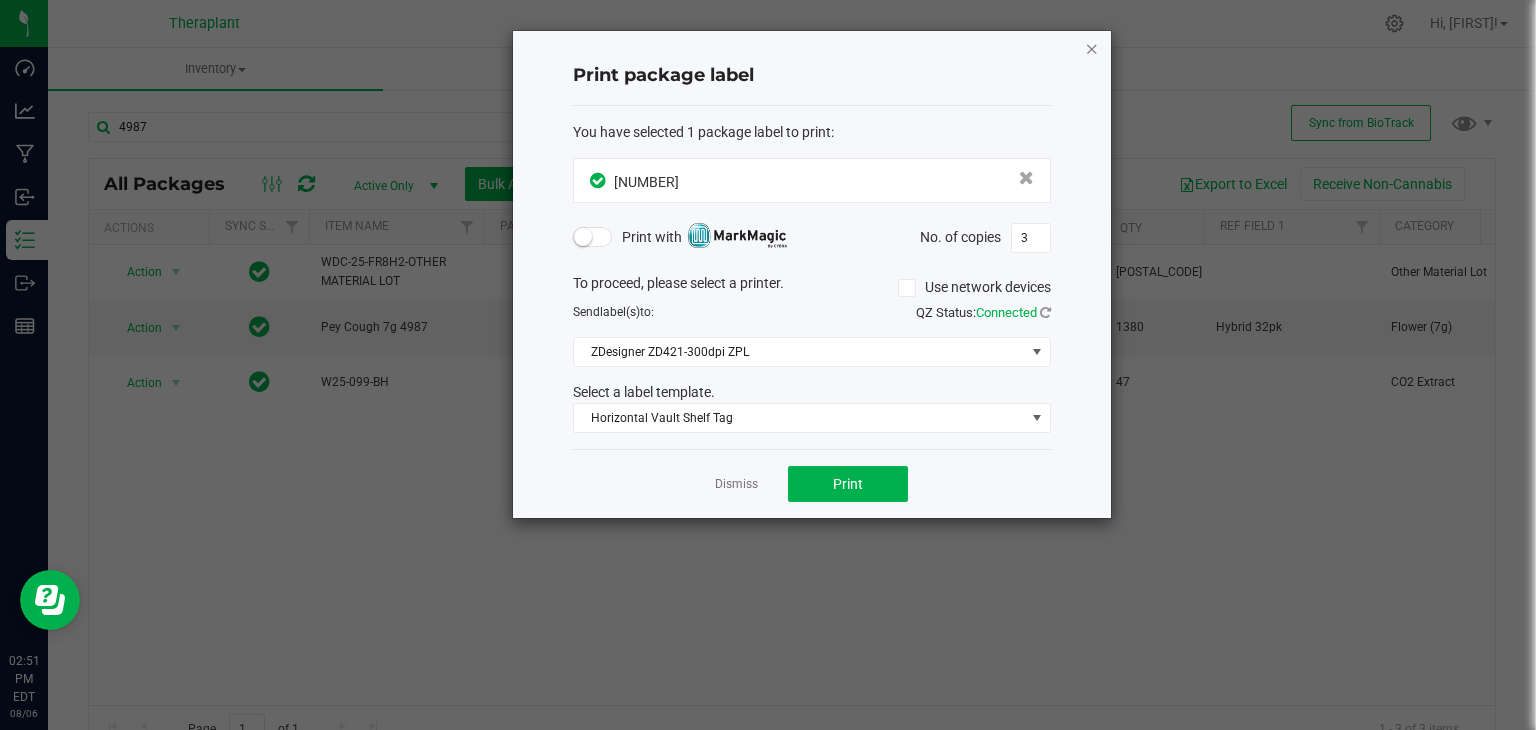 click 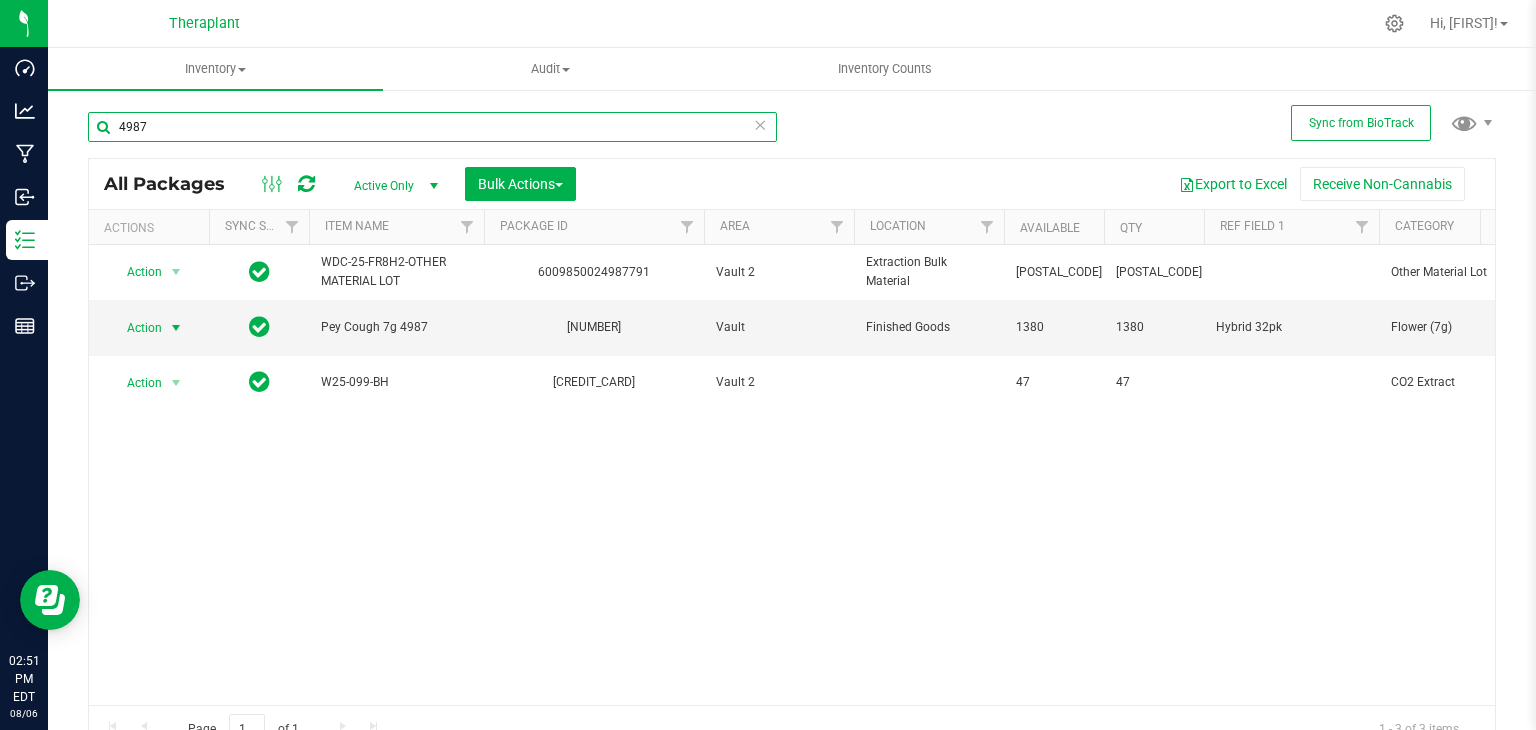 click on "4987" at bounding box center [432, 127] 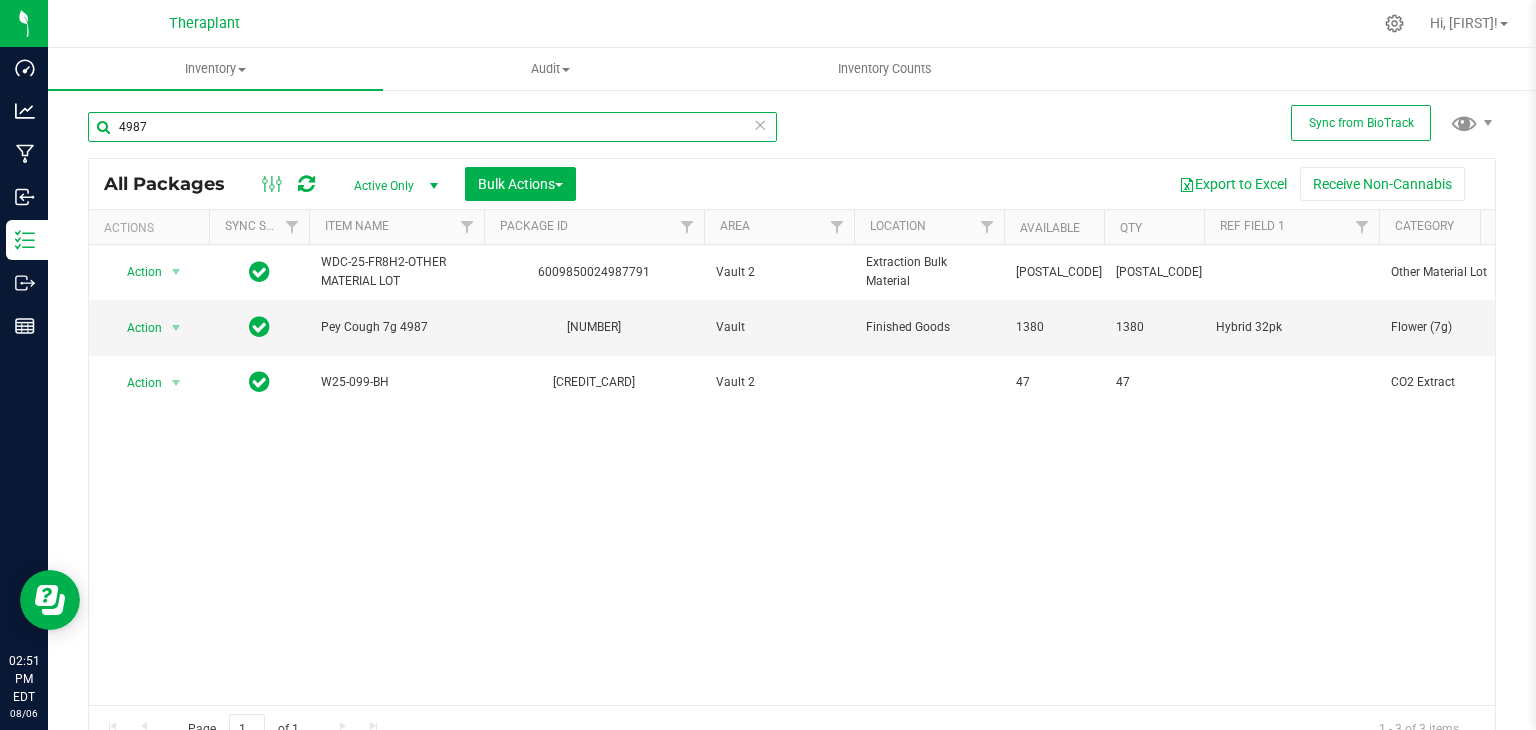 click on "4987" at bounding box center [432, 127] 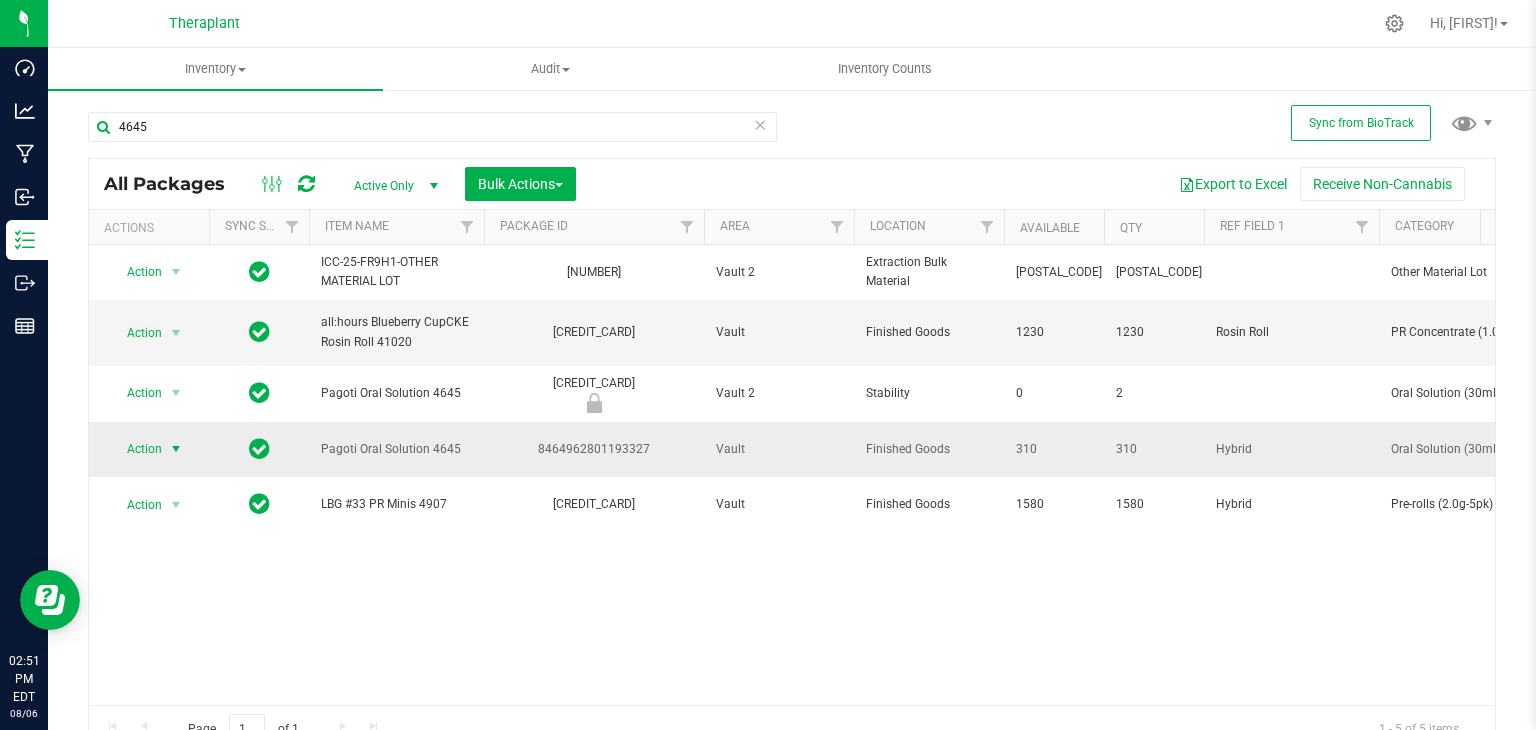 click at bounding box center (176, 449) 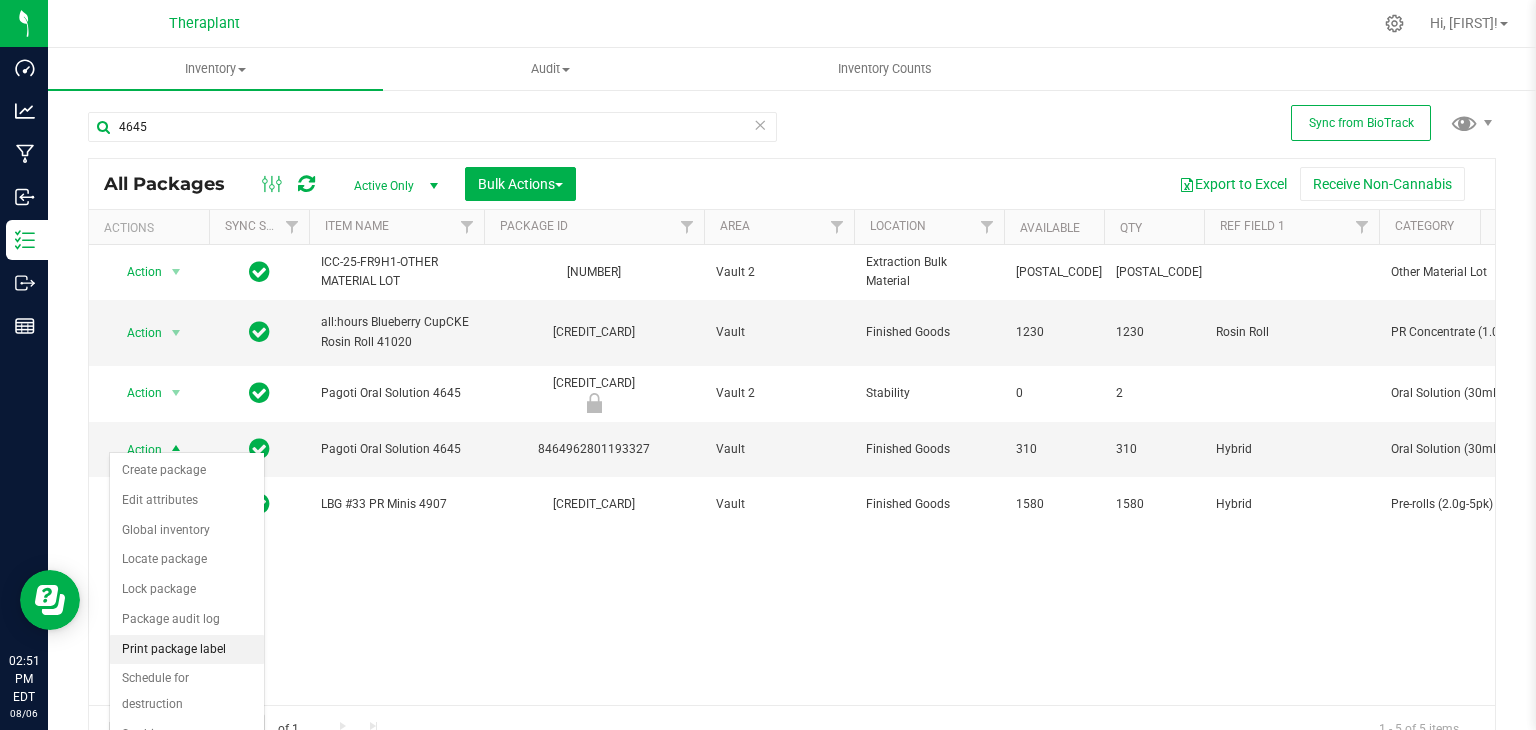 click on "Print package label" at bounding box center [187, 650] 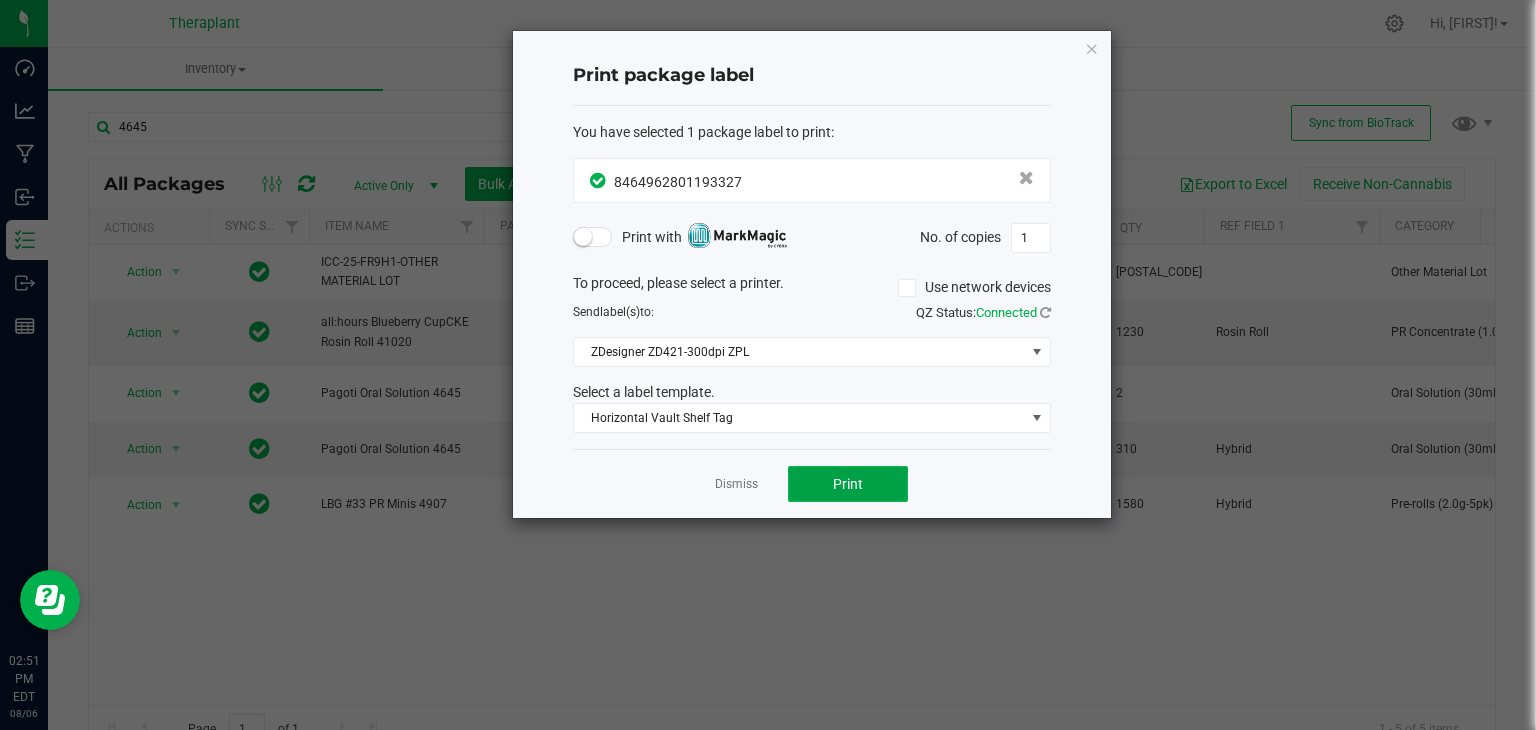click on "Print" 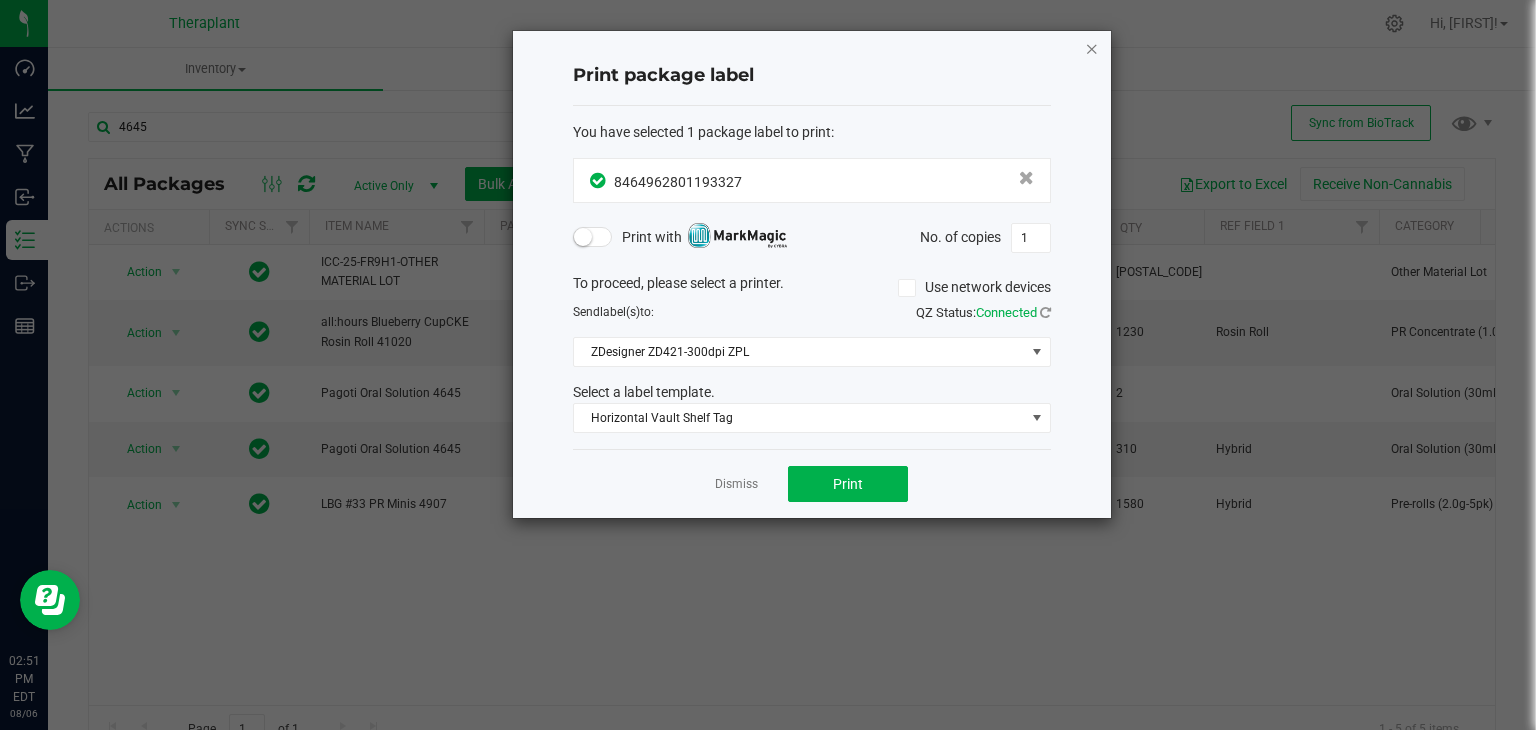 click 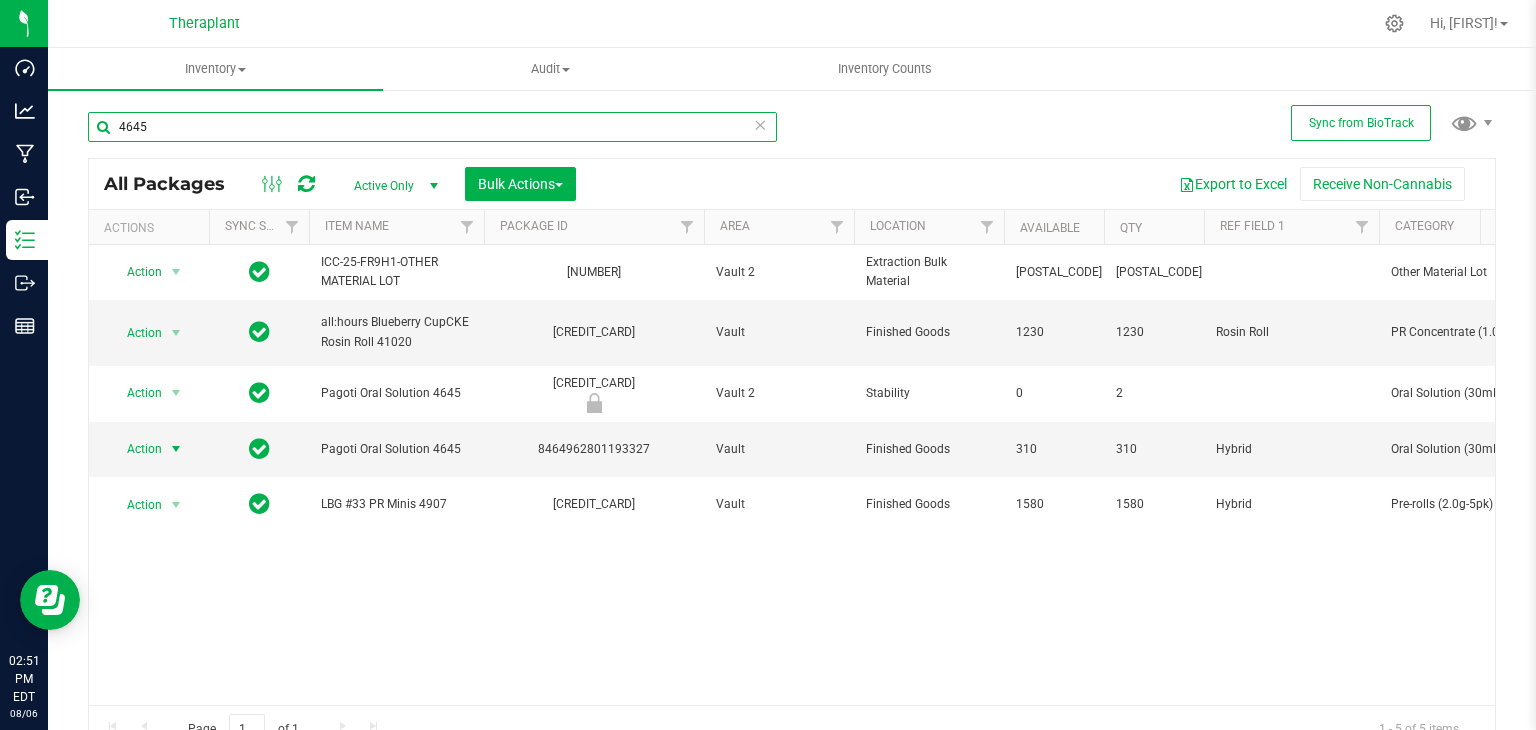 click on "4645" at bounding box center (432, 127) 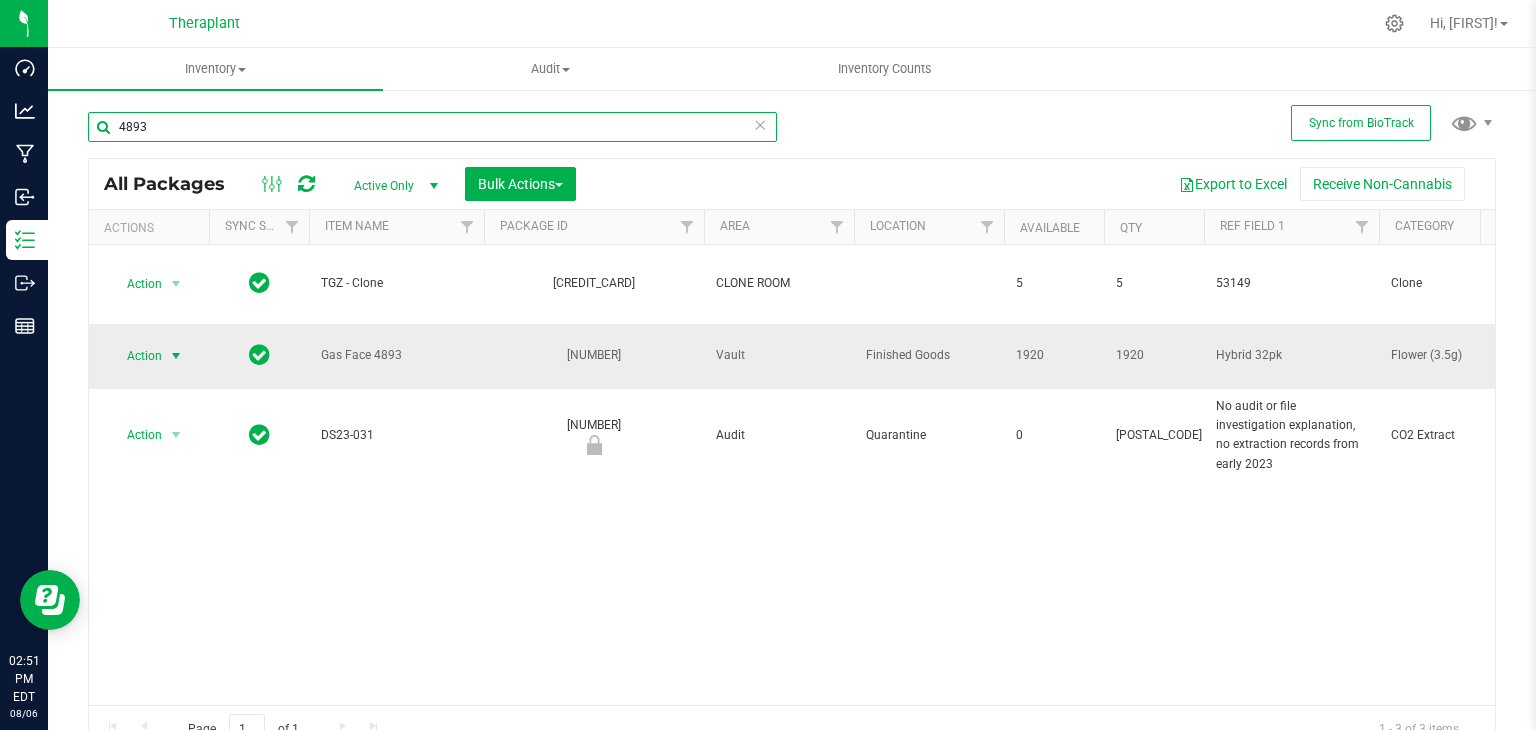 type on "4893" 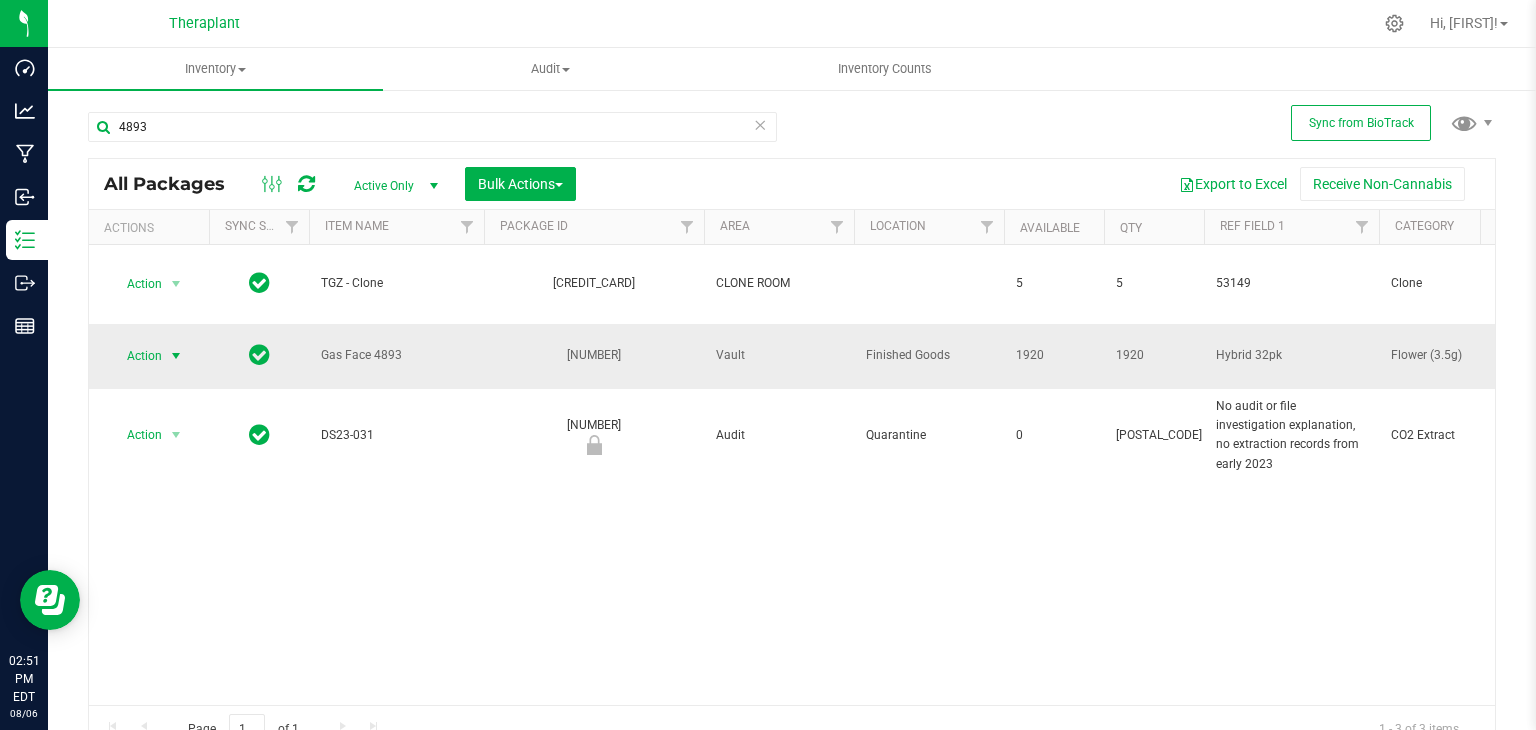 click on "Action" at bounding box center [136, 356] 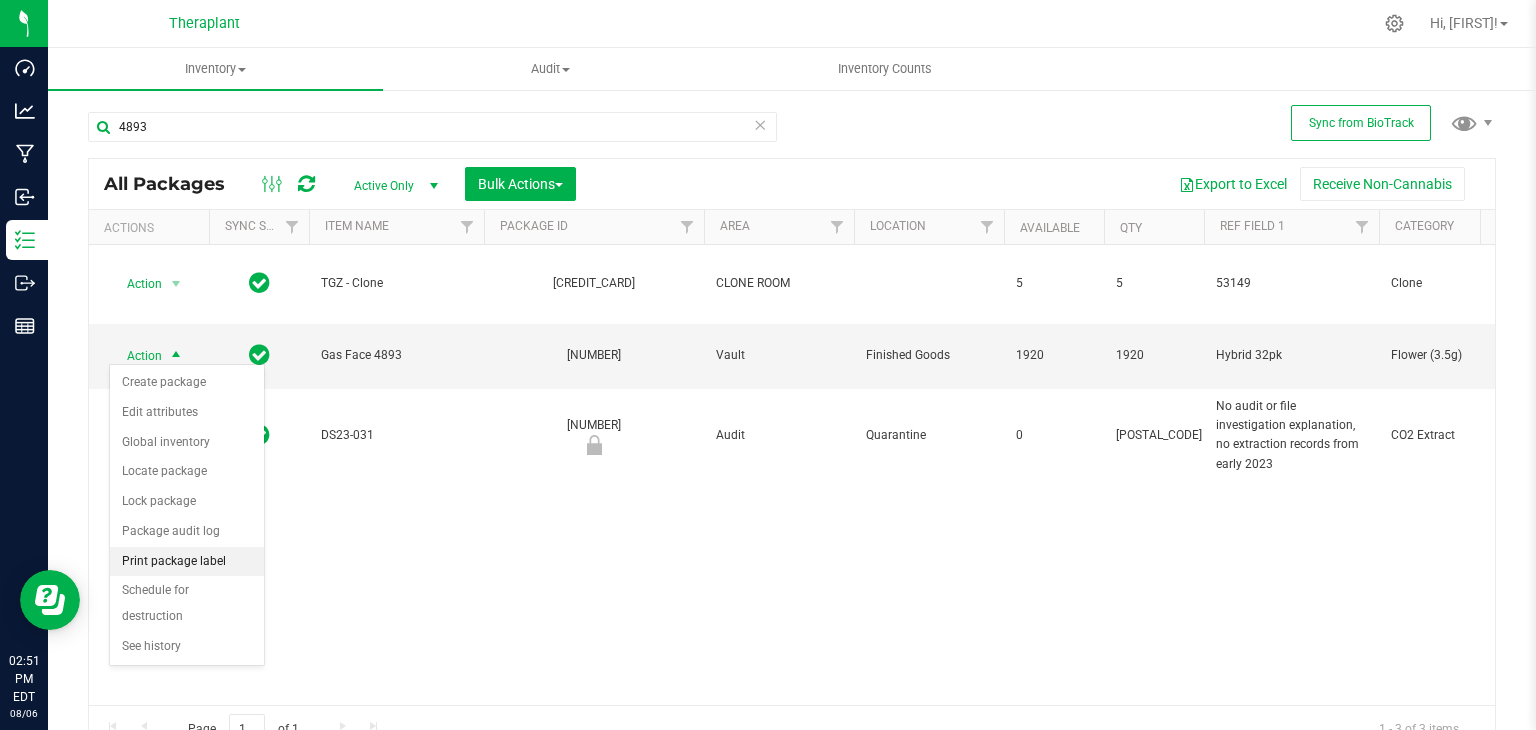 click on "Print package label" at bounding box center (187, 562) 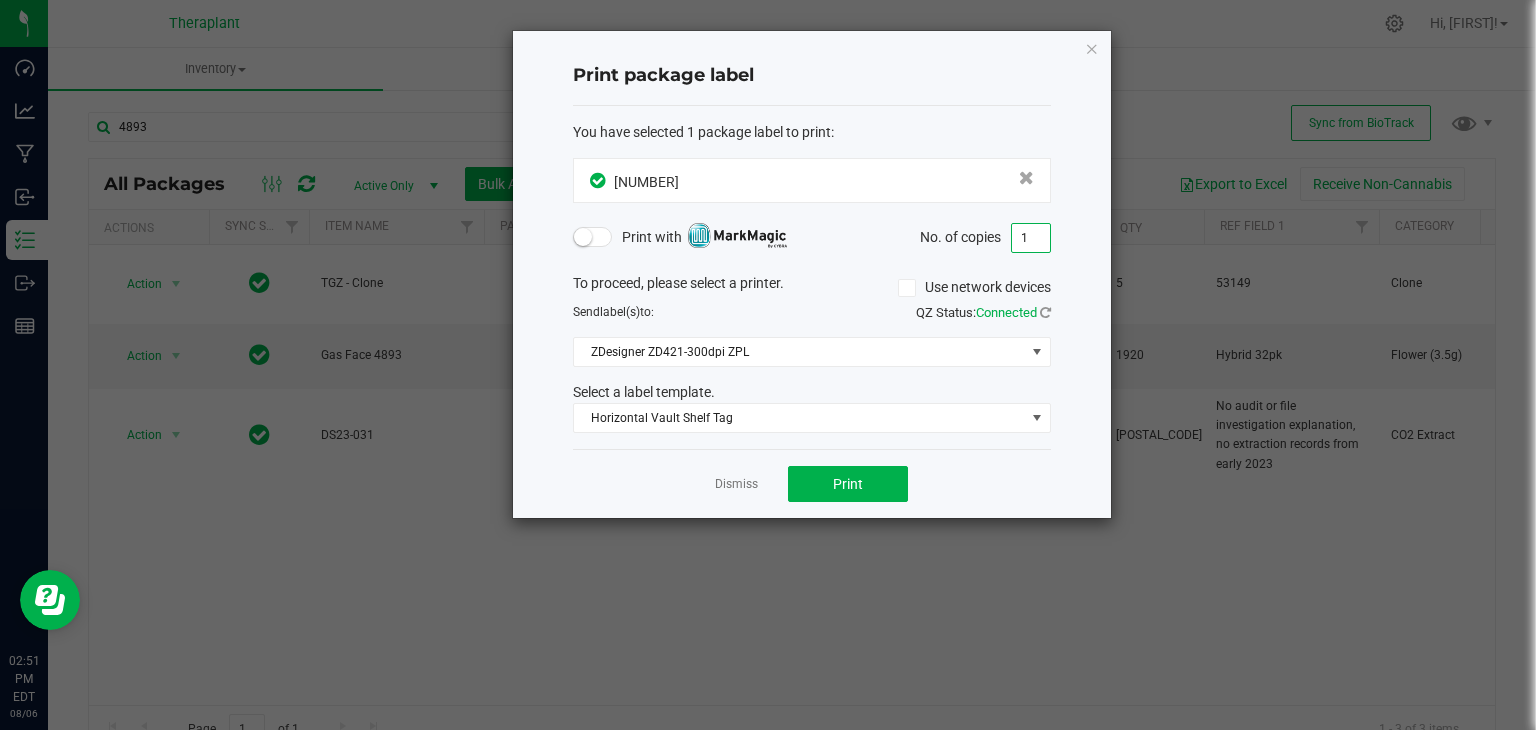 click on "1" at bounding box center [1031, 238] 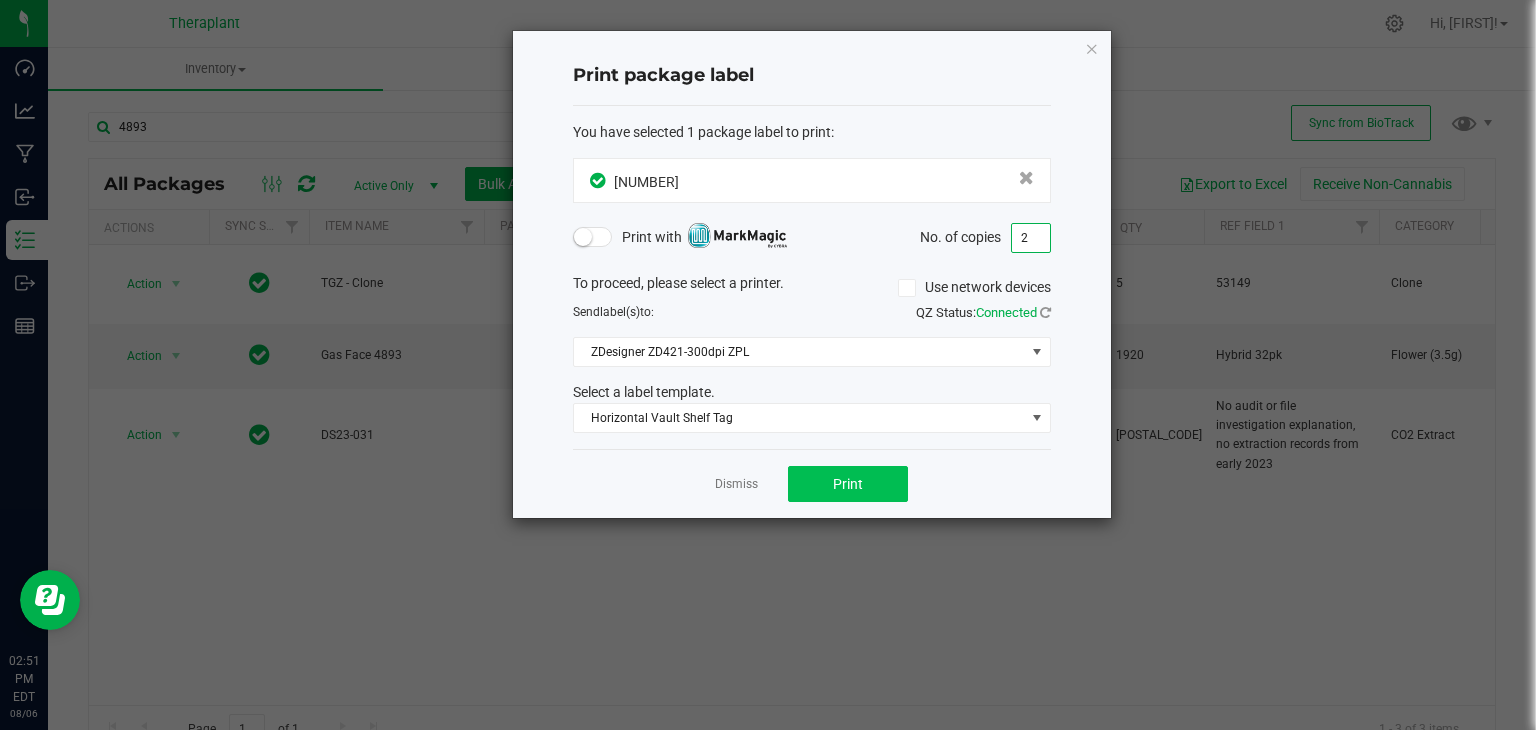 type on "2" 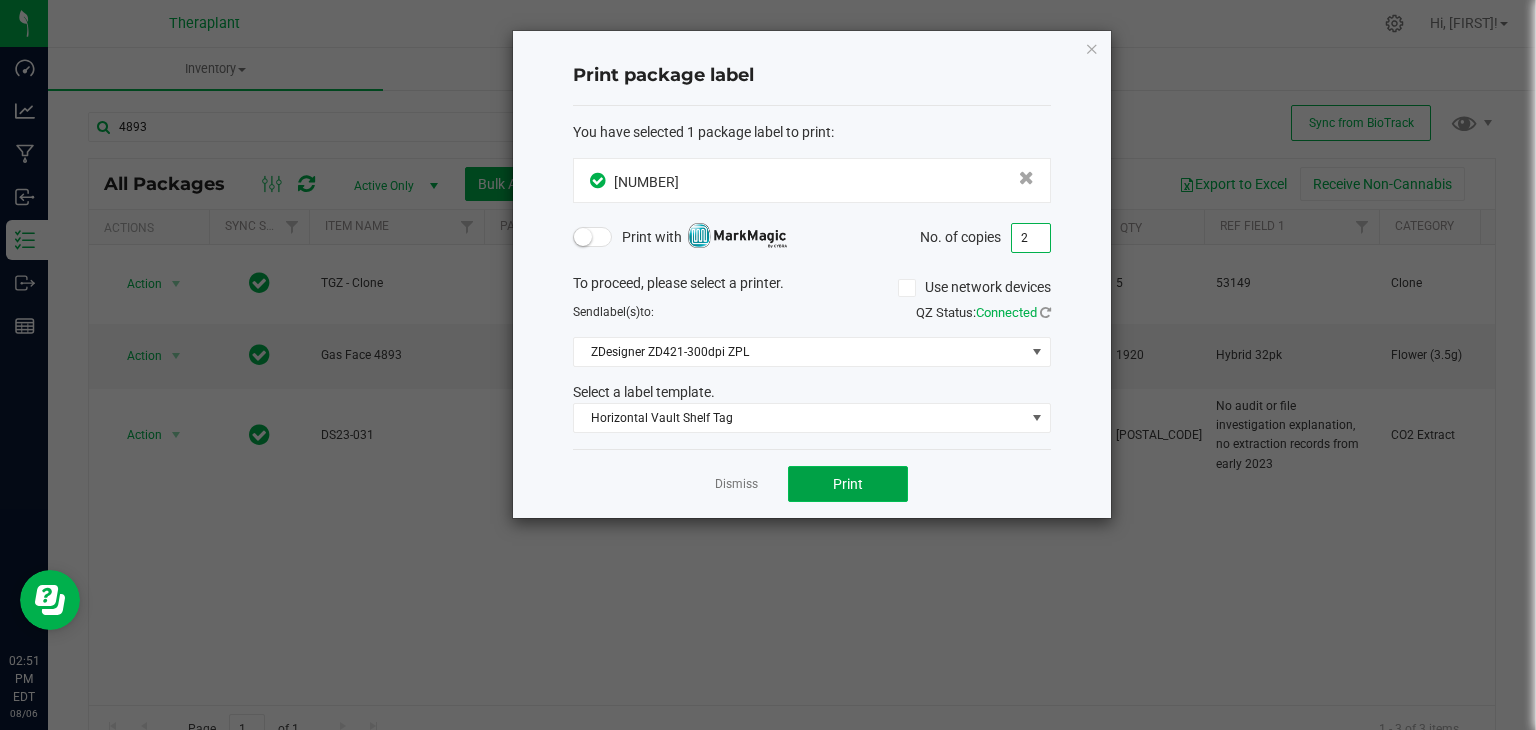 click on "Print" 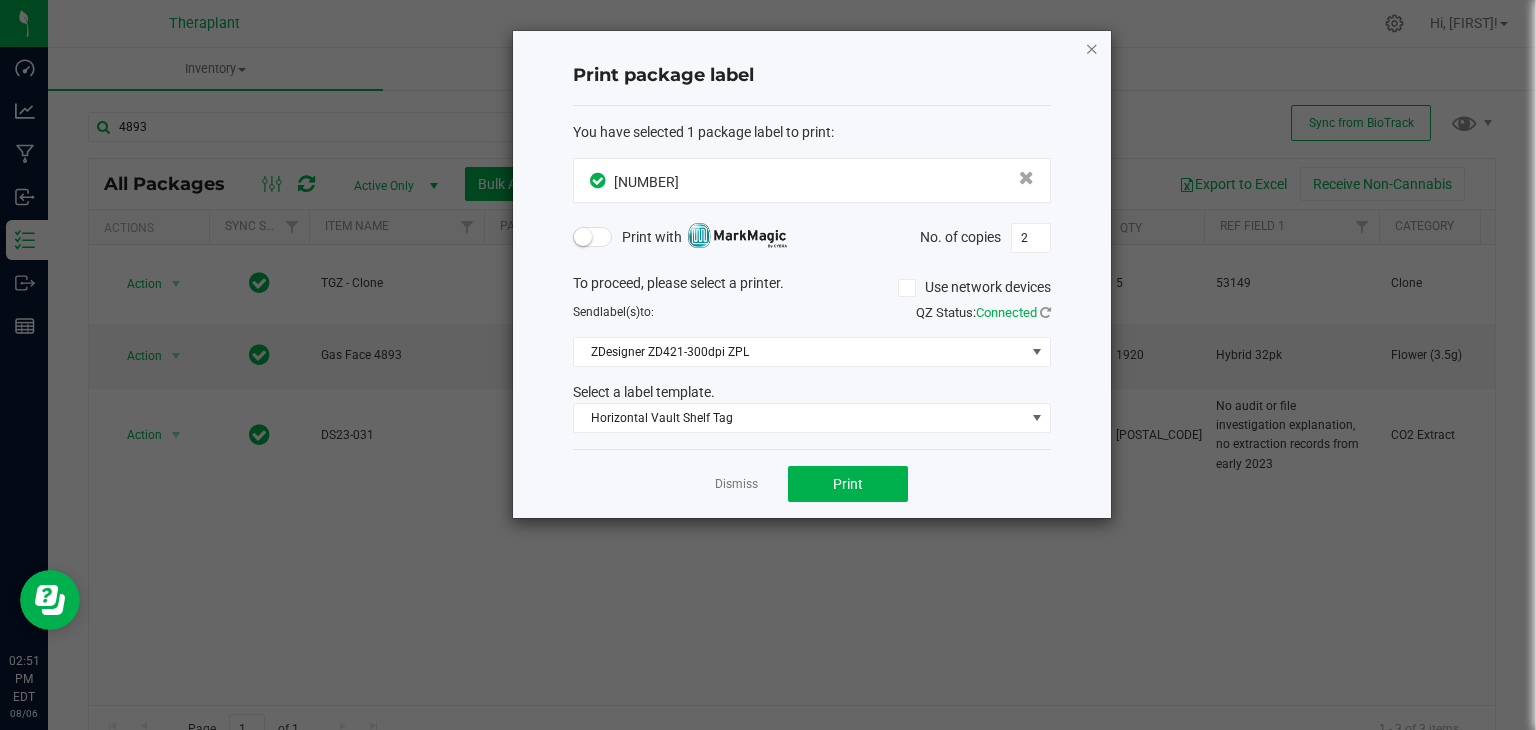click on "Print package label  You have selected 1 package label to print  :
[CREDIT_CARD]  Print with   No. of copies  2  To proceed, please select a printer.   Use network devices  Send  label(s)  to:  QZ Status:   Connected  ZDesigner ZD421-300dpi ZPL  Select a label template.  Horizontal Vault Shelf Tag  Dismiss   Print" 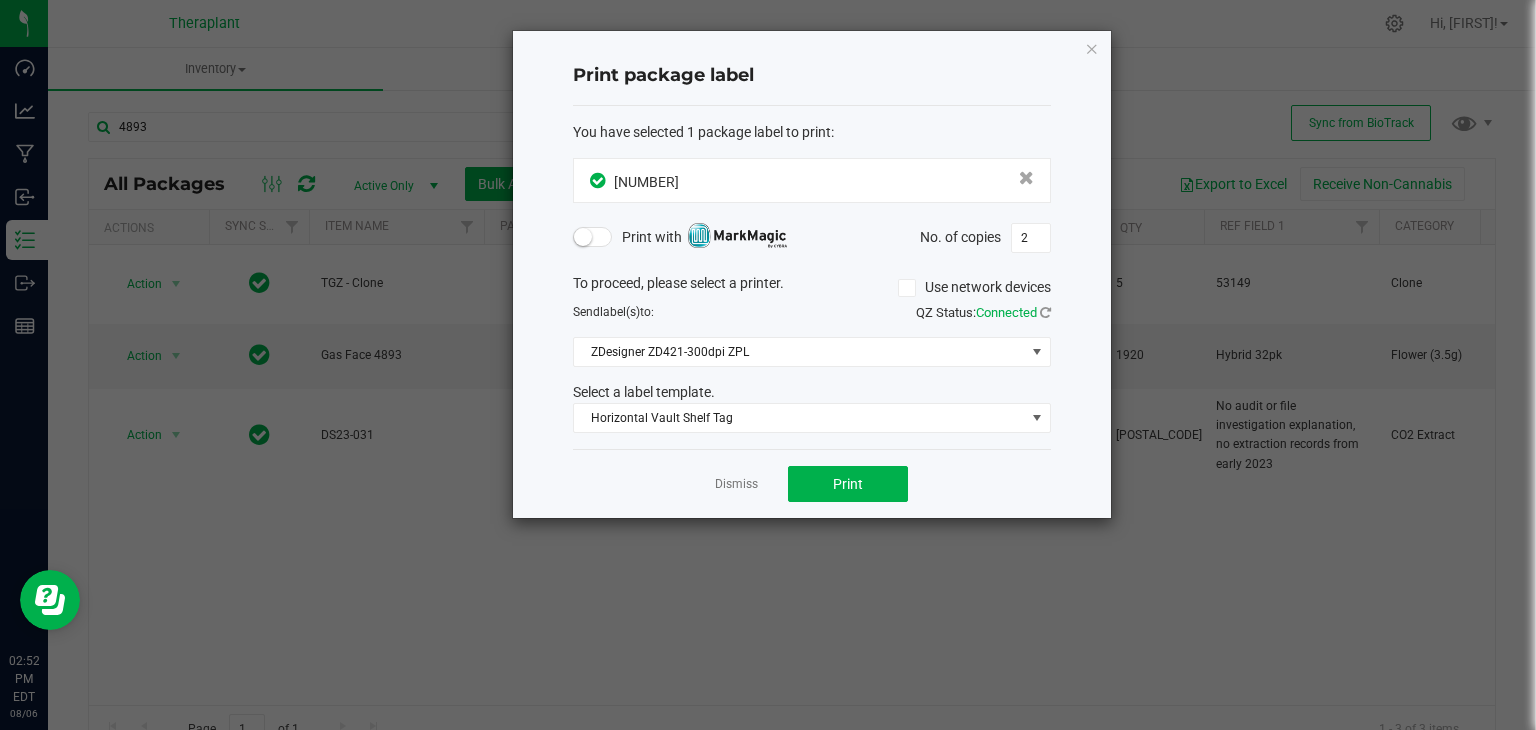 click on "Print package label  You have selected 1 package label to print  :
[CREDIT_CARD]  Print with   No. of copies  2  To proceed, please select a printer.   Use network devices  Send  label(s)  to:  QZ Status:   Connected  ZDesigner ZD421-300dpi ZPL  Select a label template.  Horizontal Vault Shelf Tag  Dismiss   Print" 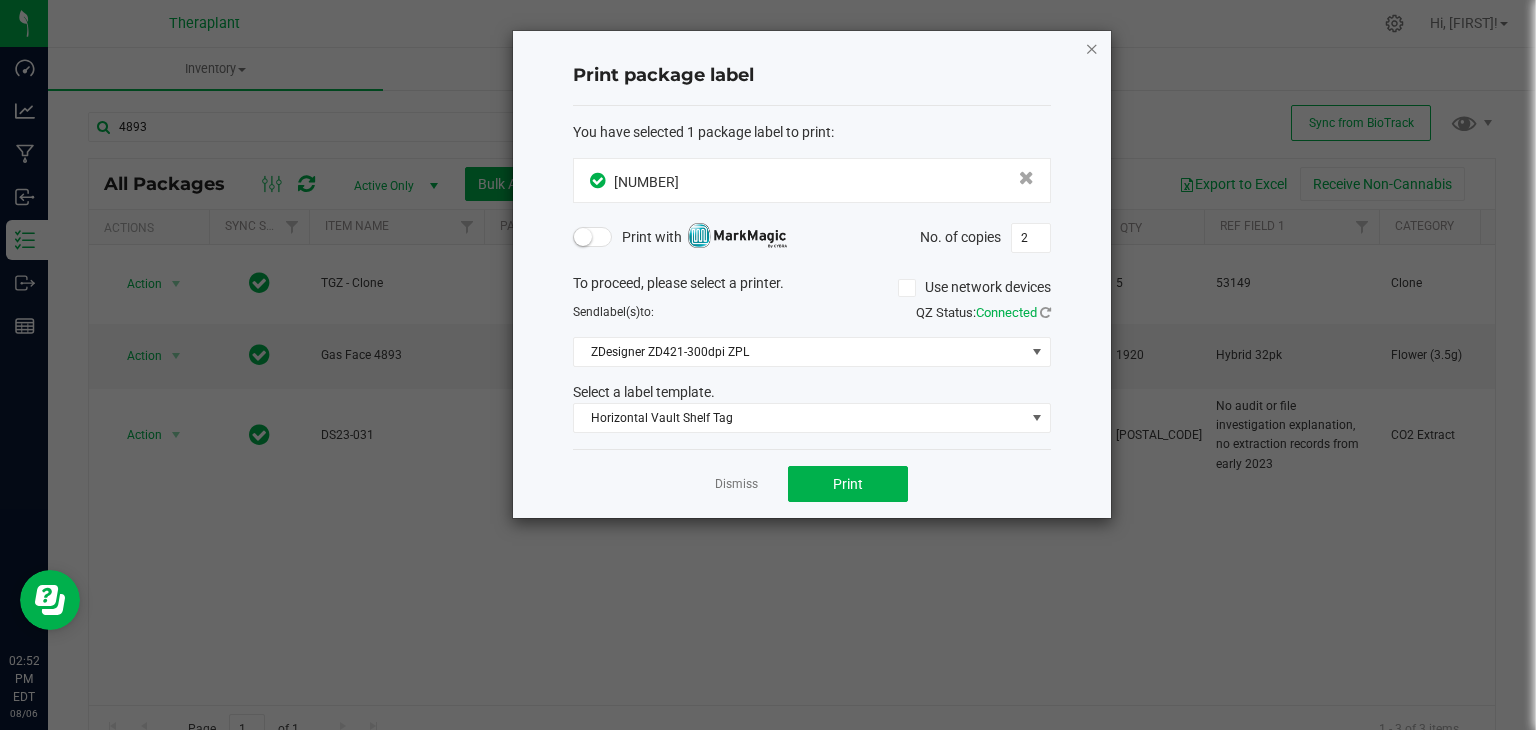 click 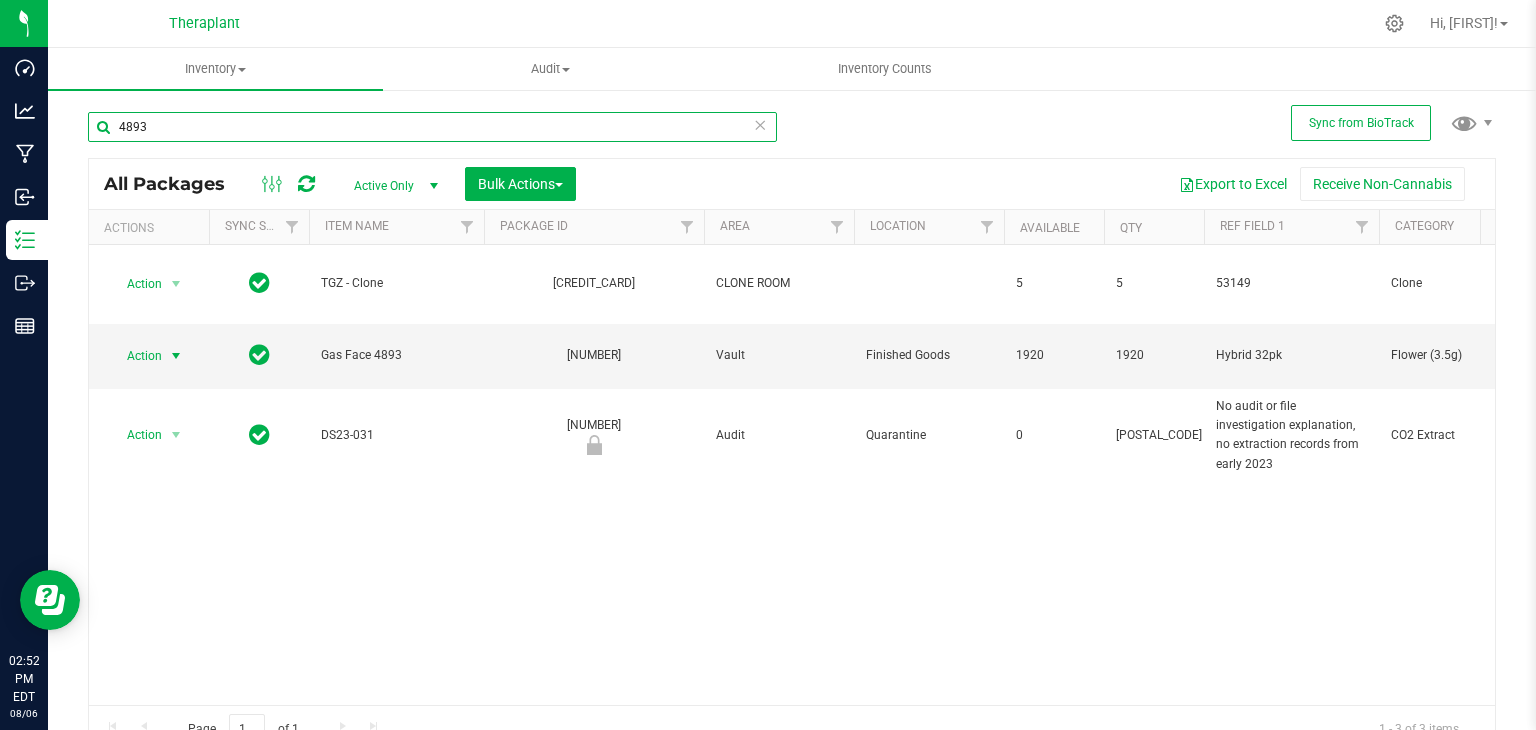 click on "4893" at bounding box center (432, 127) 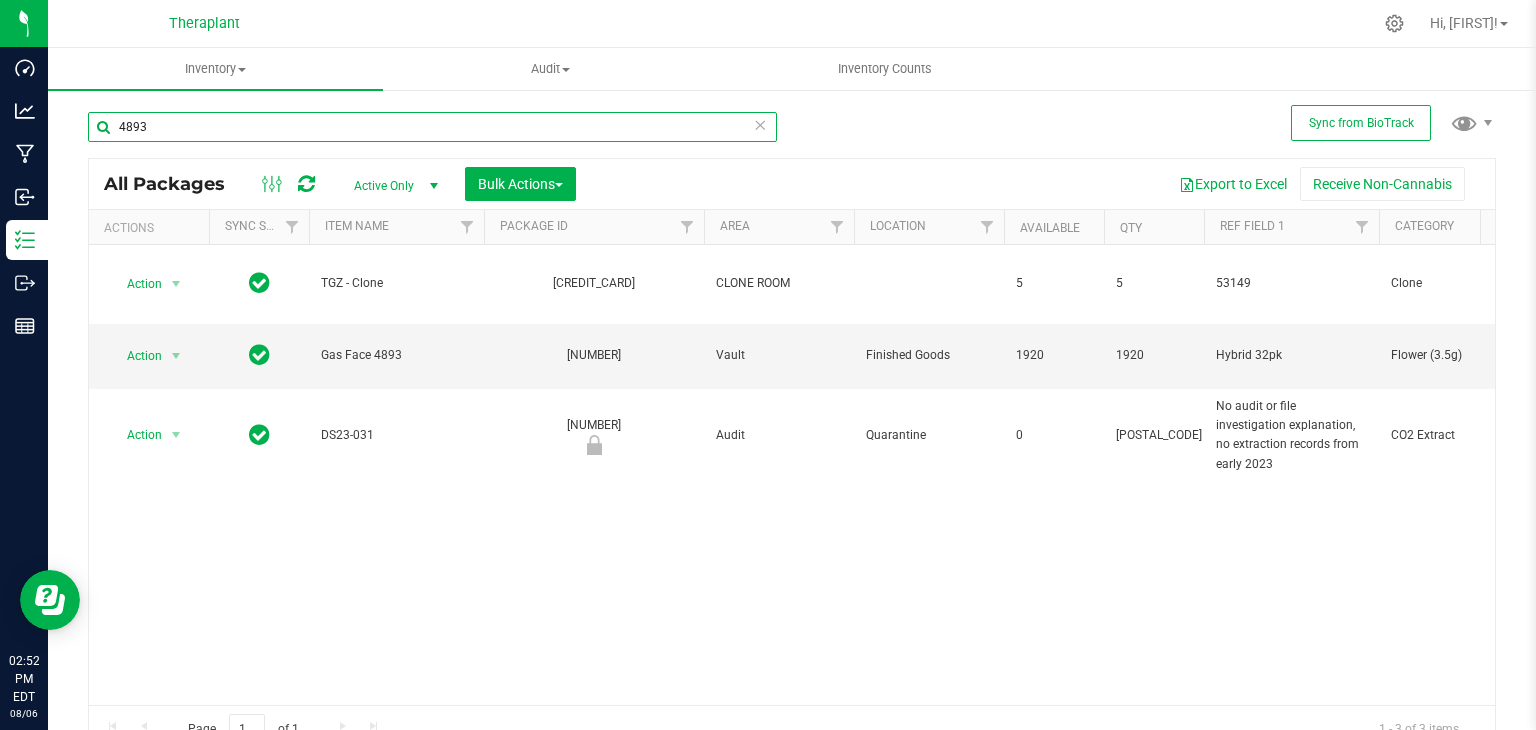 click on "4893" at bounding box center [432, 127] 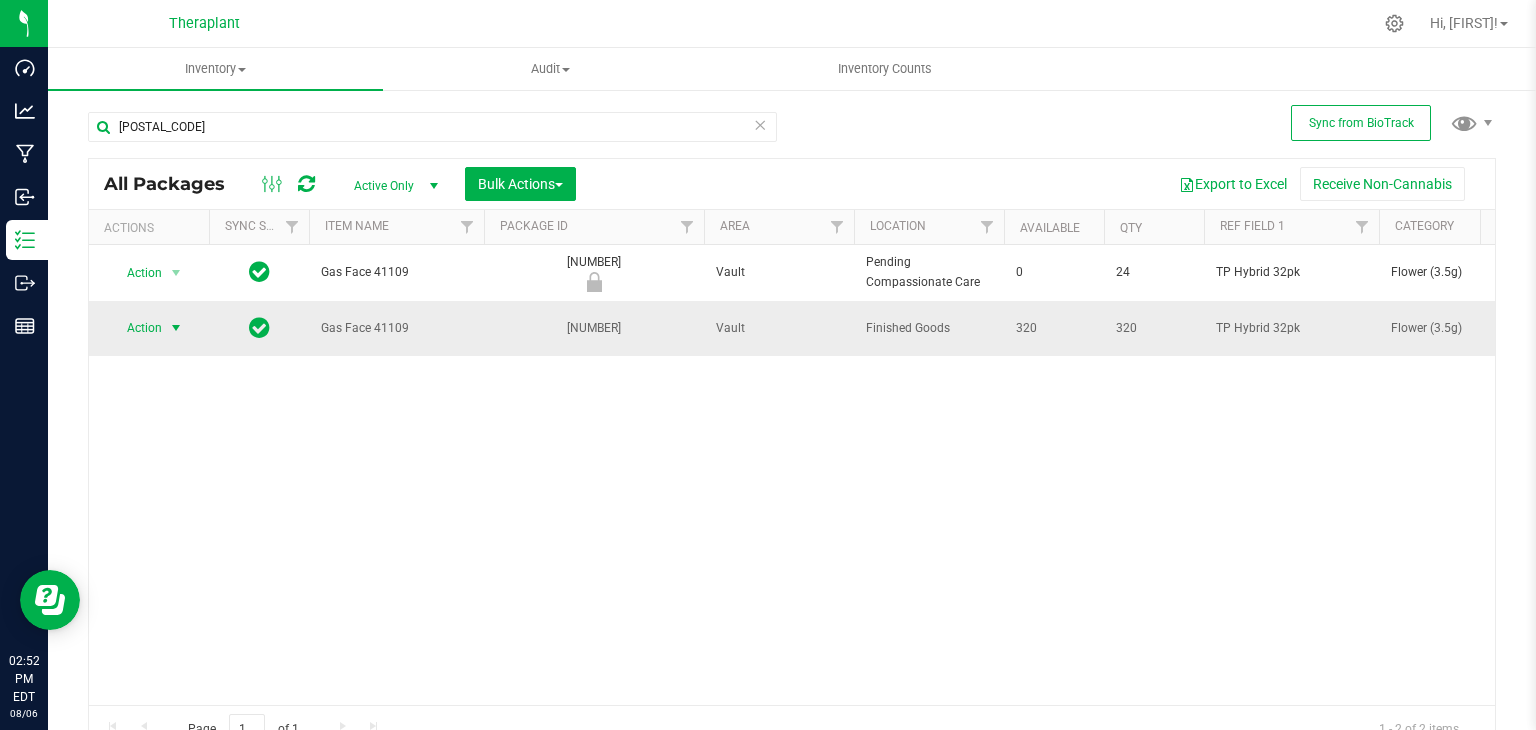 click at bounding box center [176, 328] 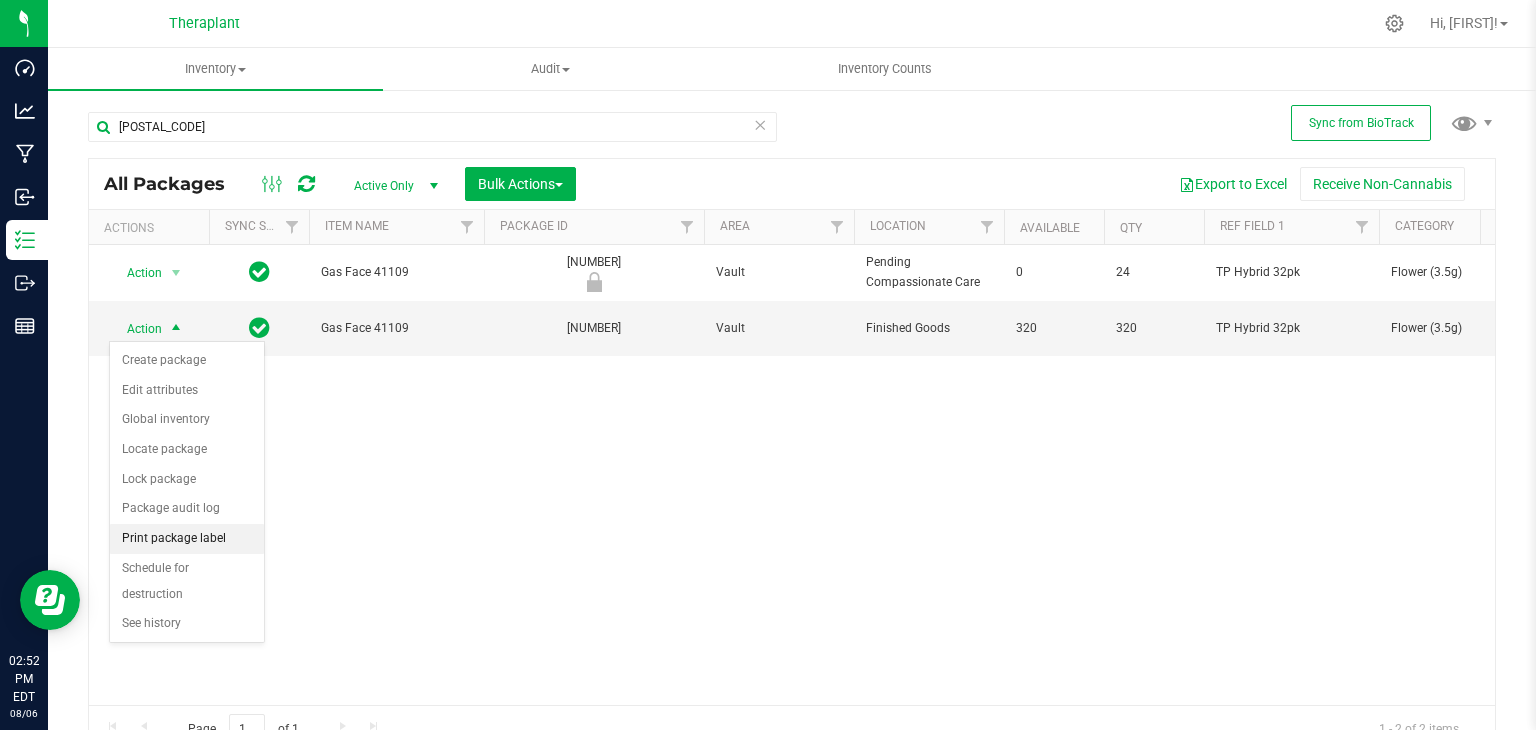 click on "Print package label" at bounding box center (187, 539) 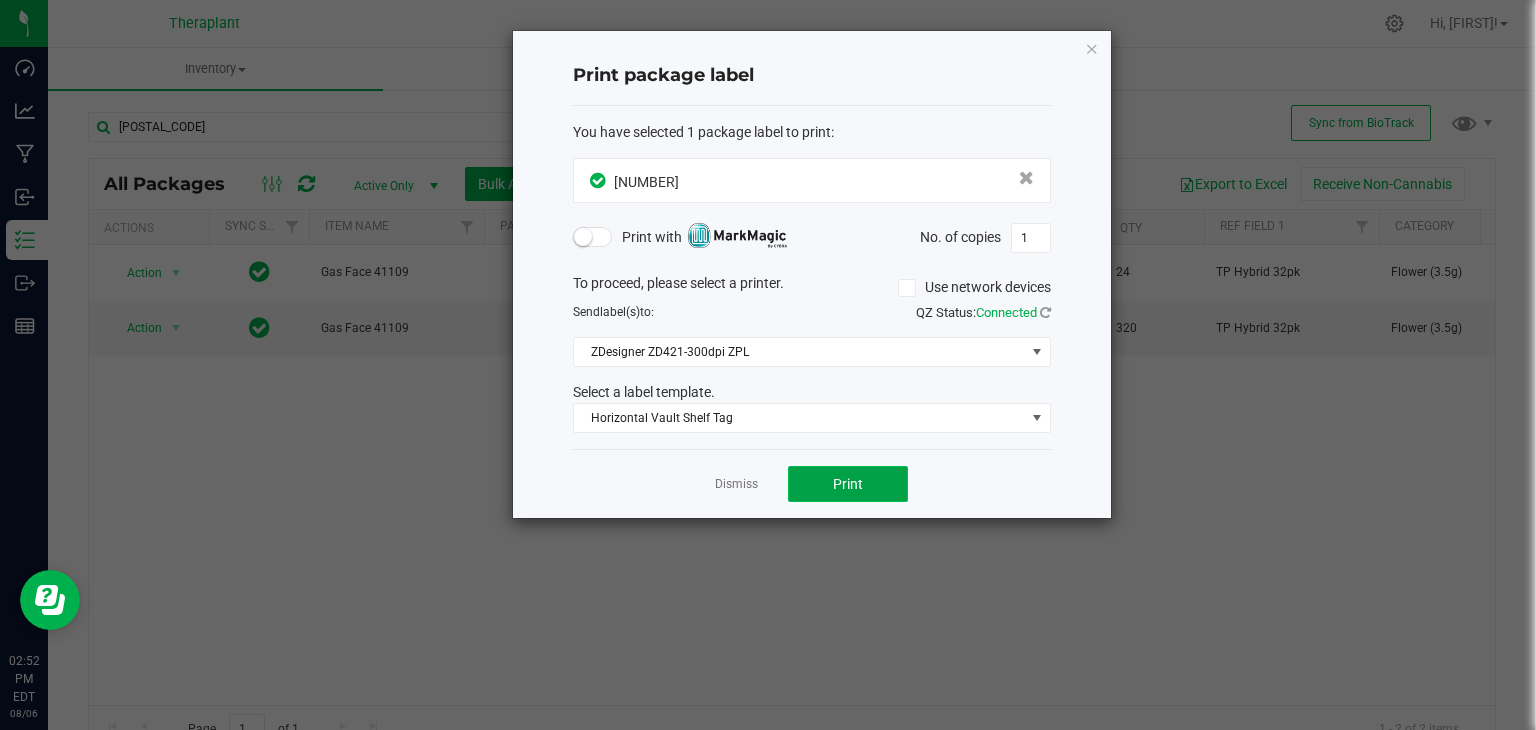 click on "Print" 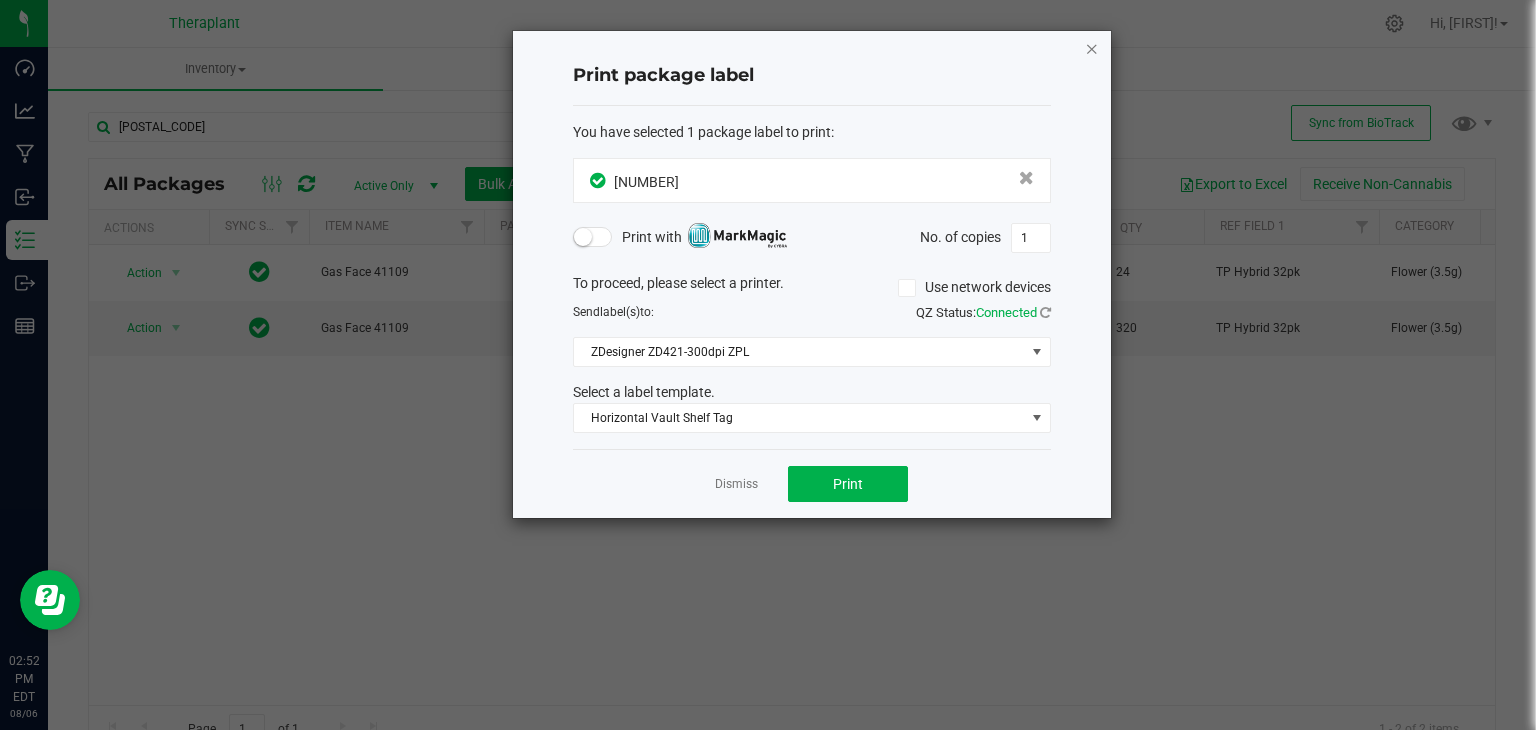 click 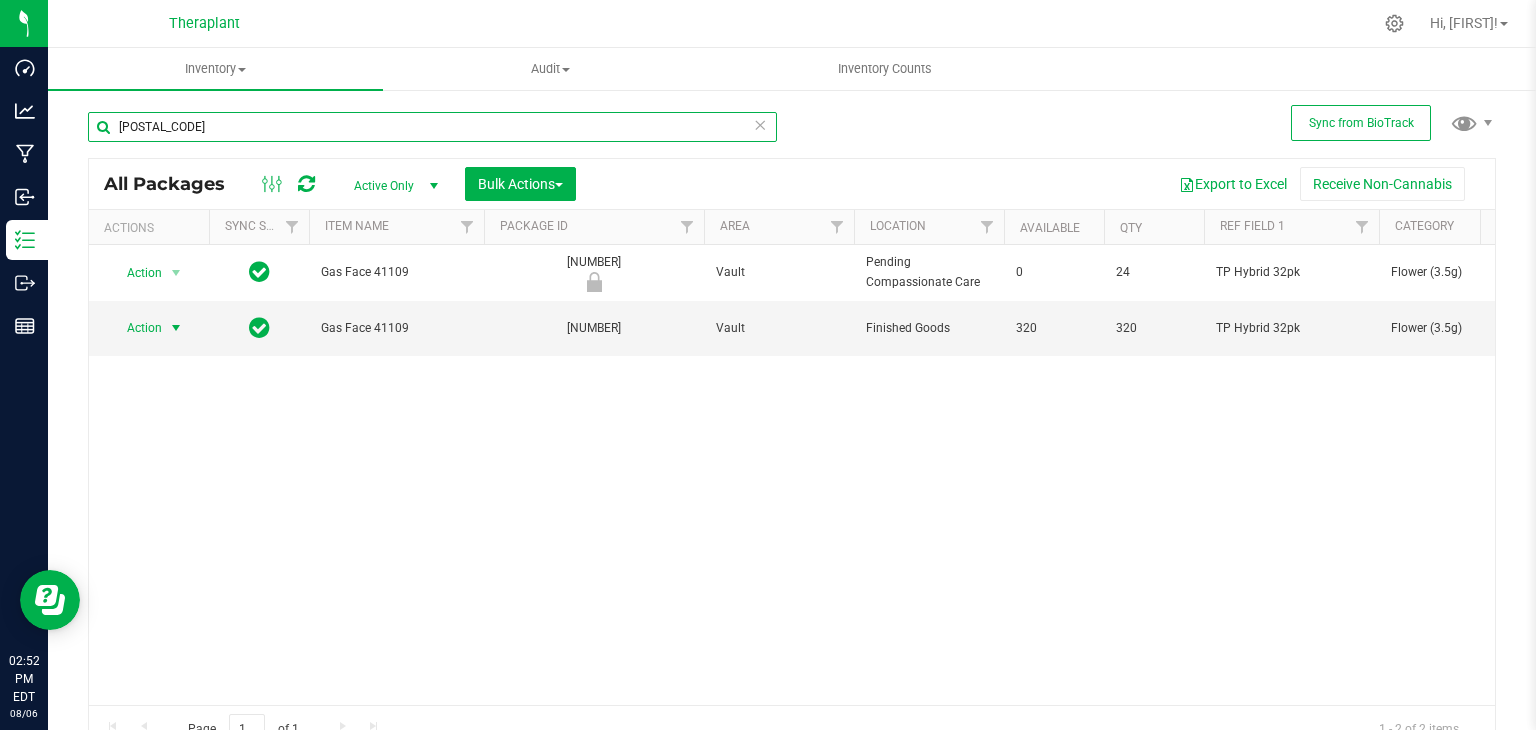 click on "[POSTAL_CODE]" at bounding box center (432, 127) 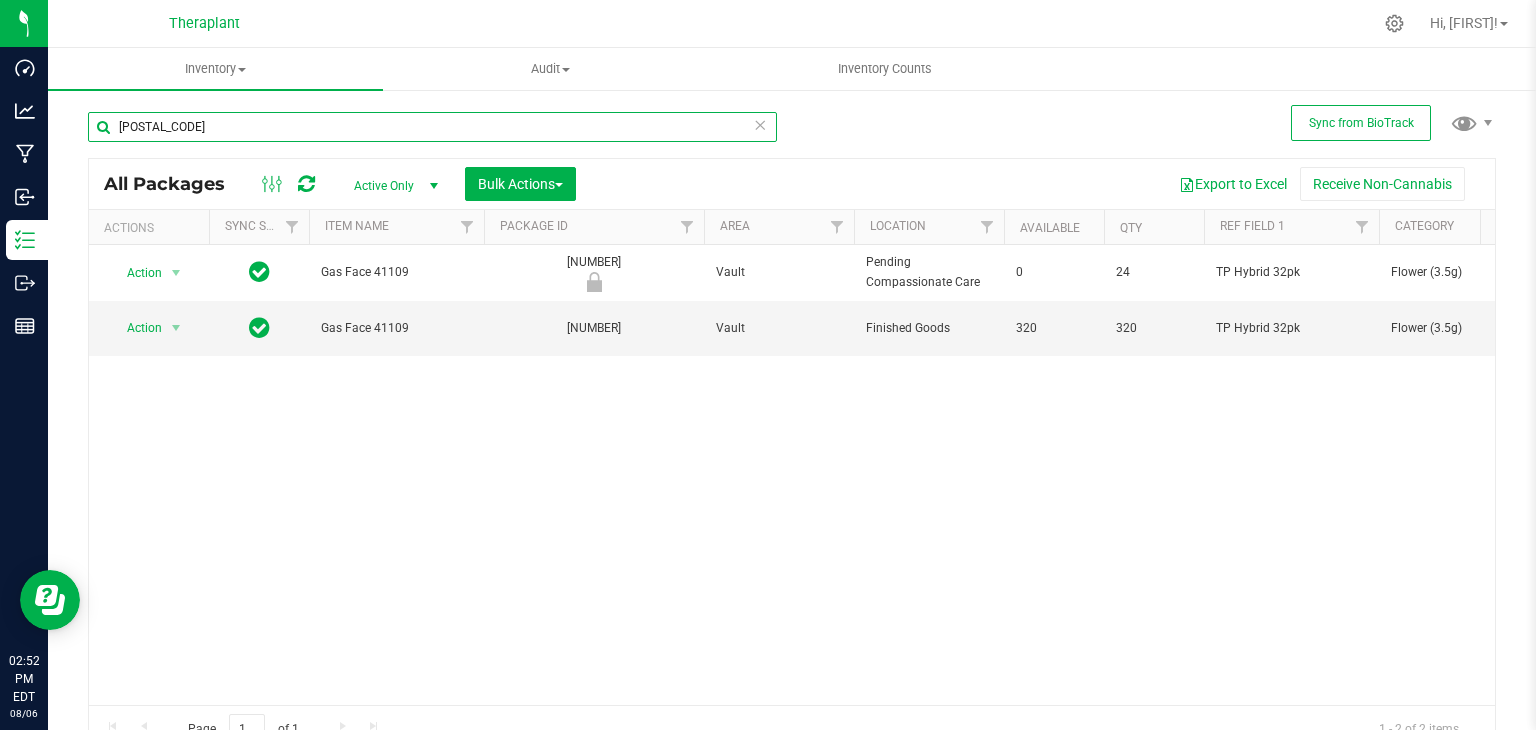 click on "[POSTAL_CODE]" at bounding box center [432, 127] 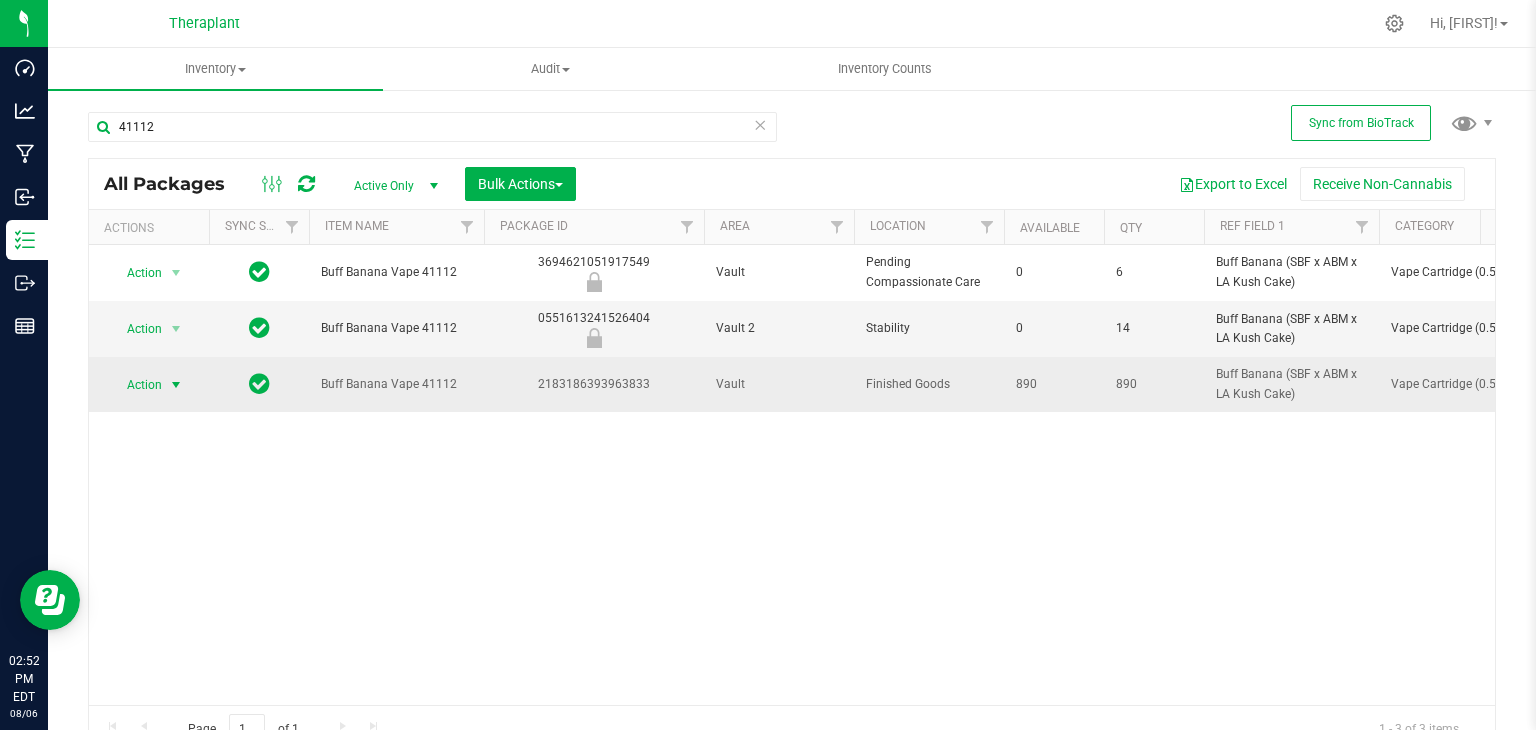 click at bounding box center [176, 385] 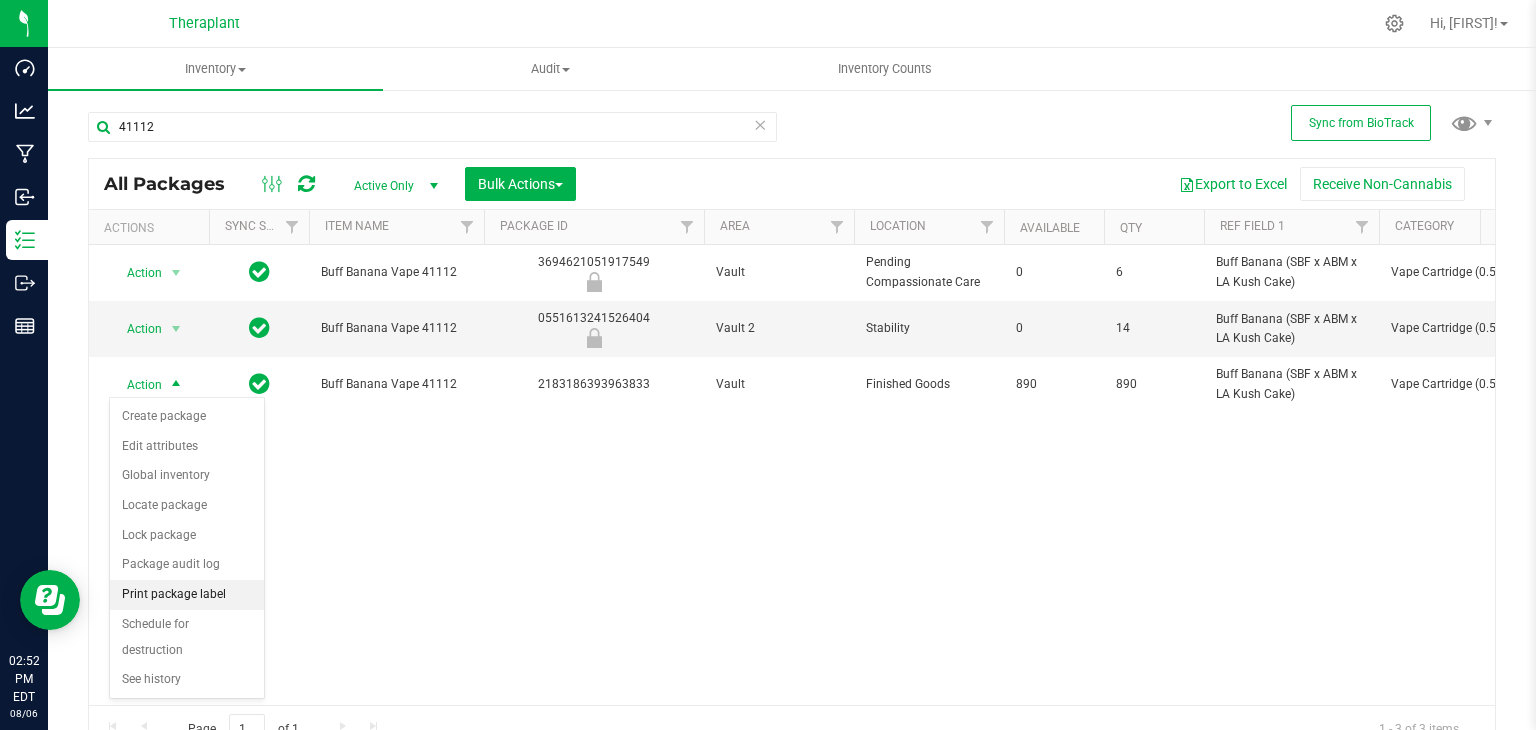 click on "Print package label" at bounding box center (187, 595) 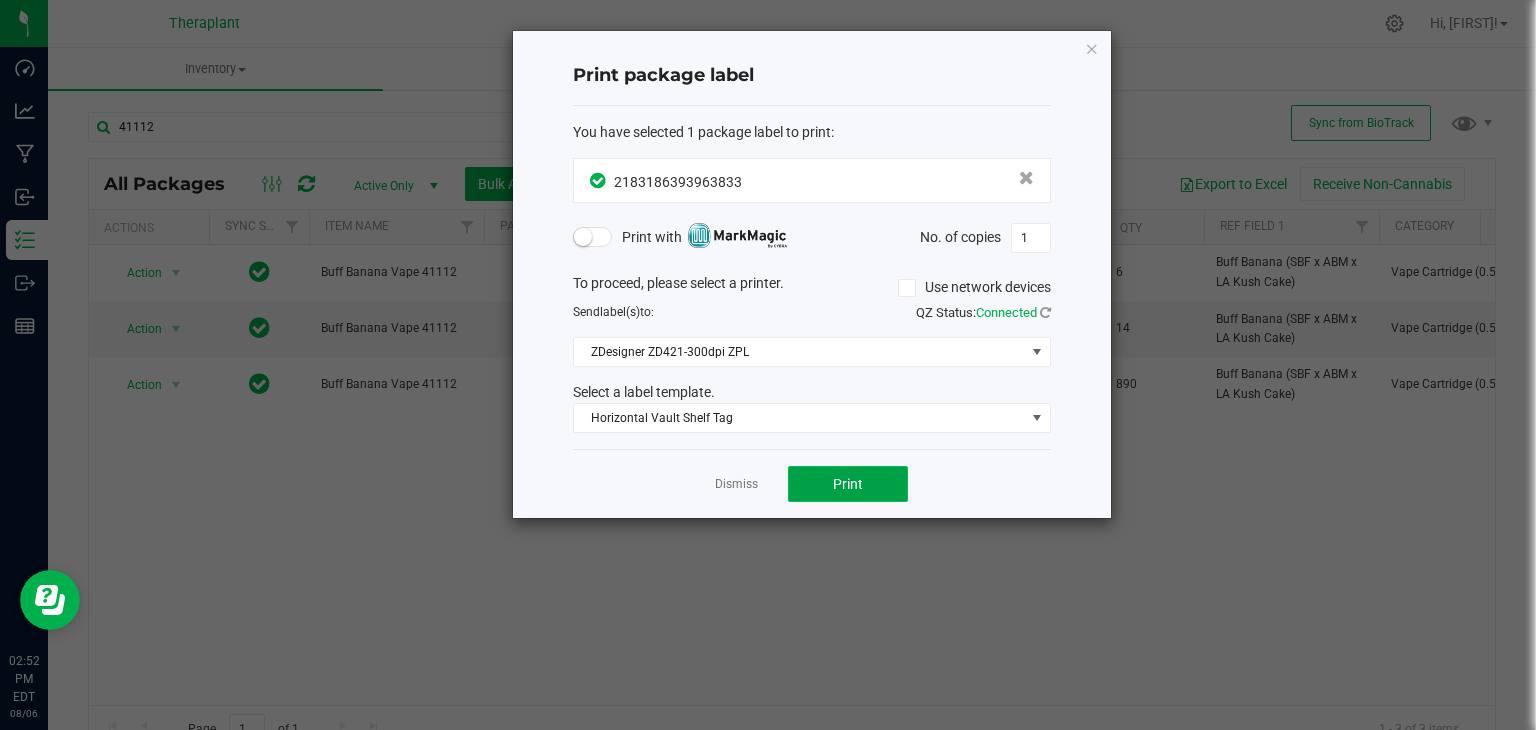 click on "Print" 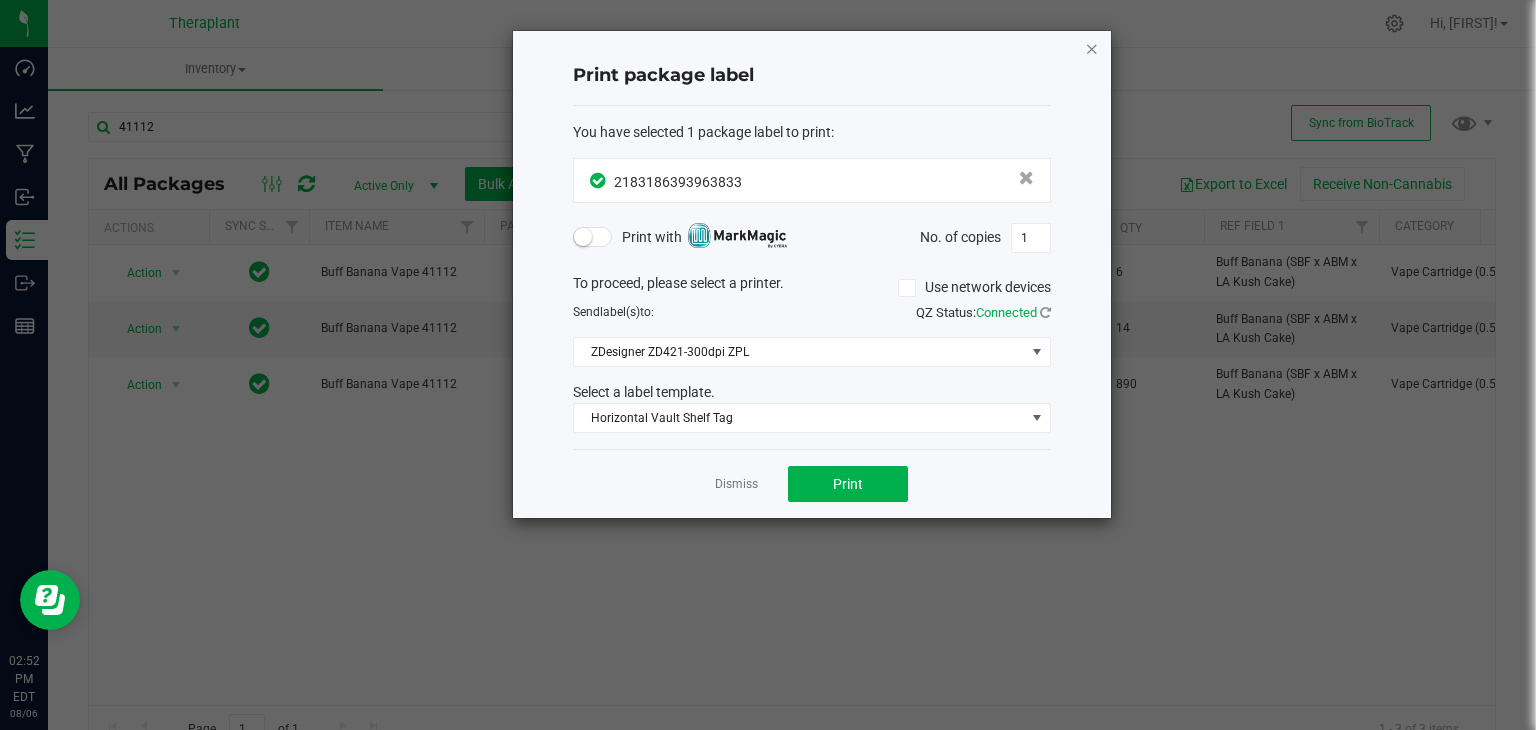 click 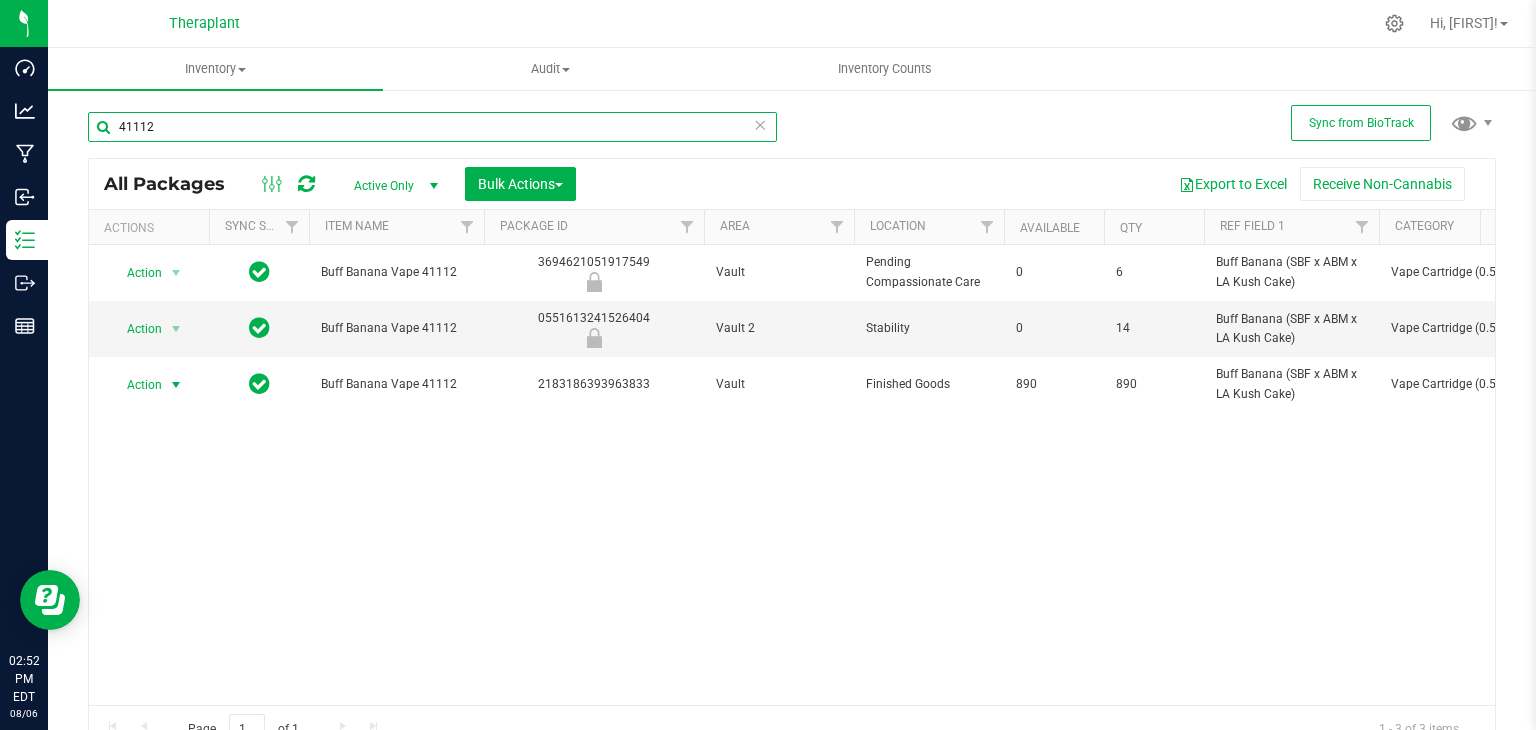 click on "41112" at bounding box center (432, 127) 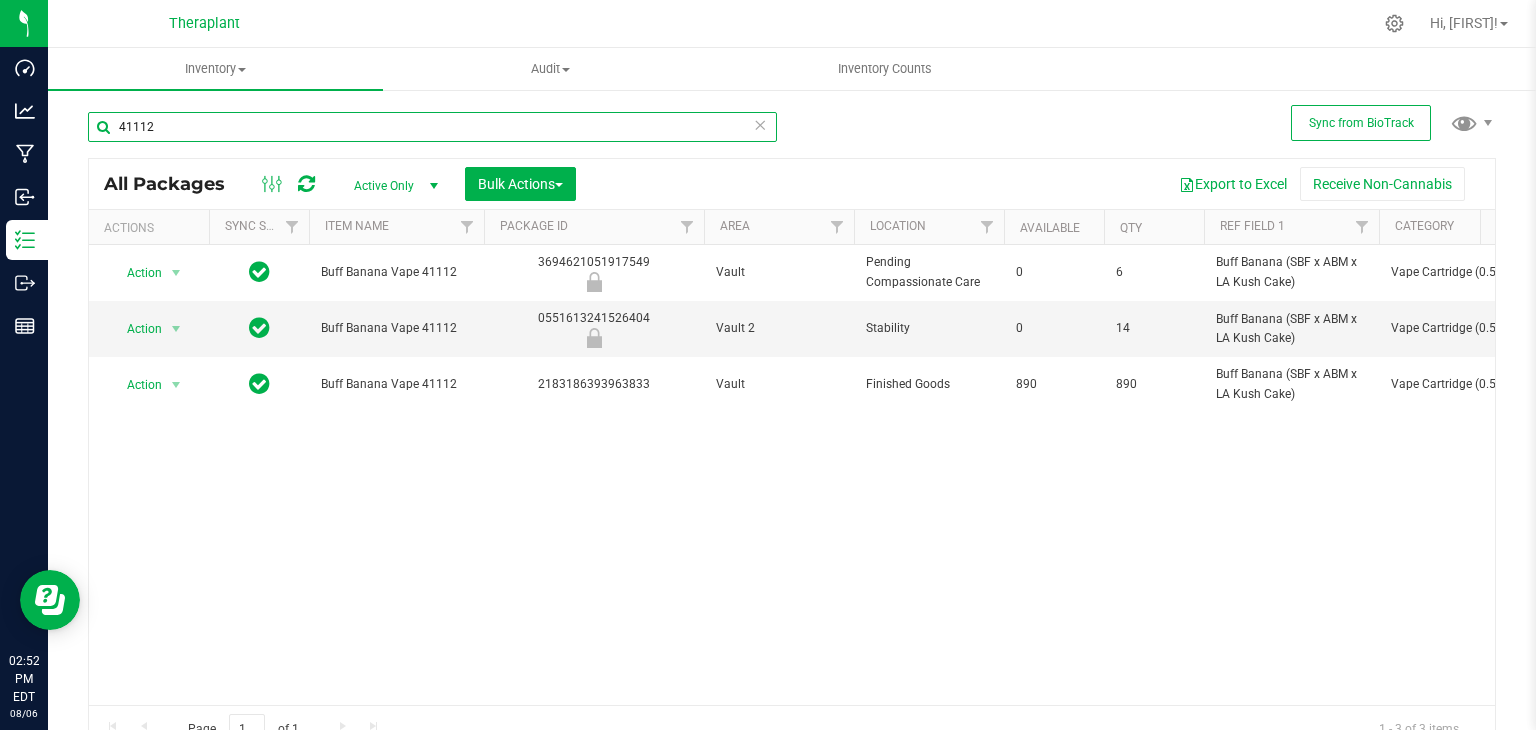 click on "41112" at bounding box center [432, 127] 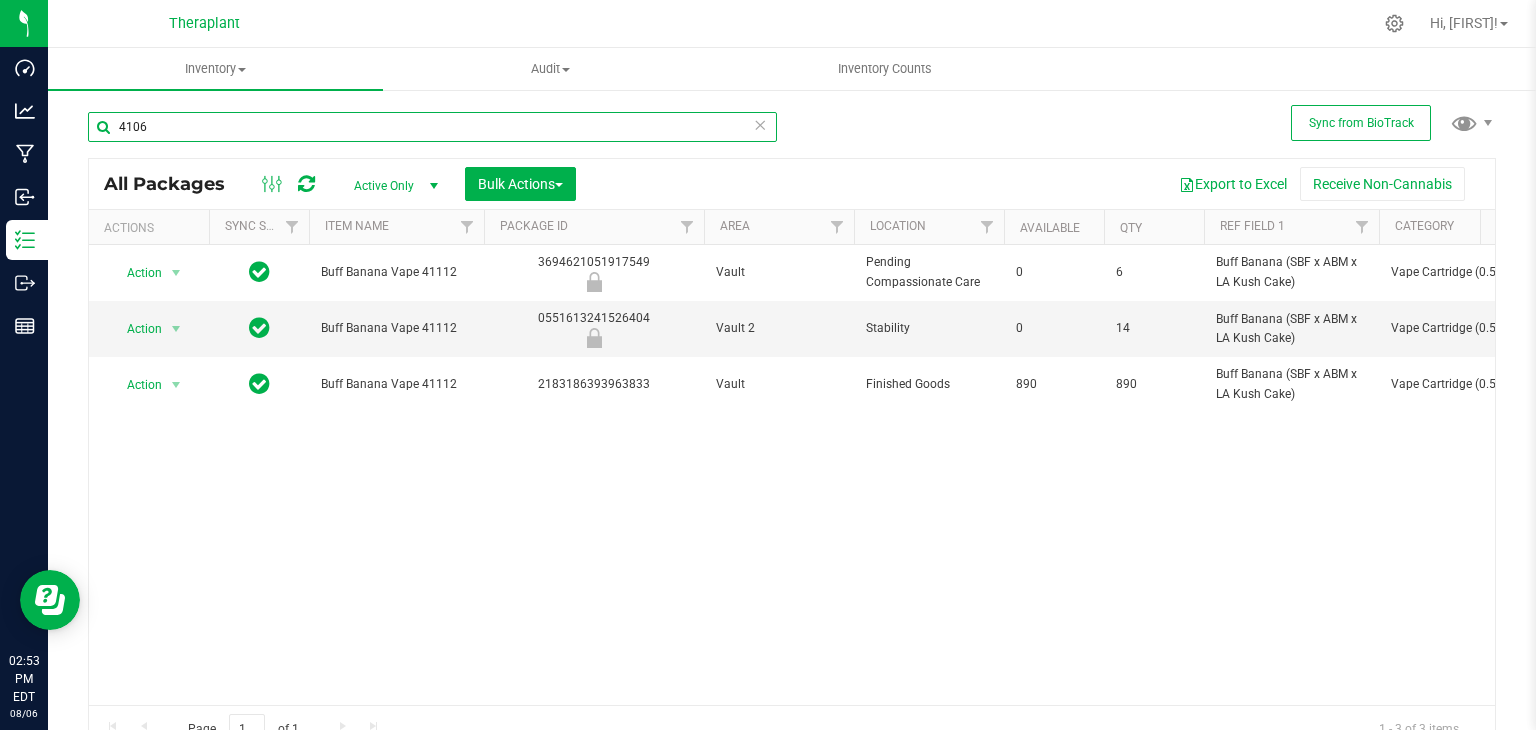 type on "41068" 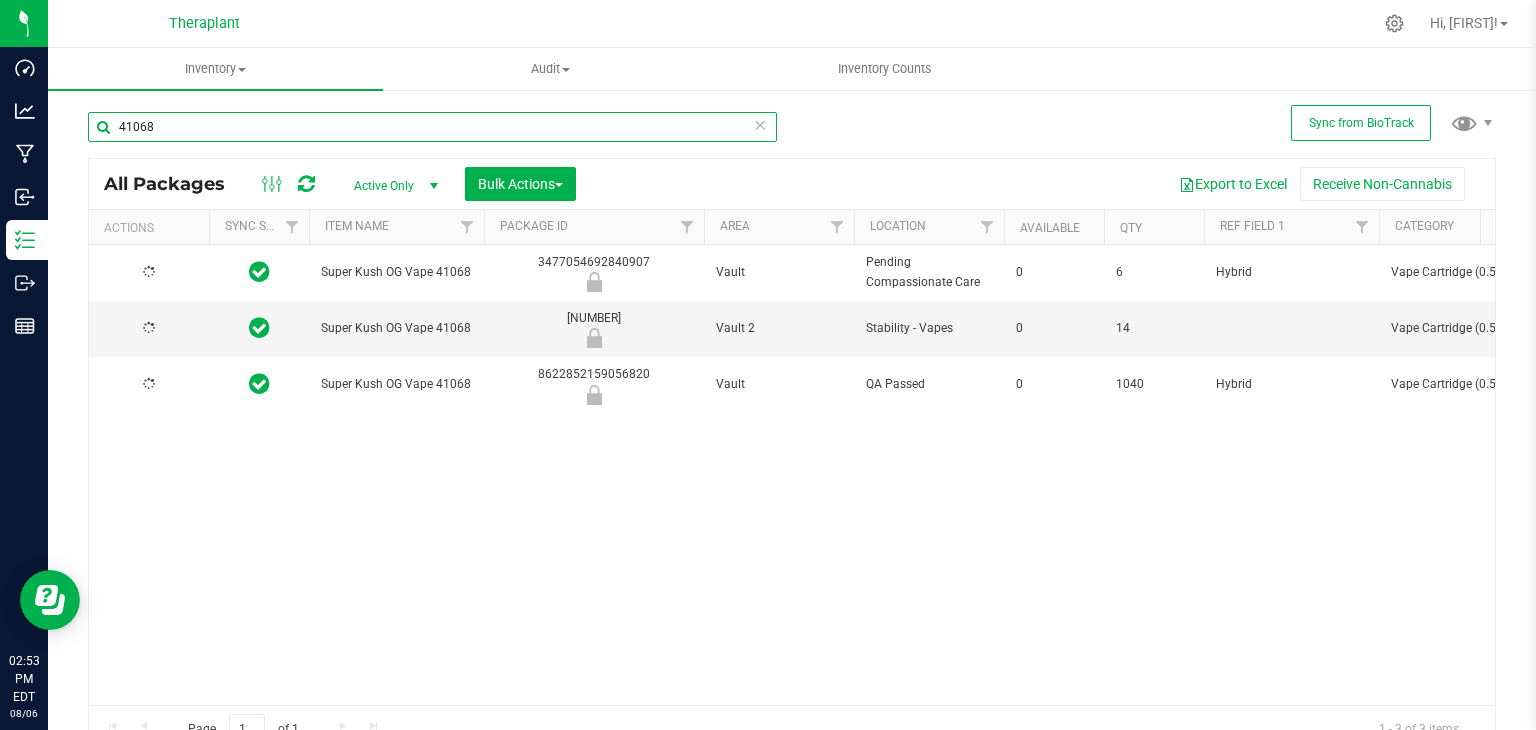 type on "2026-06-23" 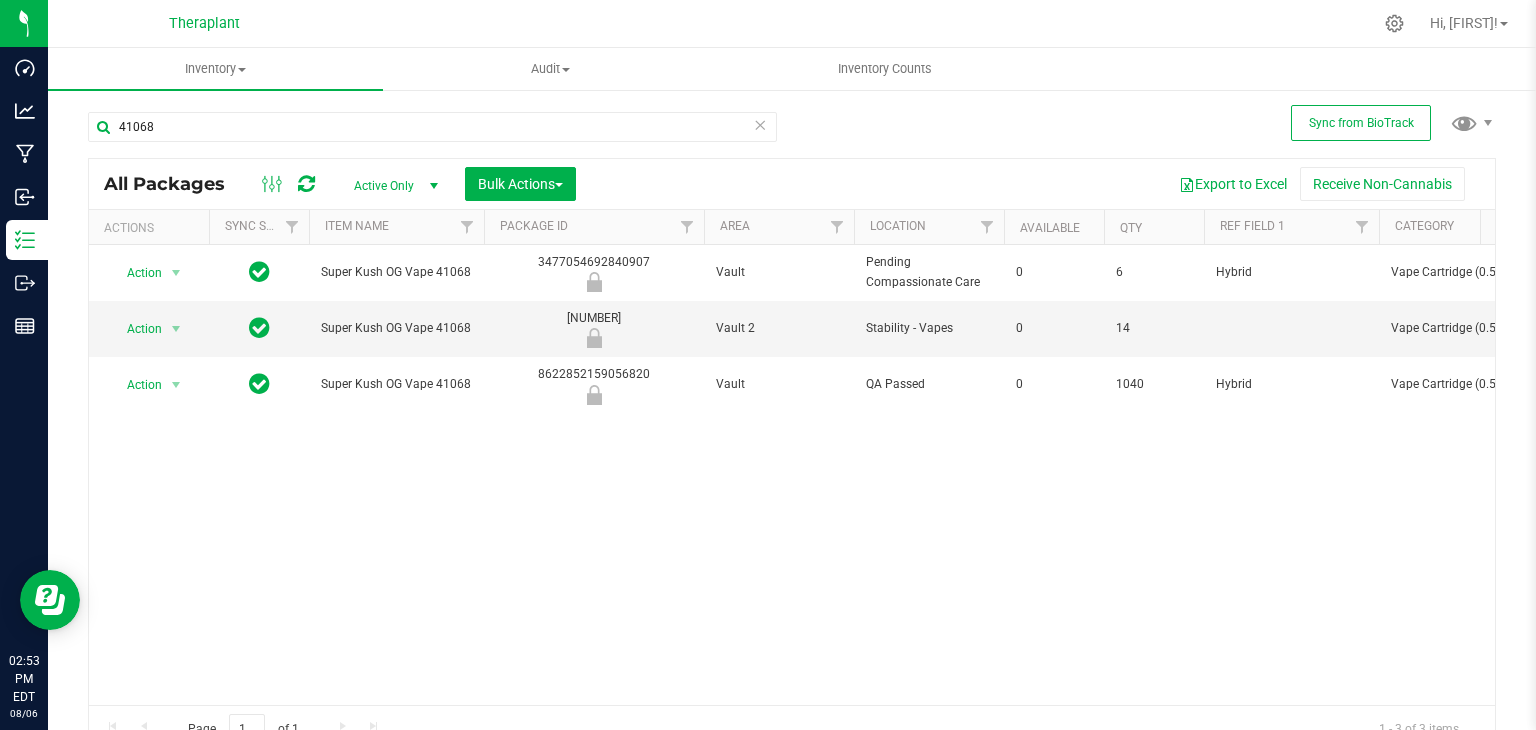 click on "Action Action Edit attributes Global inventory Locate package Package audit log Print package label See history Unlock package
[PRODUCT] [PRODUCT_NAME] [NUMBER]
[NUMBER]
Vault
Pending Compassionate Care
0
6
Hybrid
Vape Cartridge (0.5g)
Created
[NUMBER] [MONTH] [DAY], [YEAR] [HOUR]:[MINUTE]:[SECOND] [TIMEZONE]
[YEAR]-[MONTH]-[DAY]
Now" at bounding box center [792, 475] 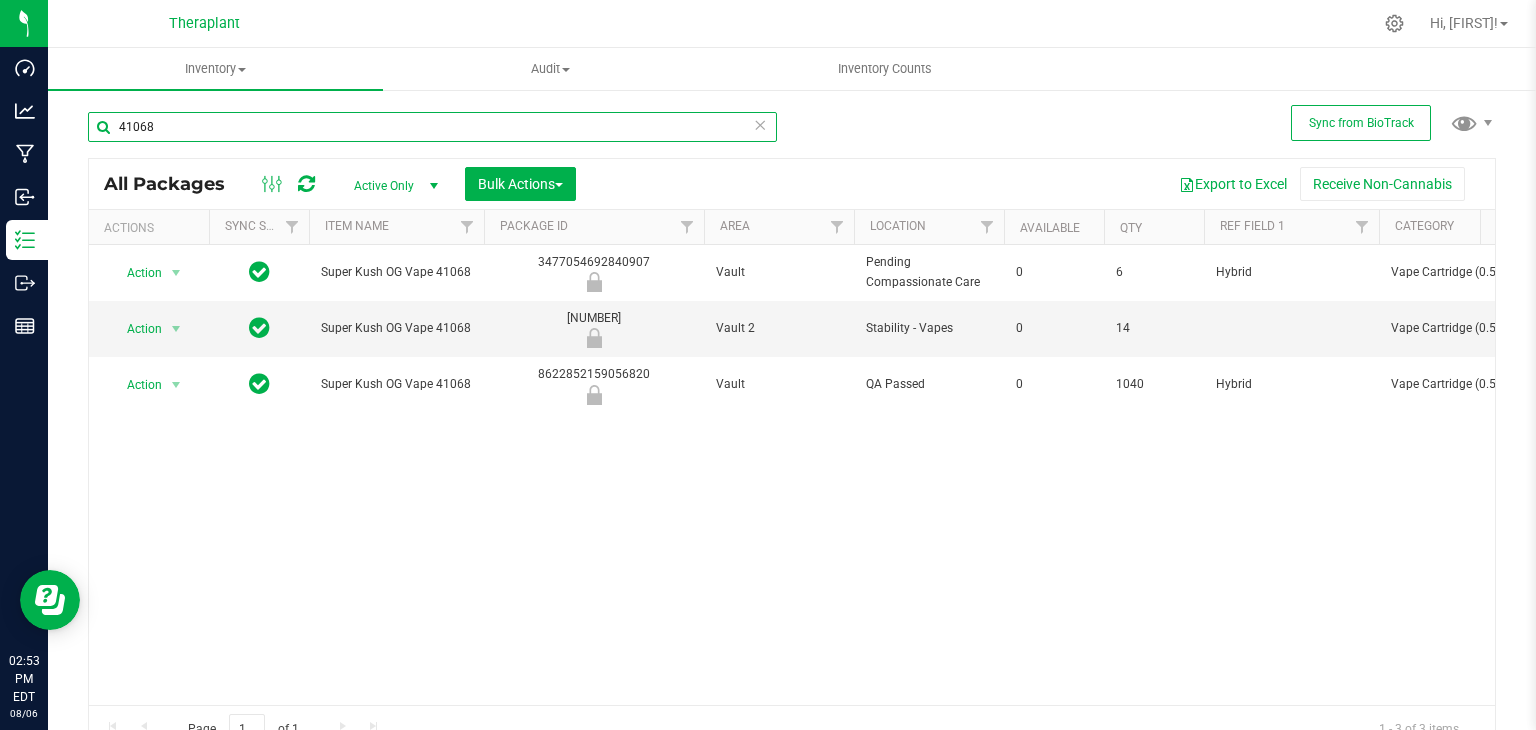 click on "41068" at bounding box center (432, 127) 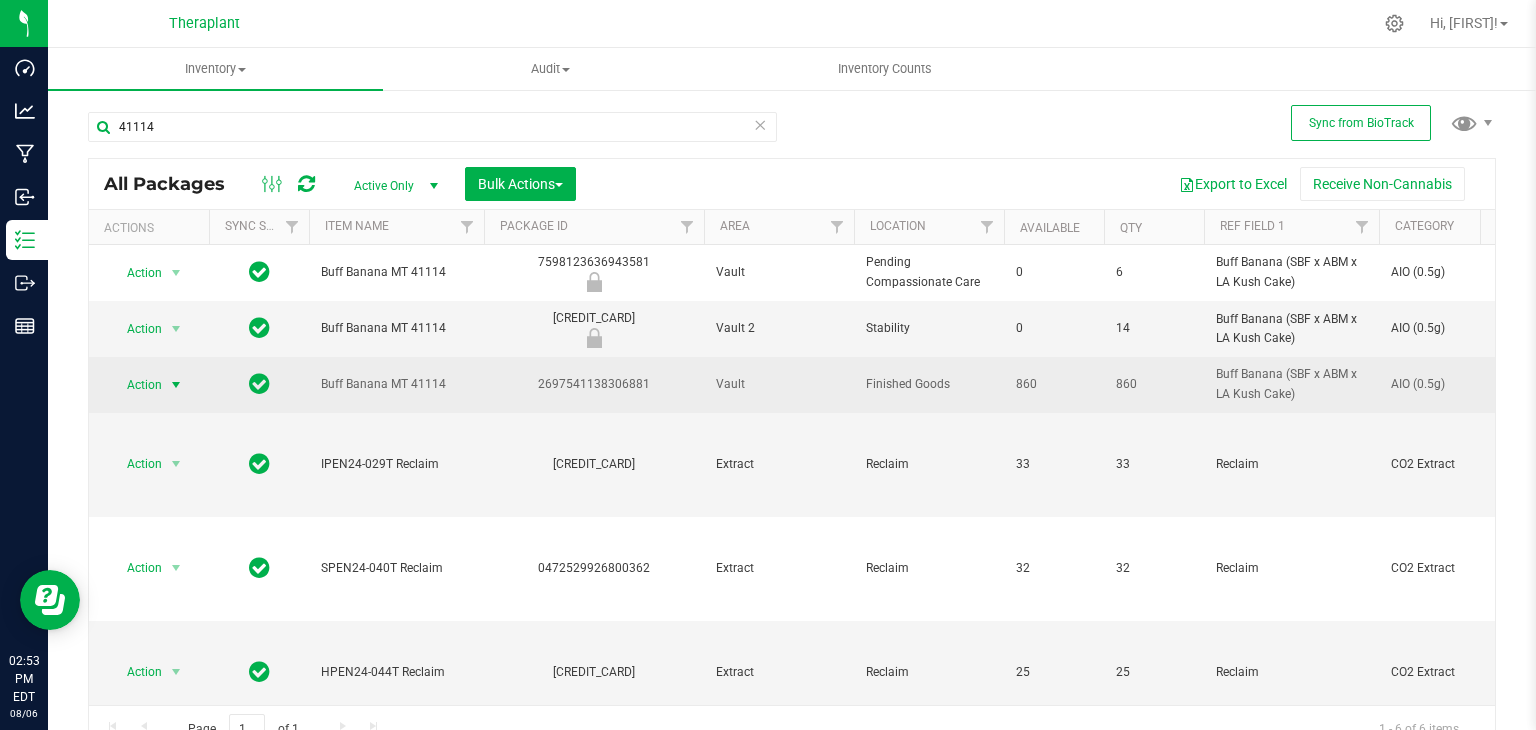 click on "Action" at bounding box center (136, 385) 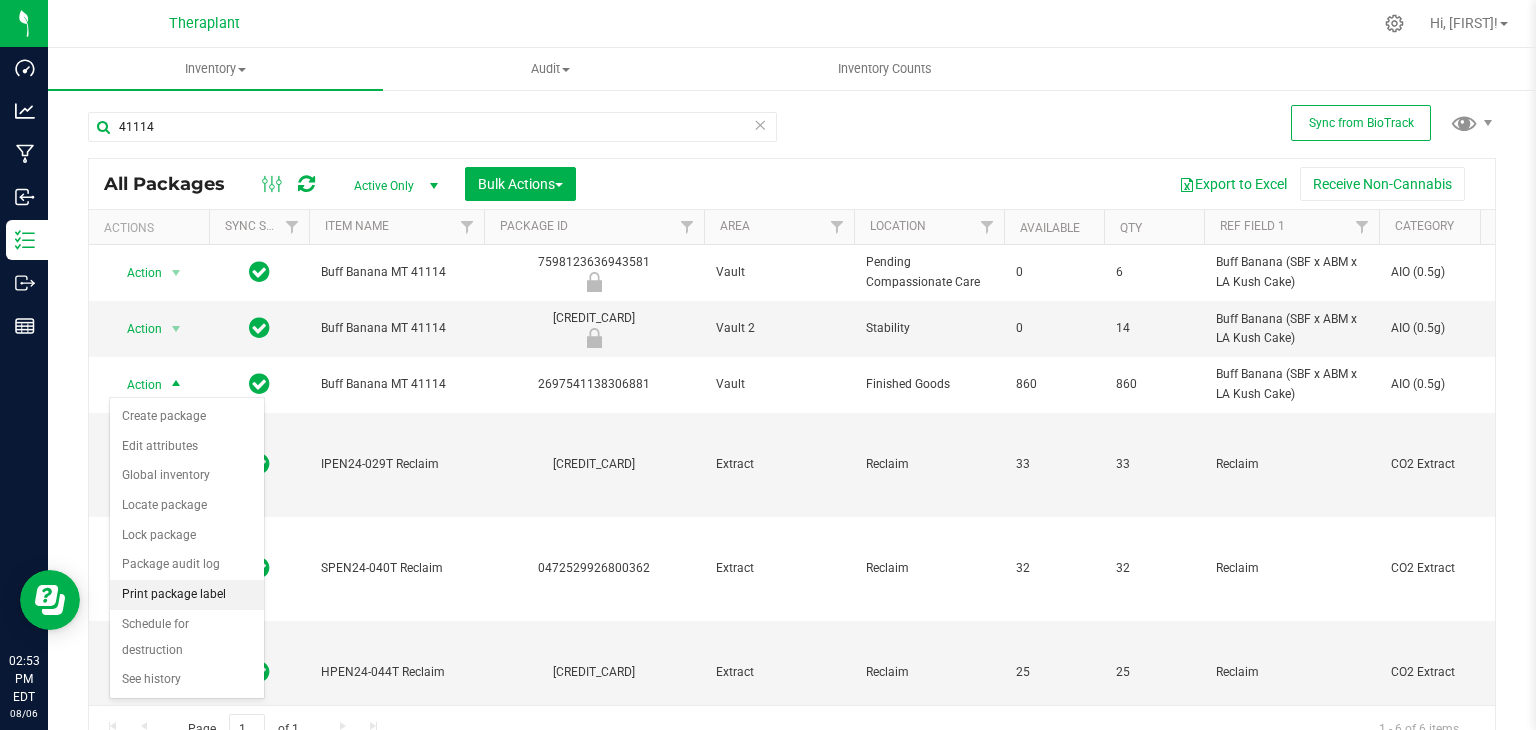 click on "Print package label" at bounding box center (187, 595) 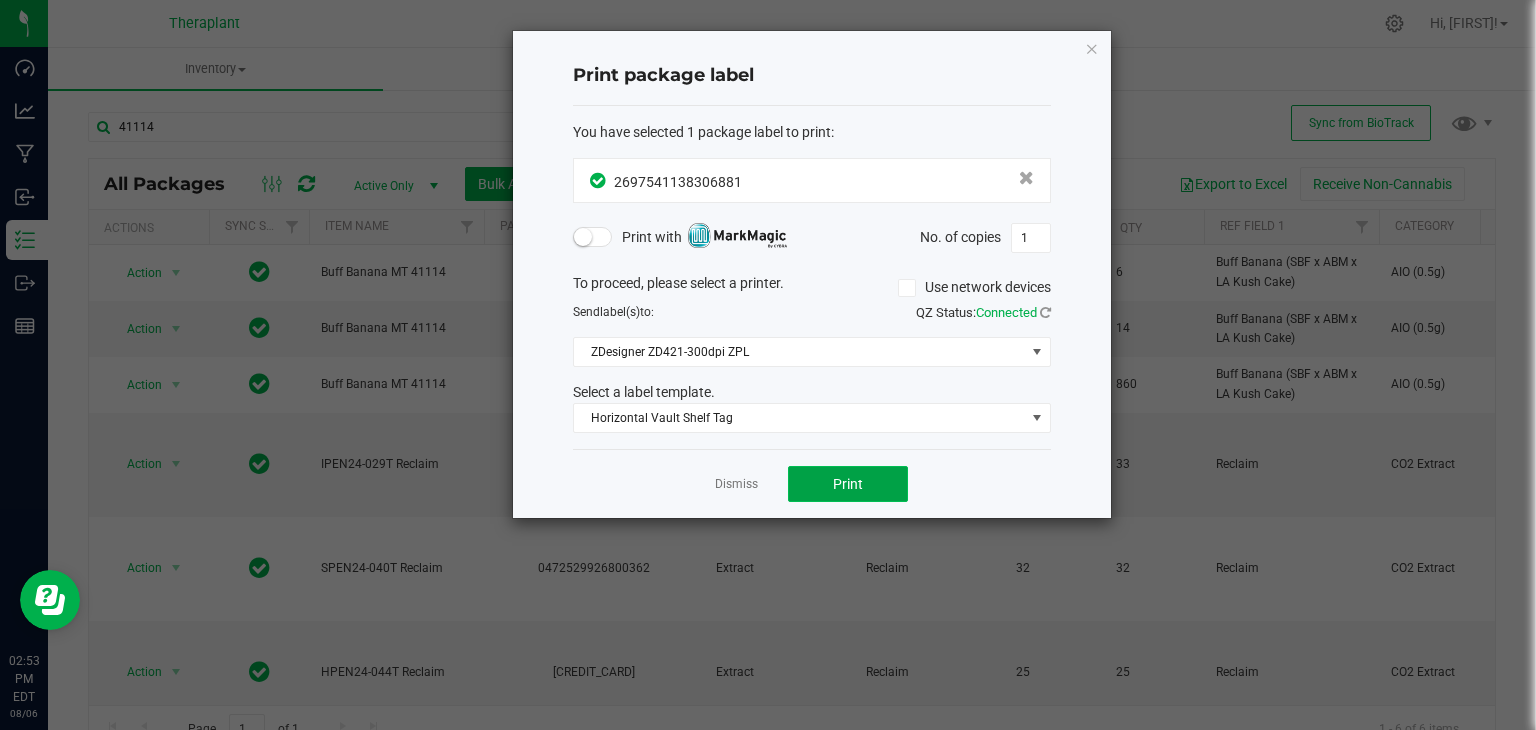 click on "Print" 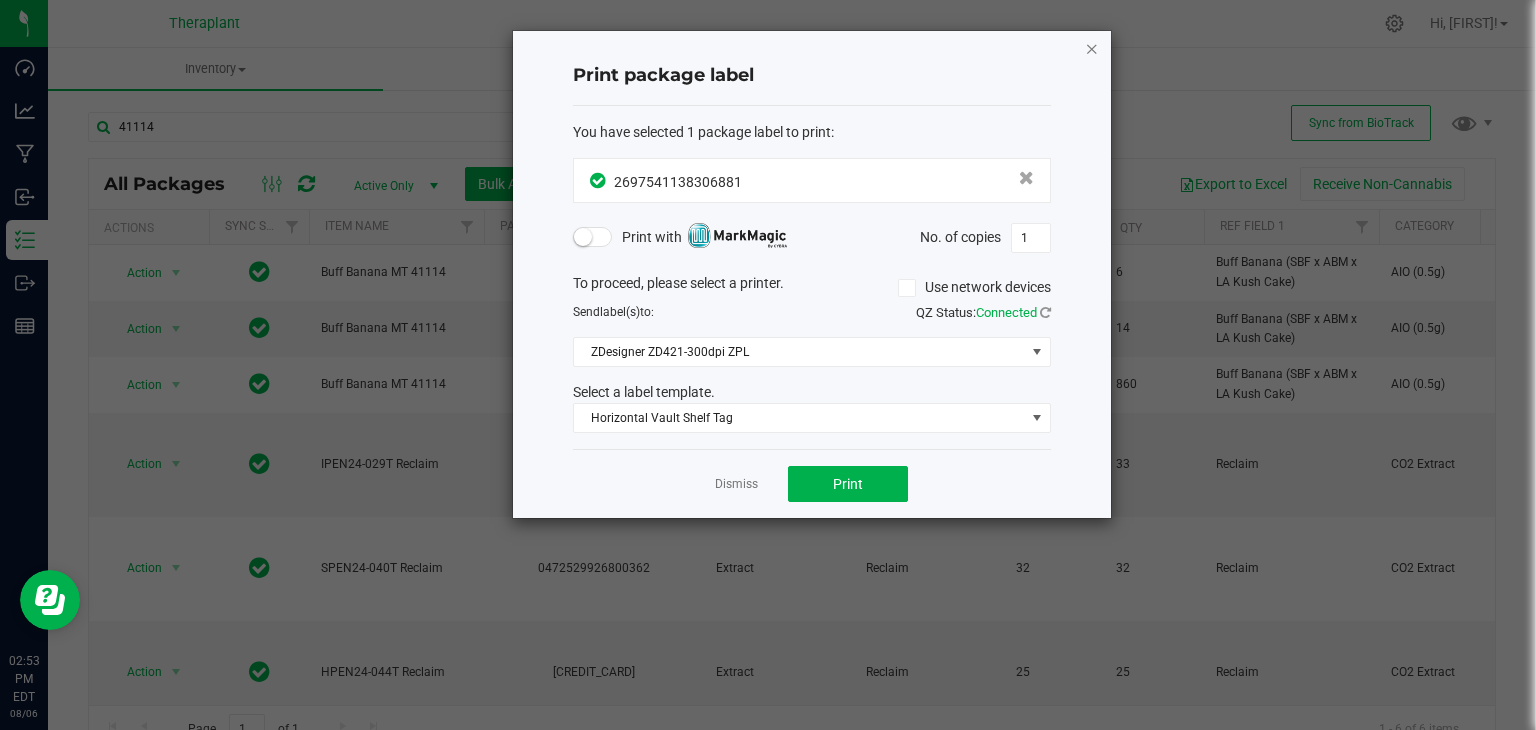 click 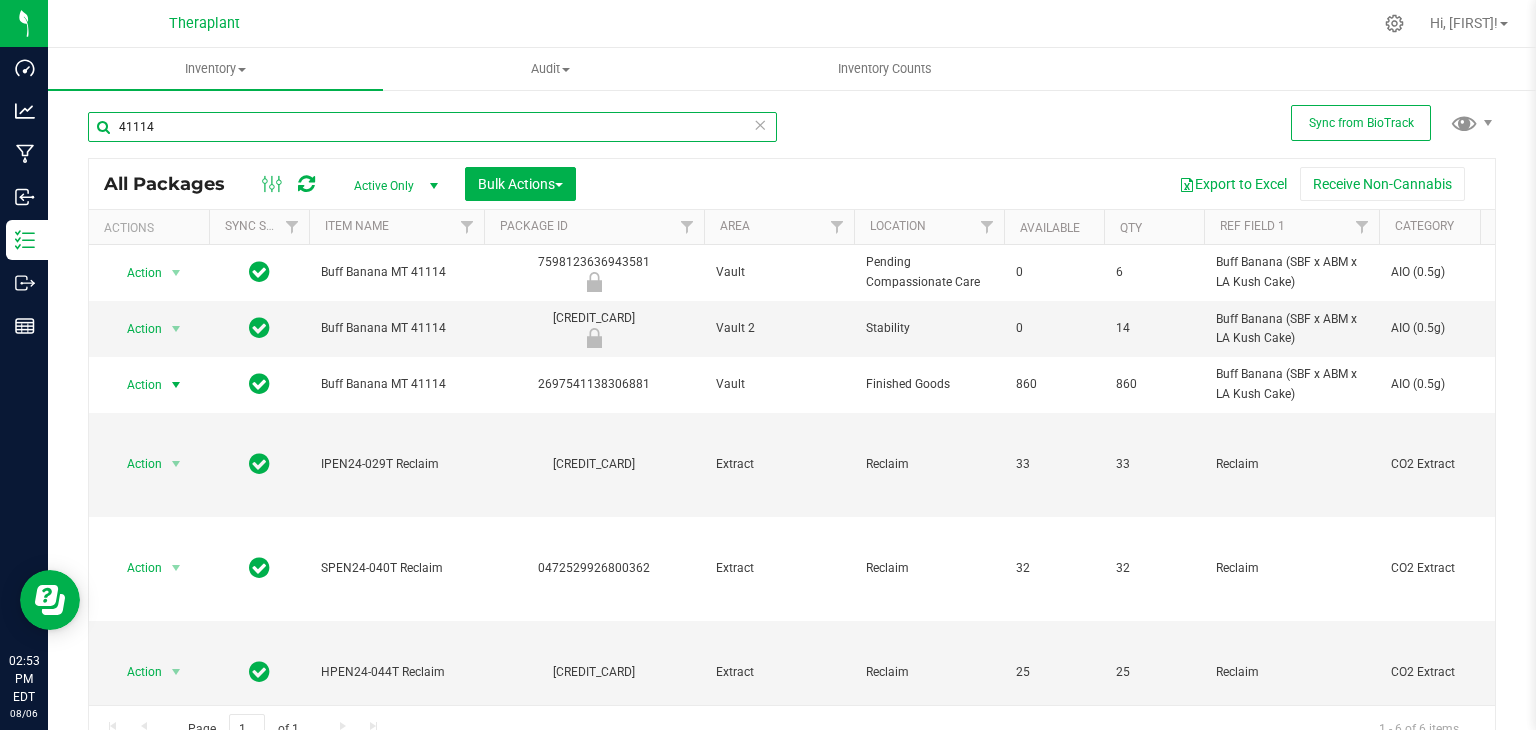 click on "41114" at bounding box center (432, 127) 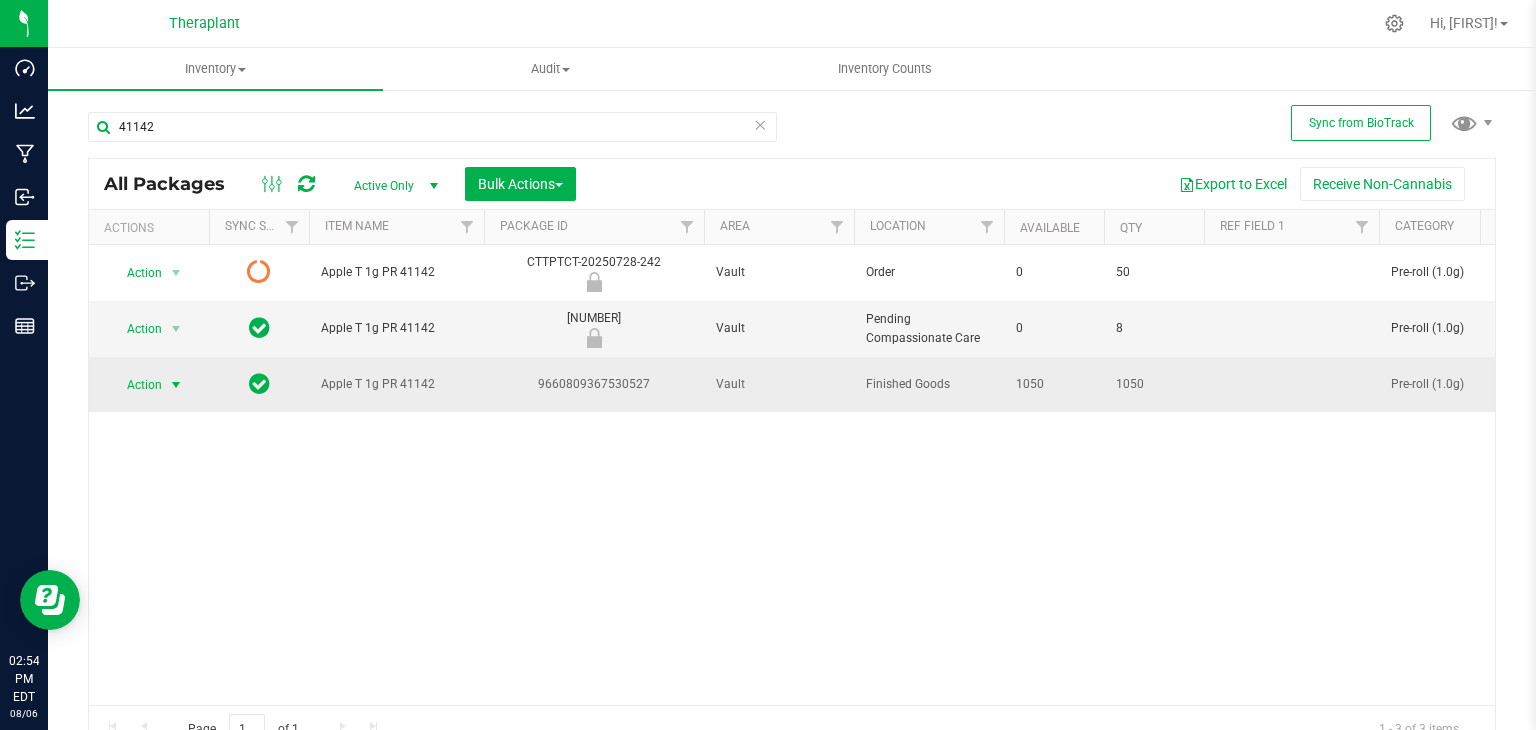 click on "Action" at bounding box center [136, 385] 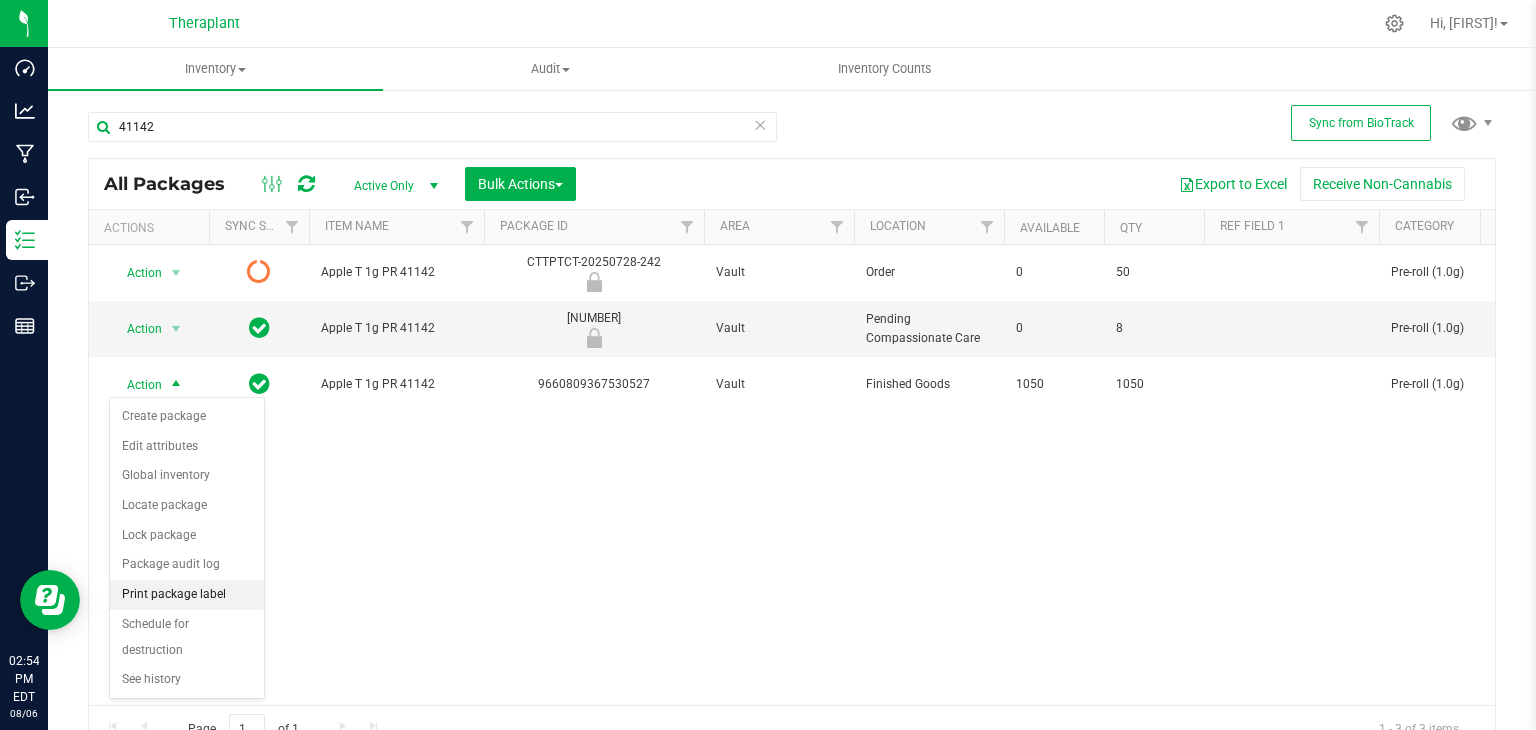 click on "Print package label" at bounding box center (187, 595) 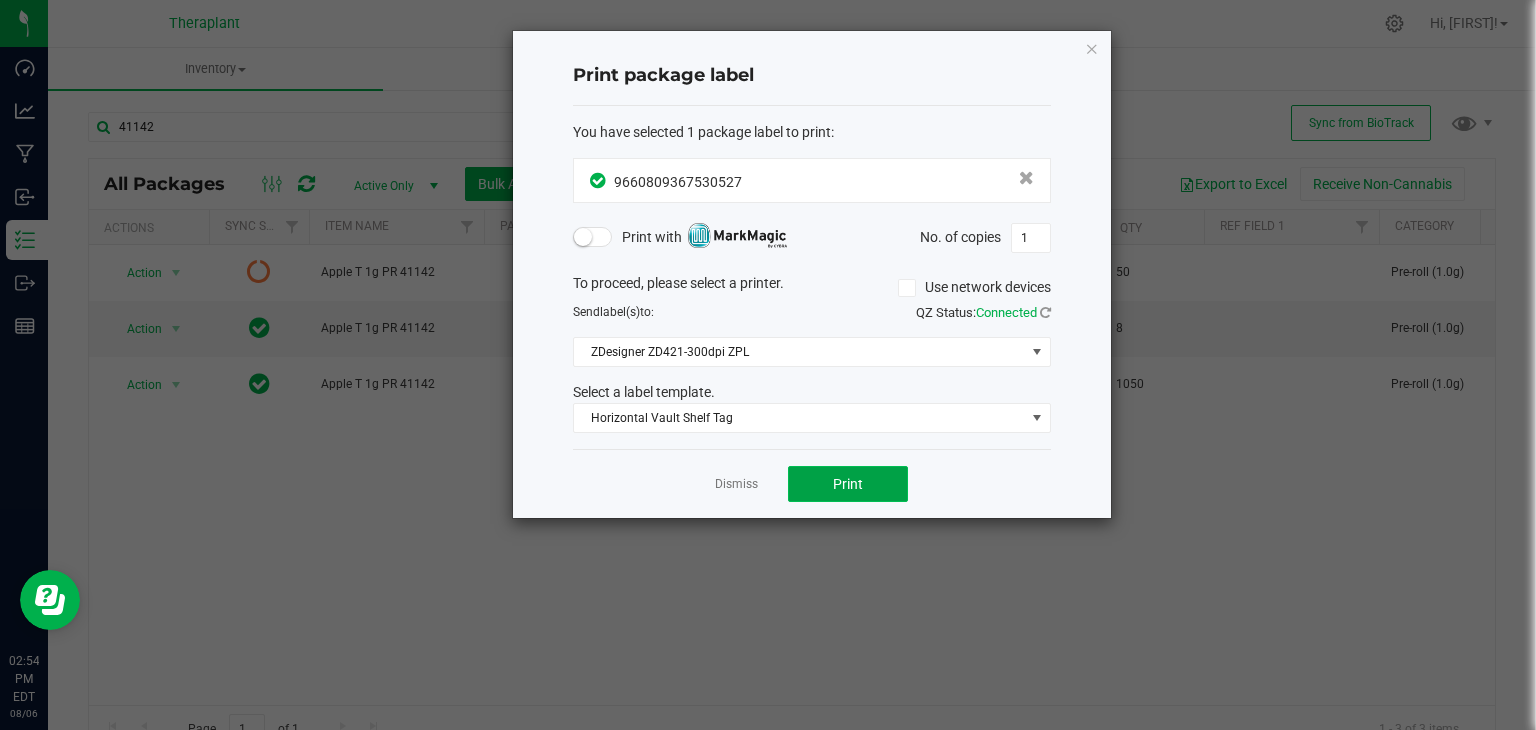 click on "Print" 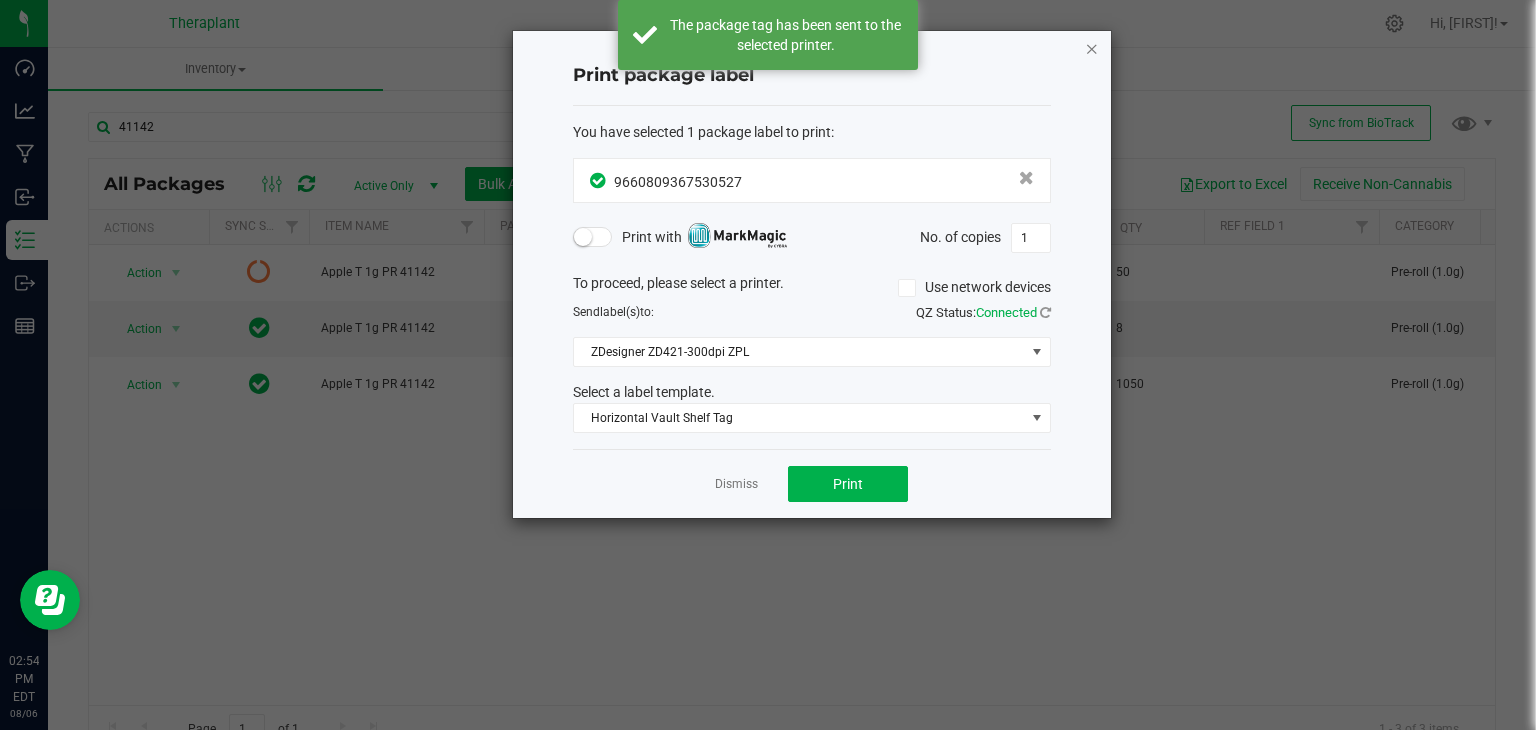 click 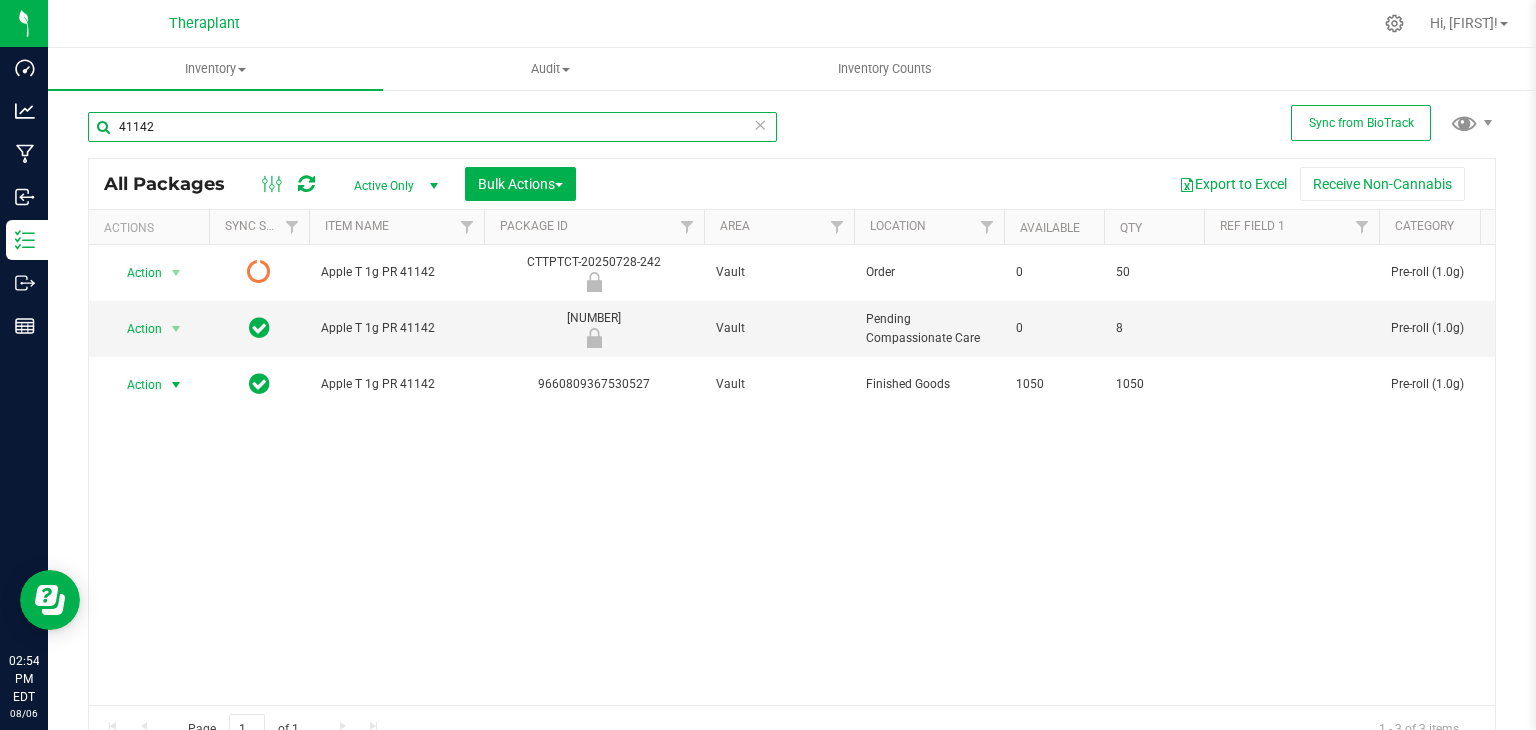 click on "41142" at bounding box center [432, 127] 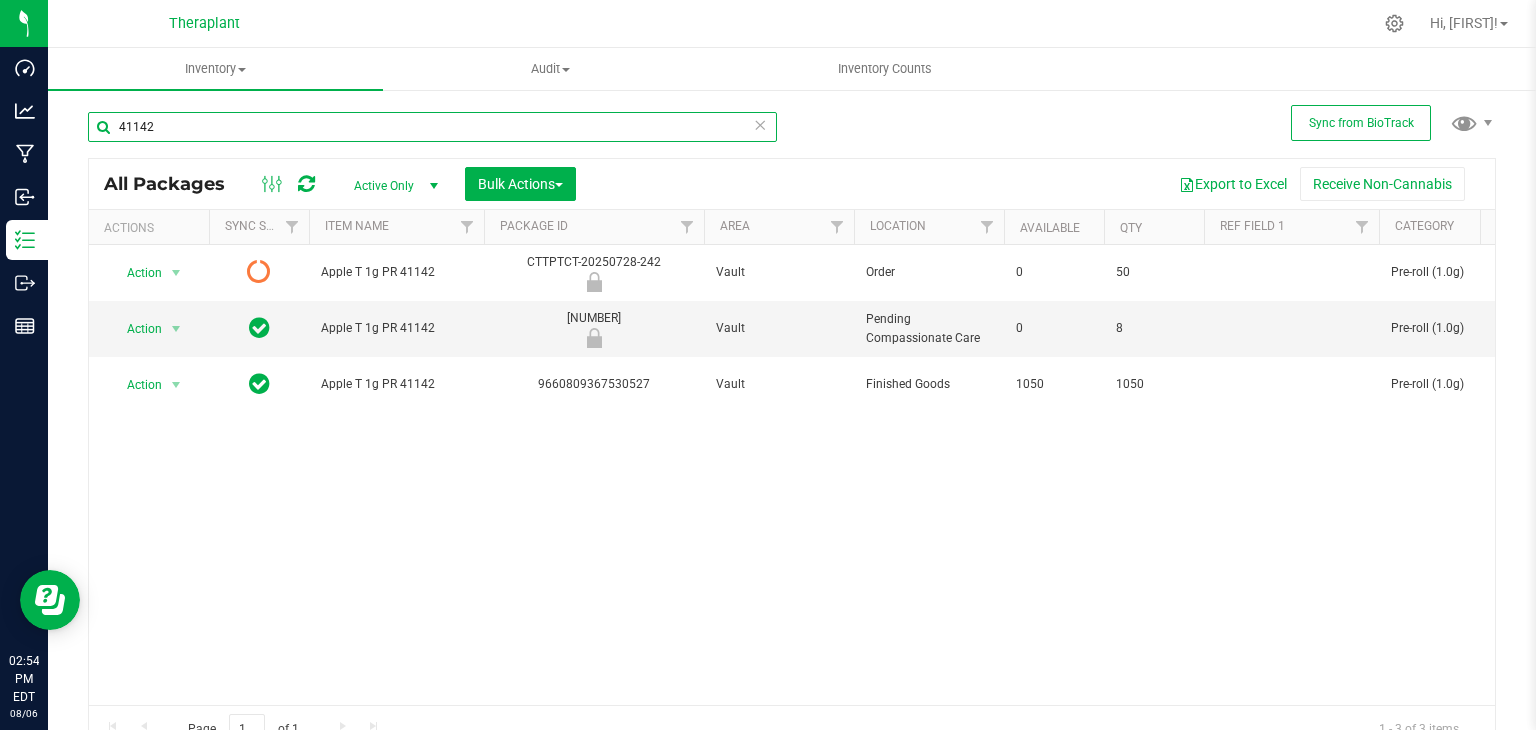 click on "41142" at bounding box center [432, 127] 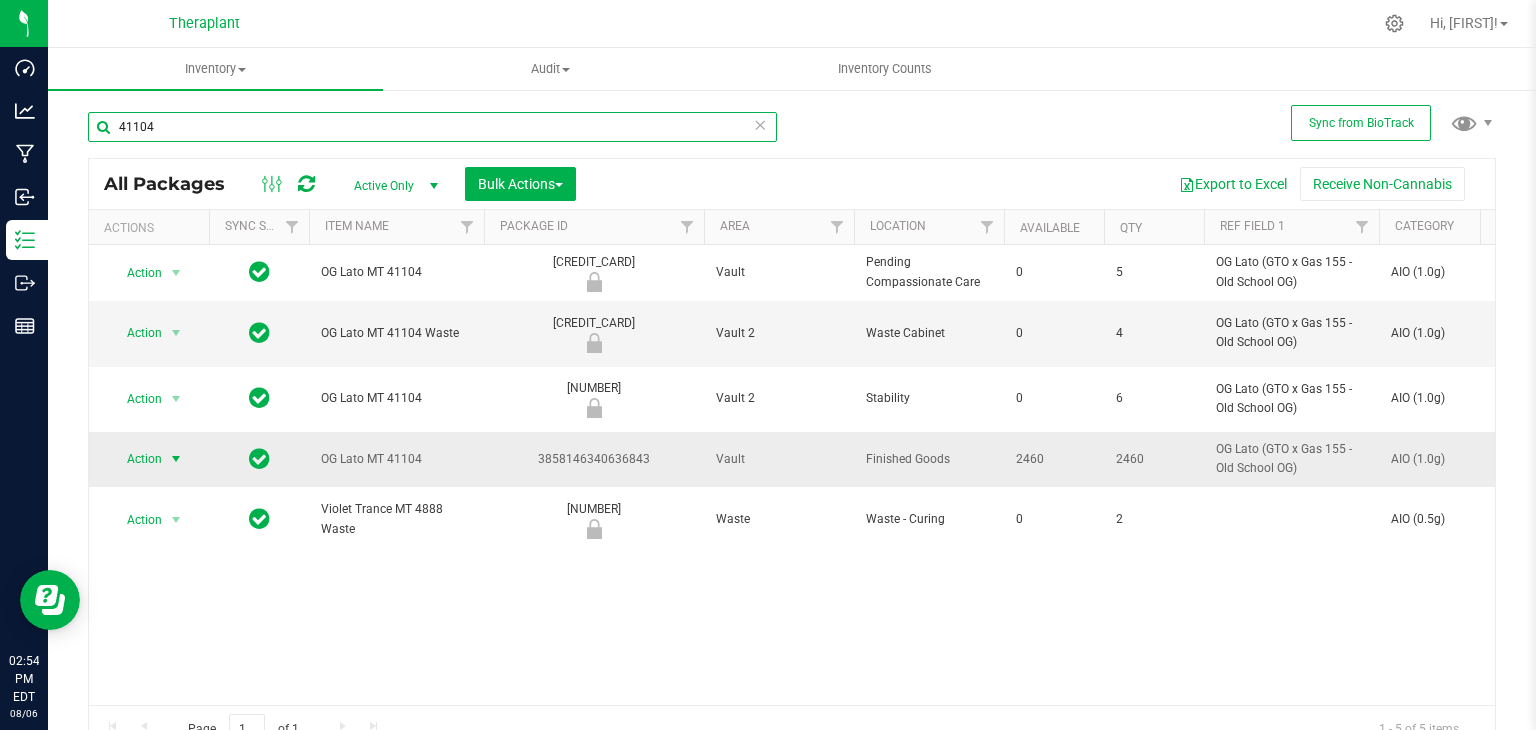type on "41104" 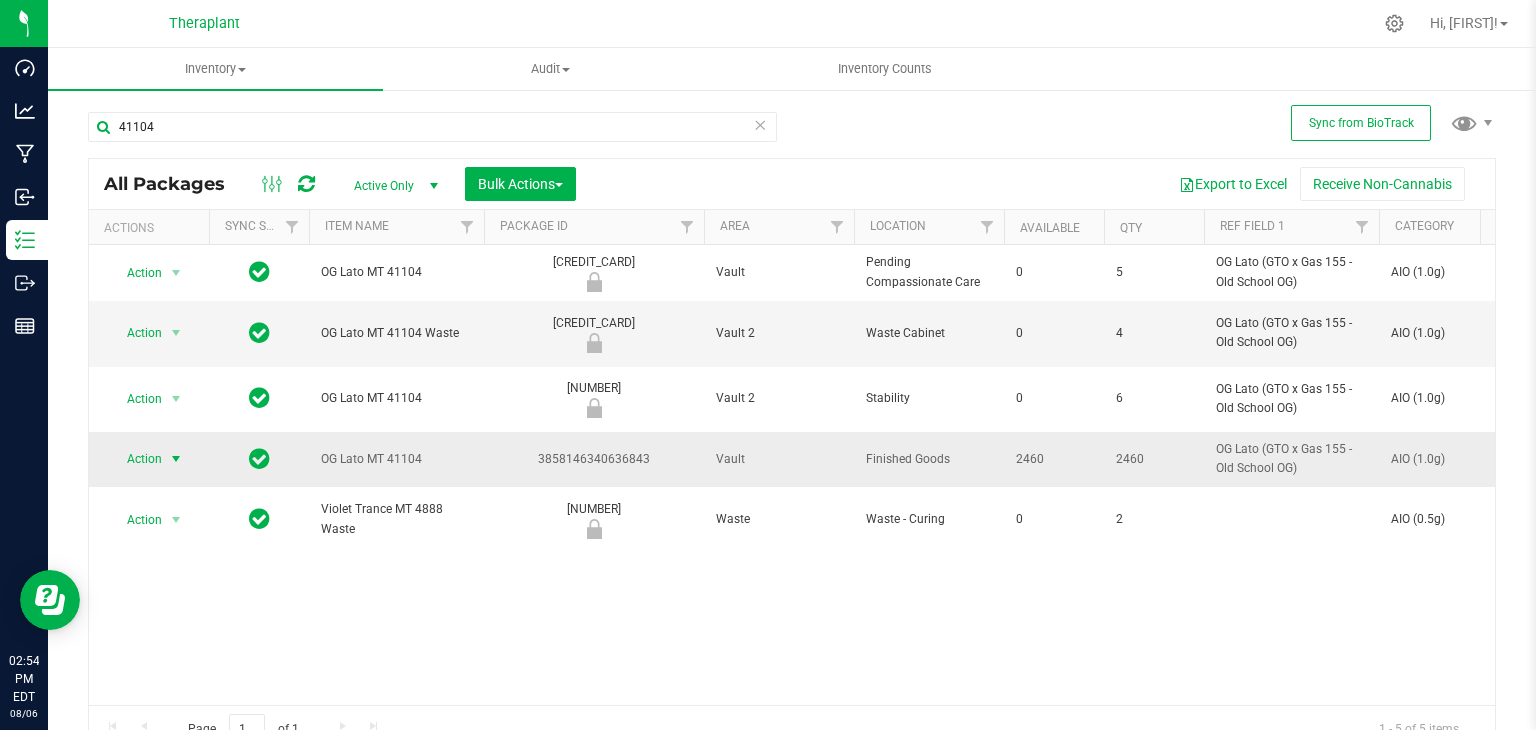 click at bounding box center [176, 459] 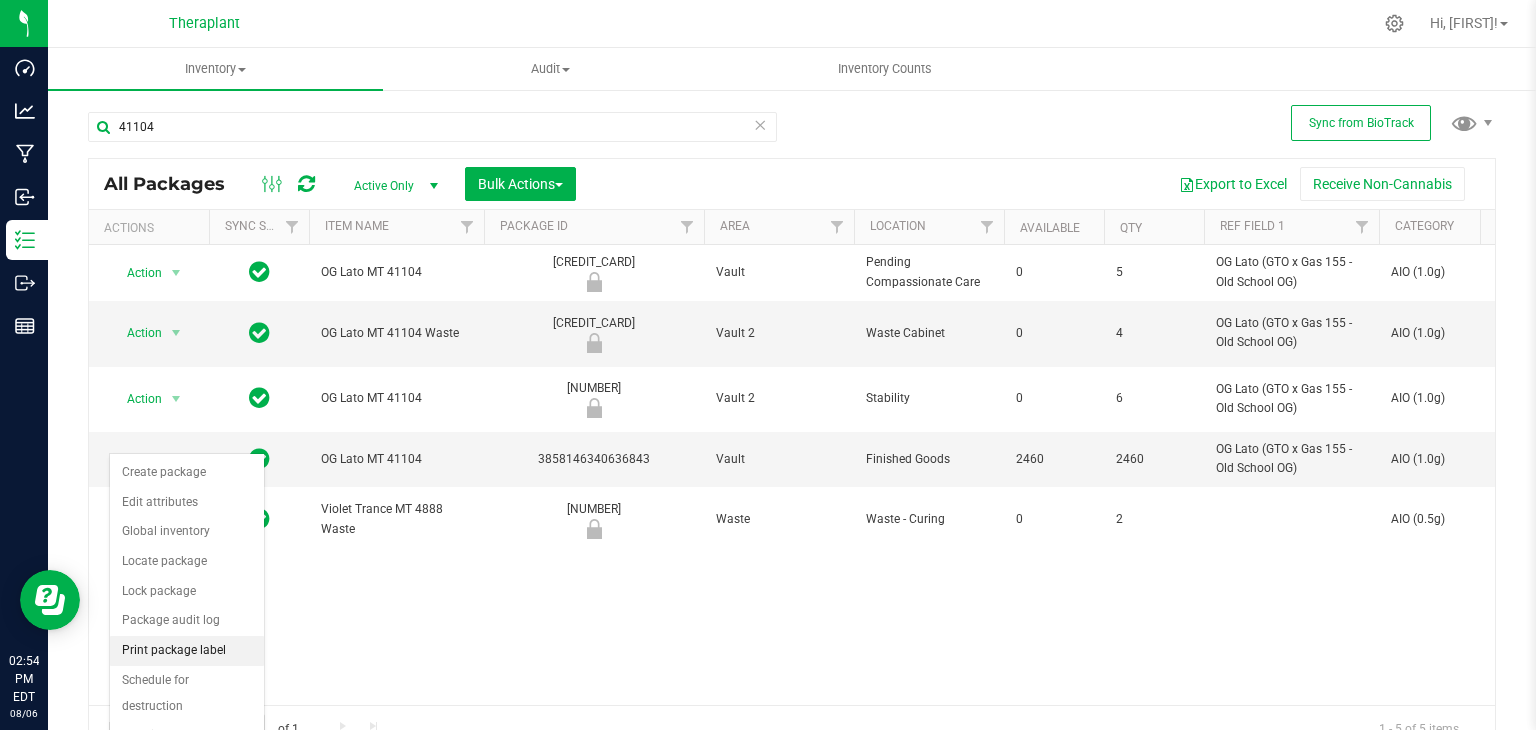 click on "Print package label" at bounding box center [187, 651] 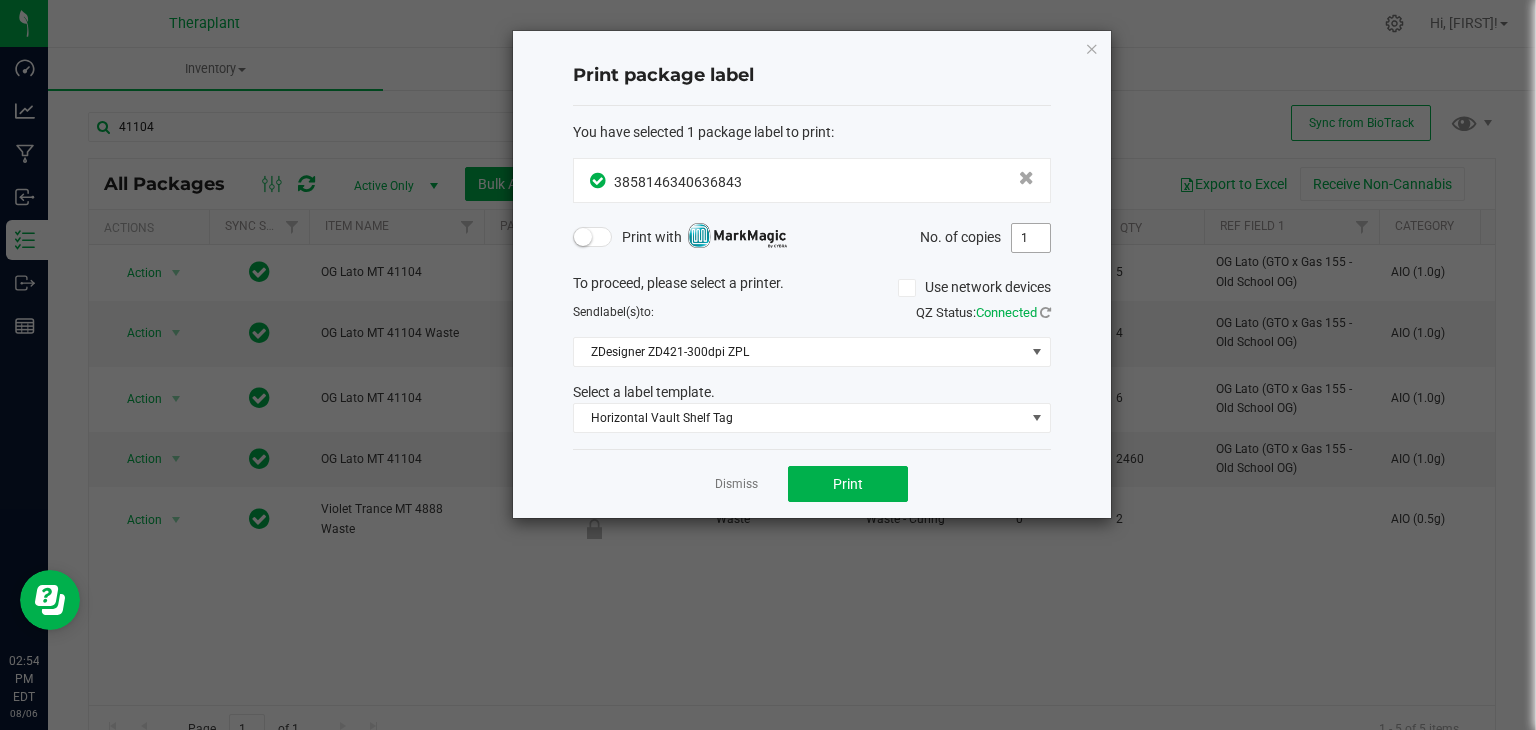 click on "1" at bounding box center [1031, 238] 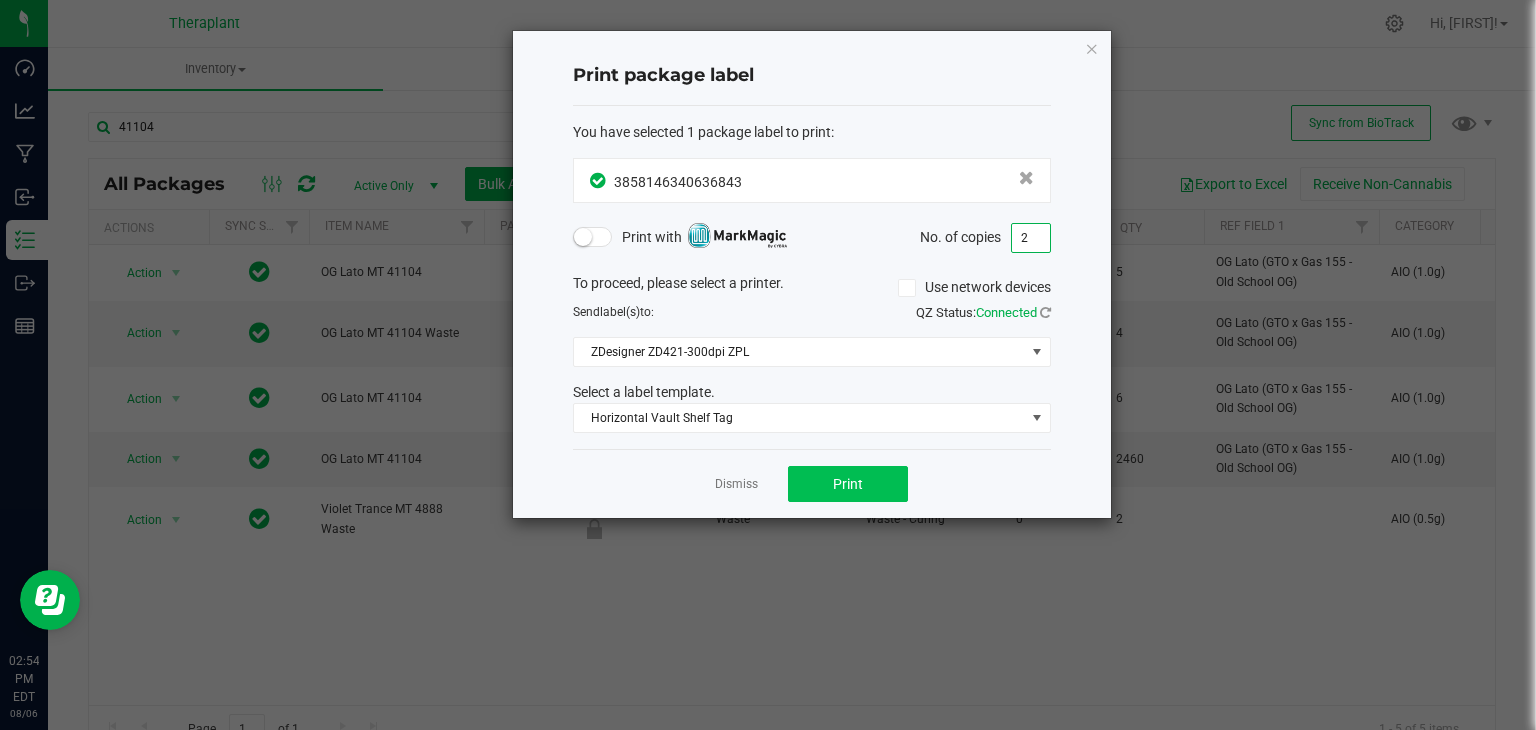 type on "2" 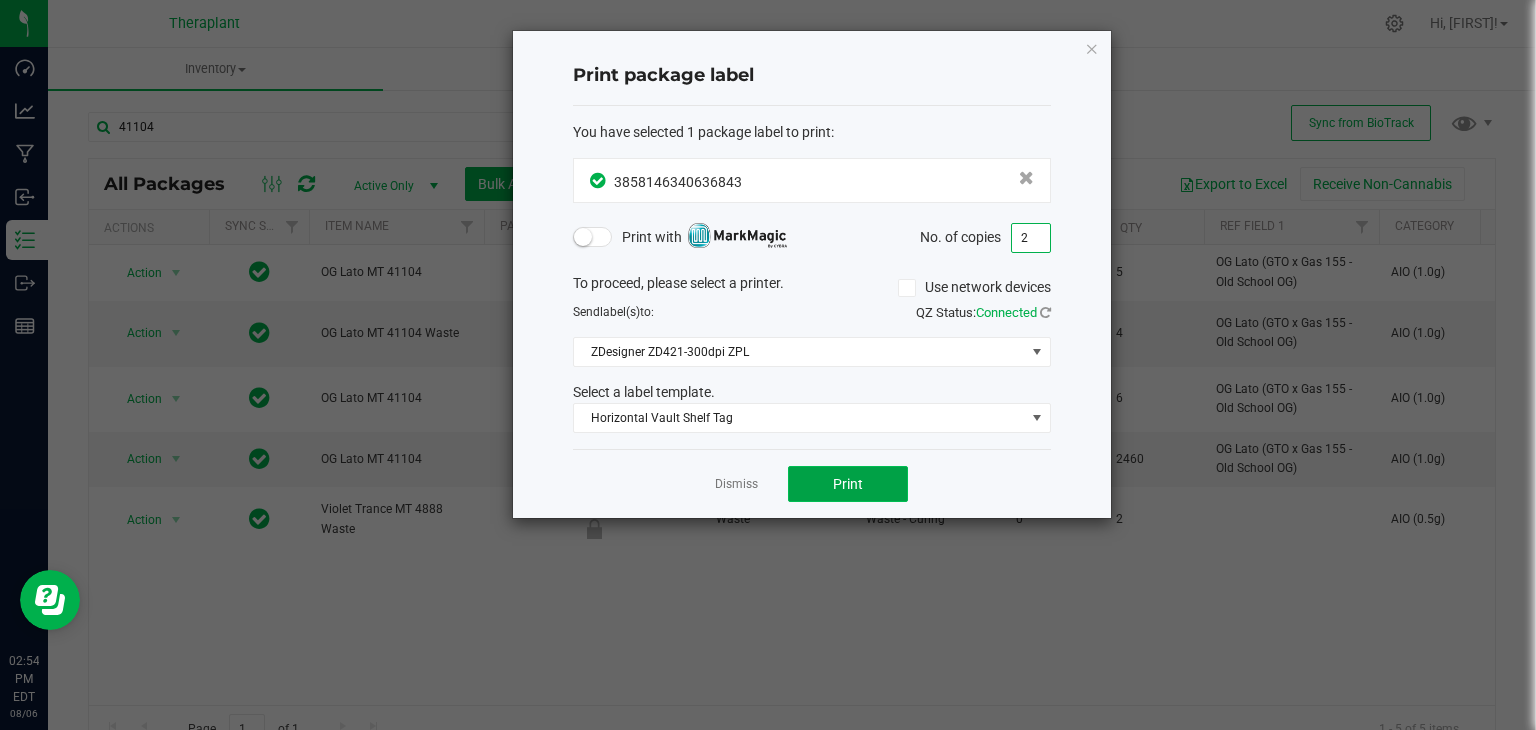 click on "Print" 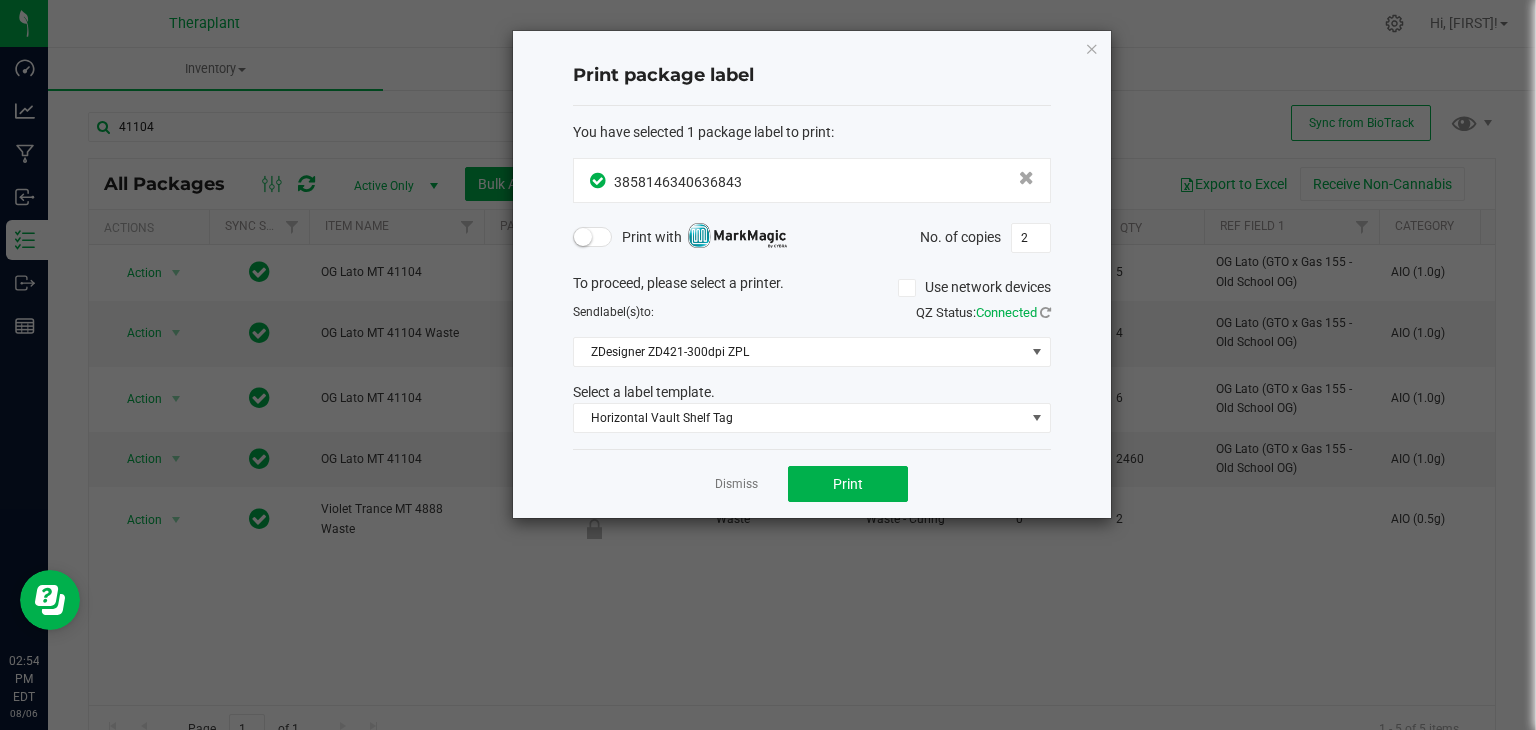 drag, startPoint x: 1093, startPoint y: 51, endPoint x: 973, endPoint y: 32, distance: 121.49486 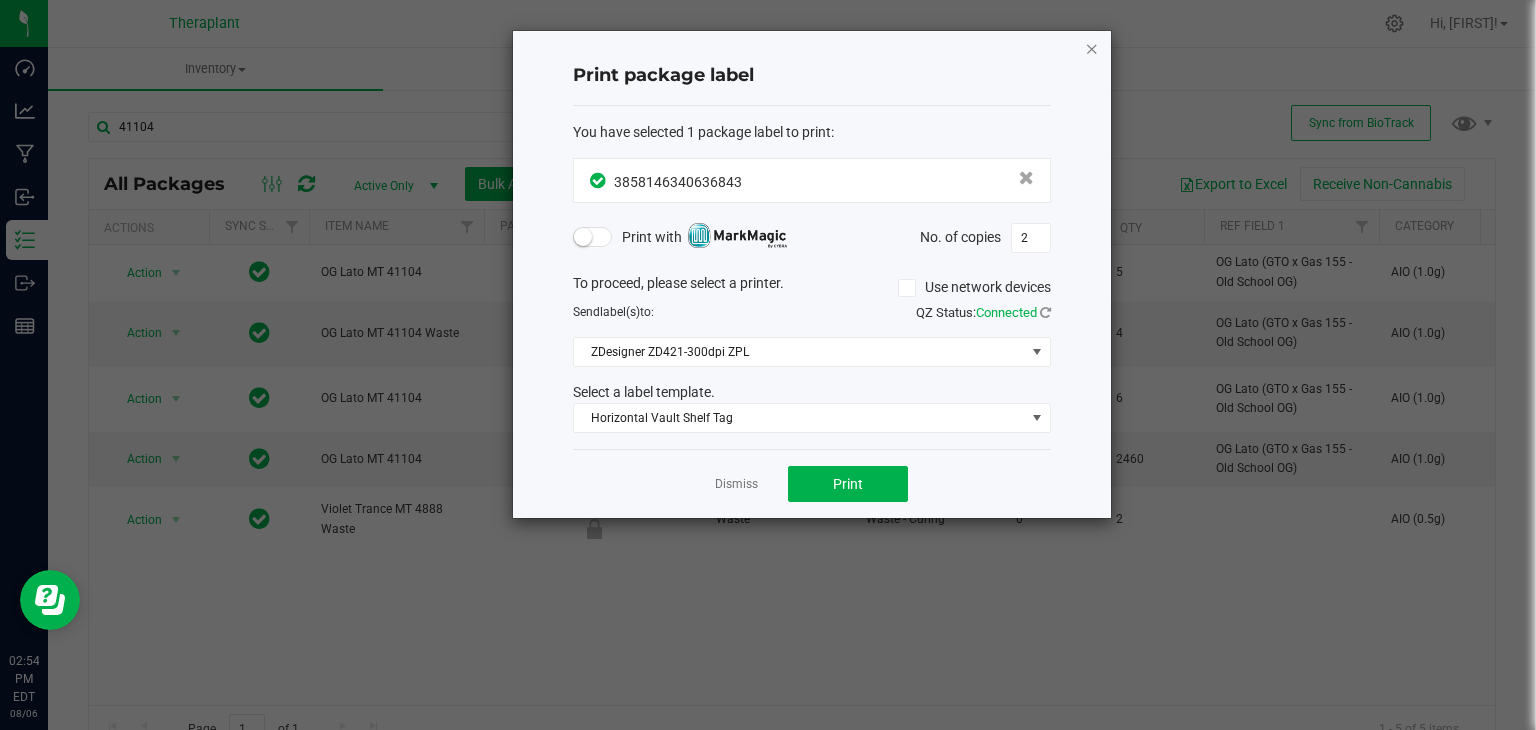 click 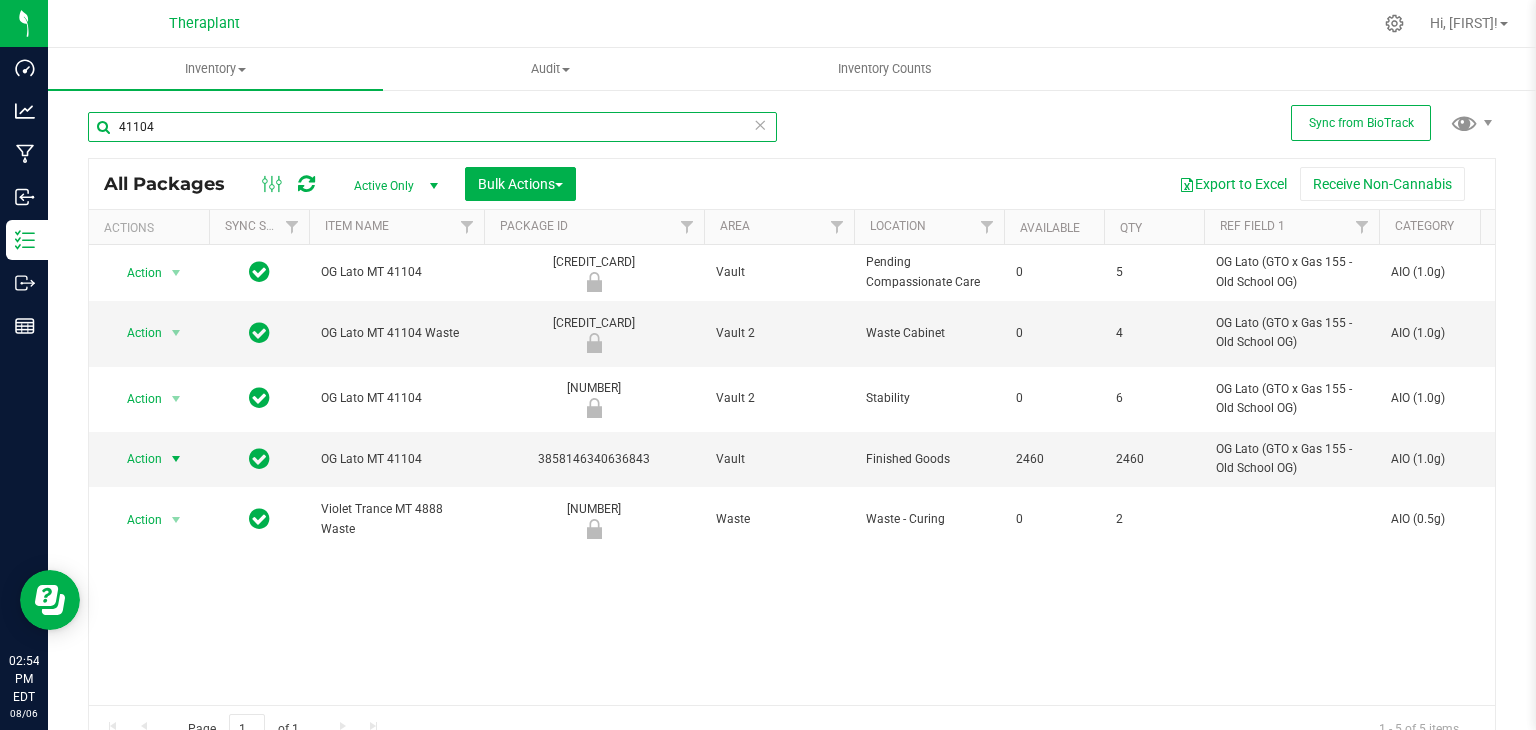 click on "41104" at bounding box center [432, 127] 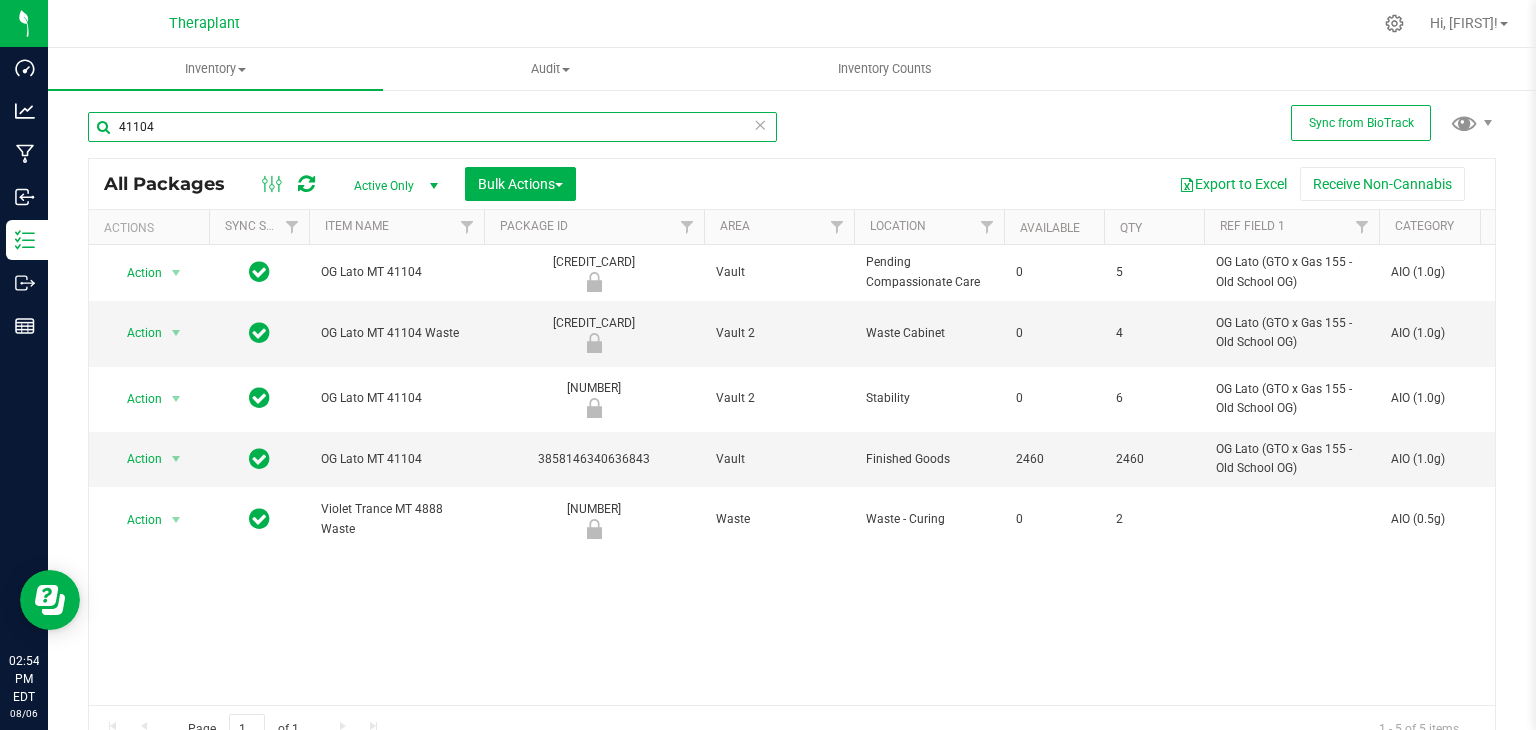 click on "41104" at bounding box center (432, 127) 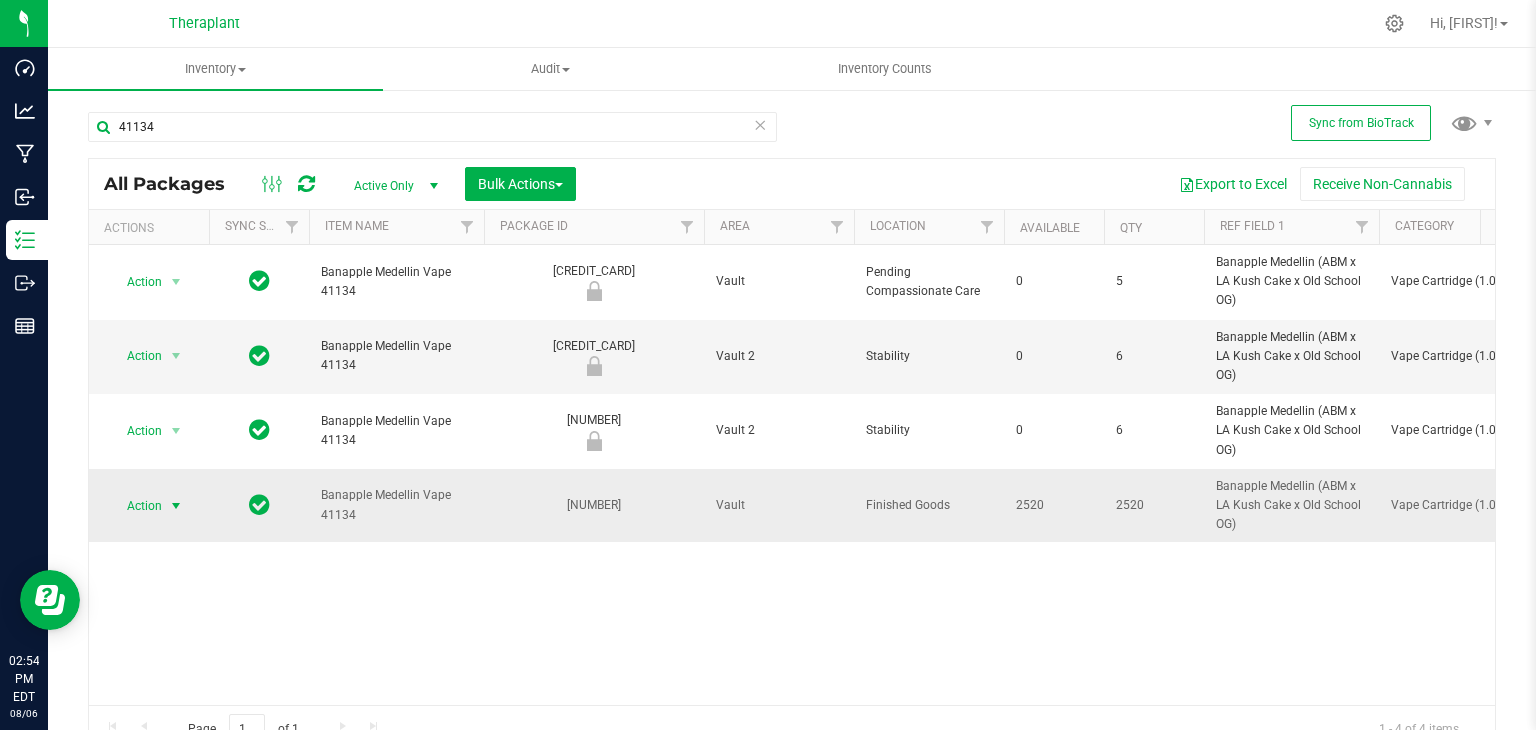 click on "Action" at bounding box center (136, 506) 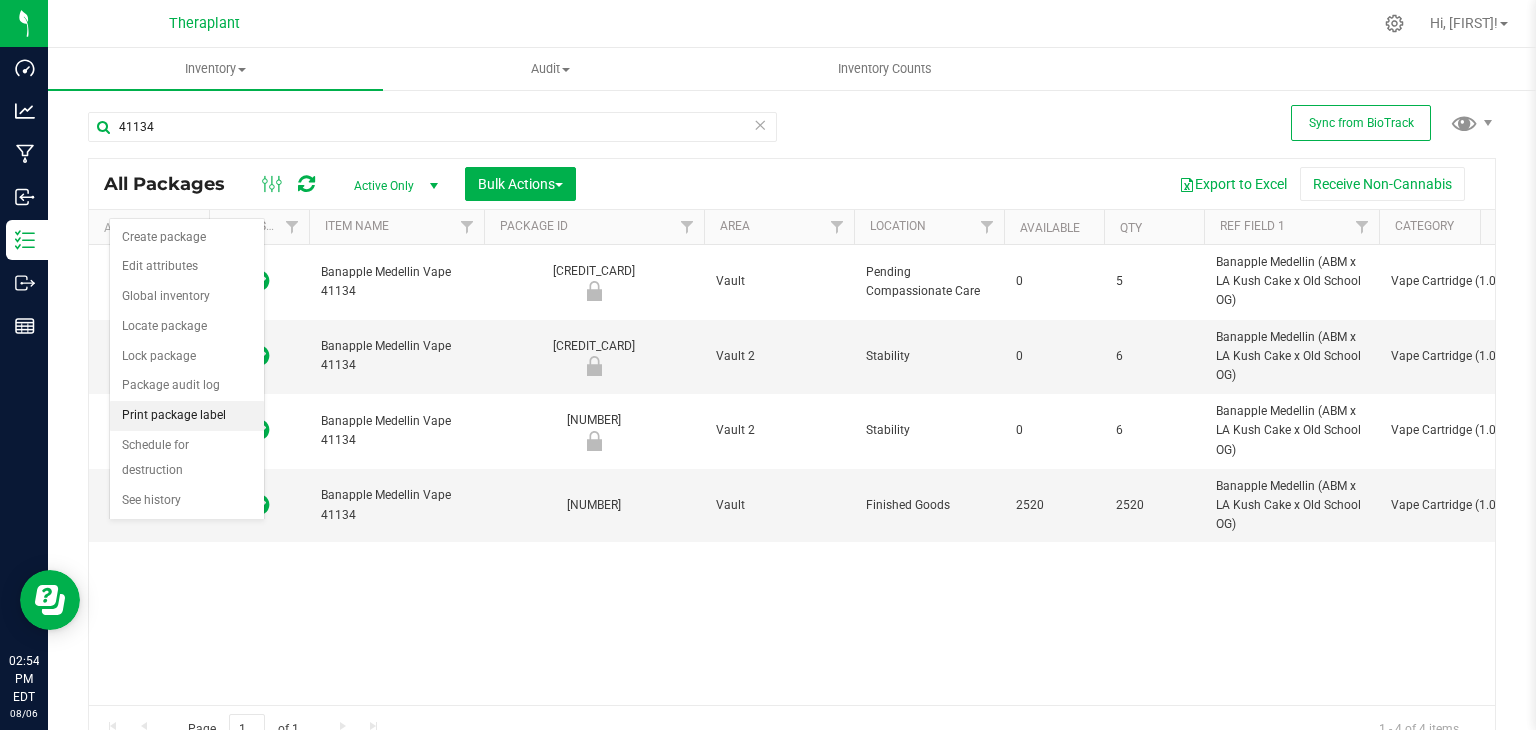 click on "Print package label" at bounding box center (187, 416) 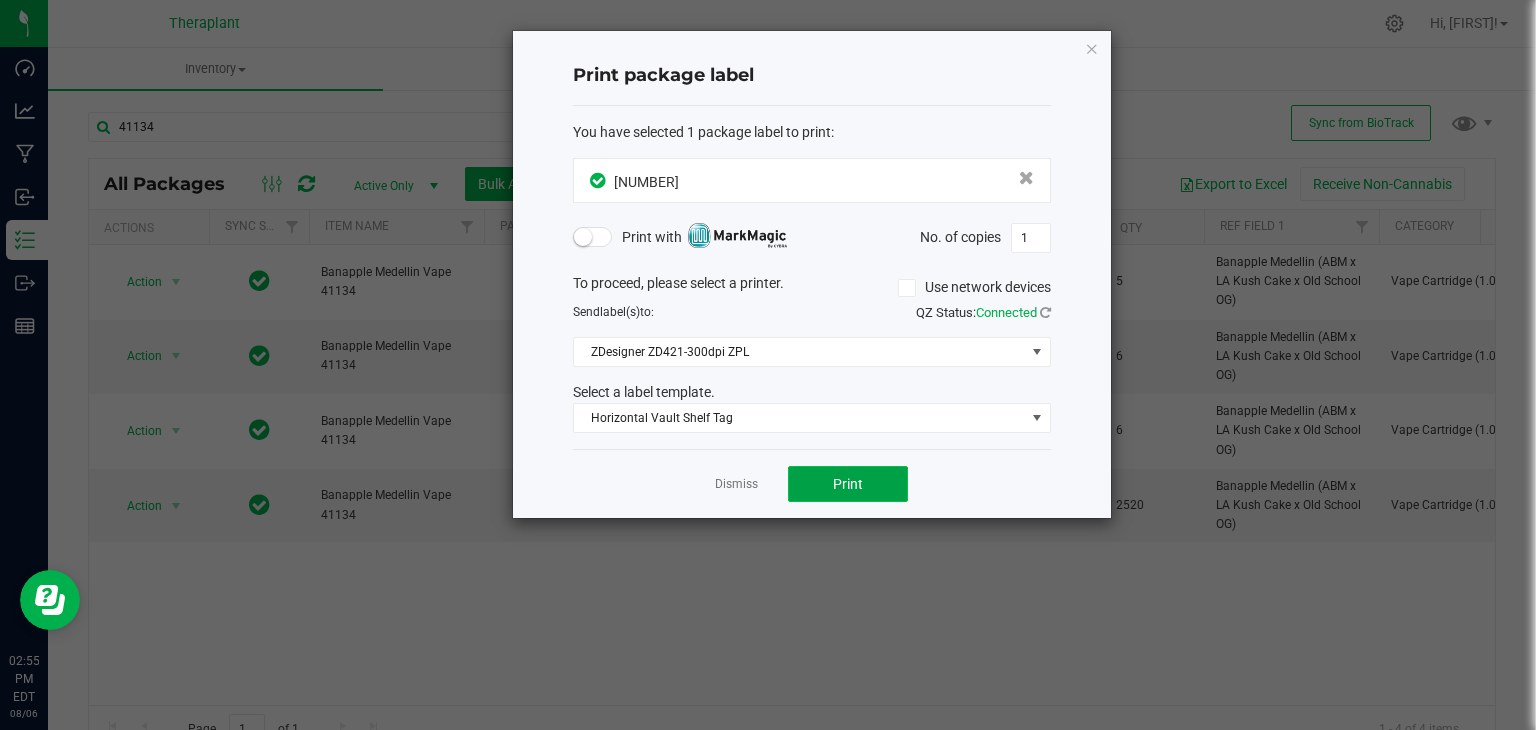 click on "Print" 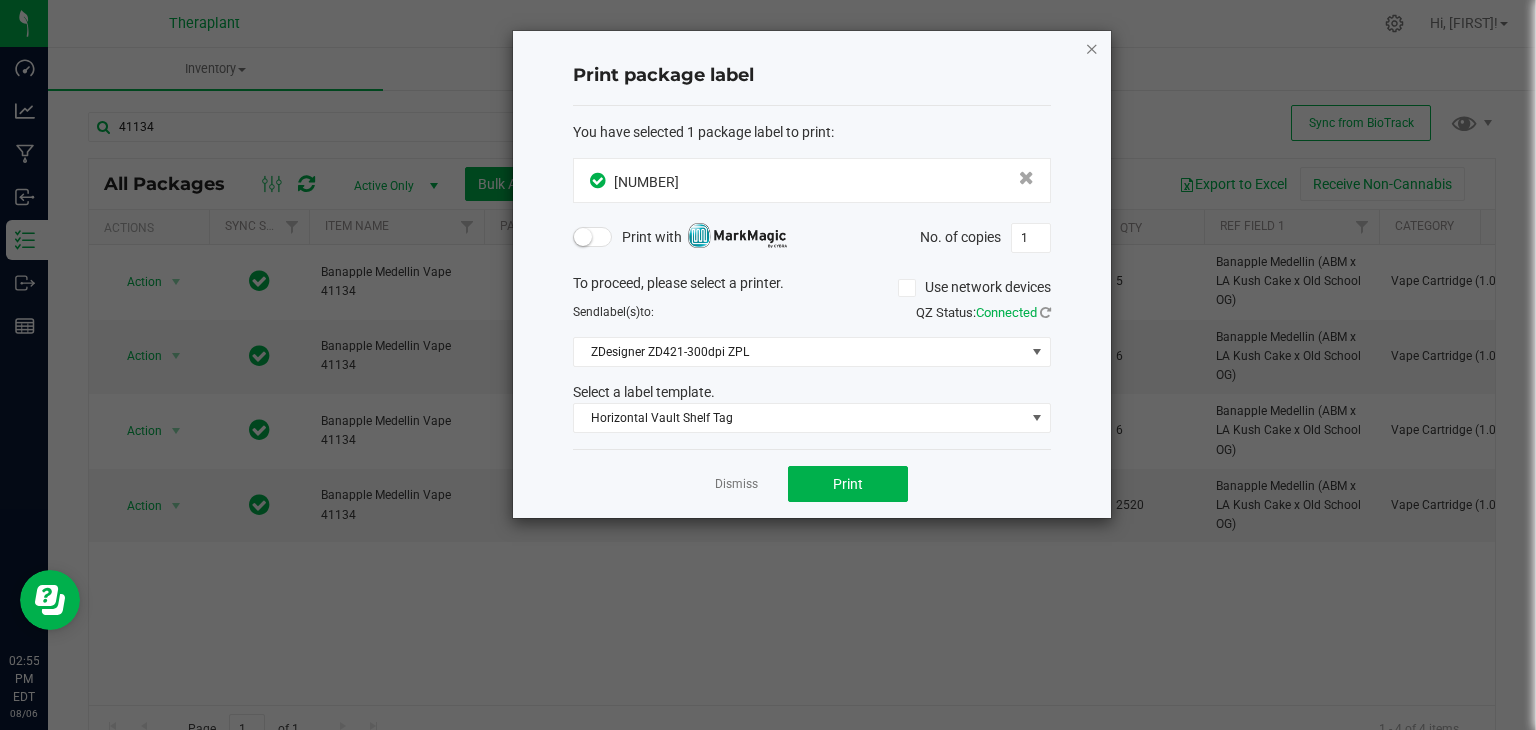 click 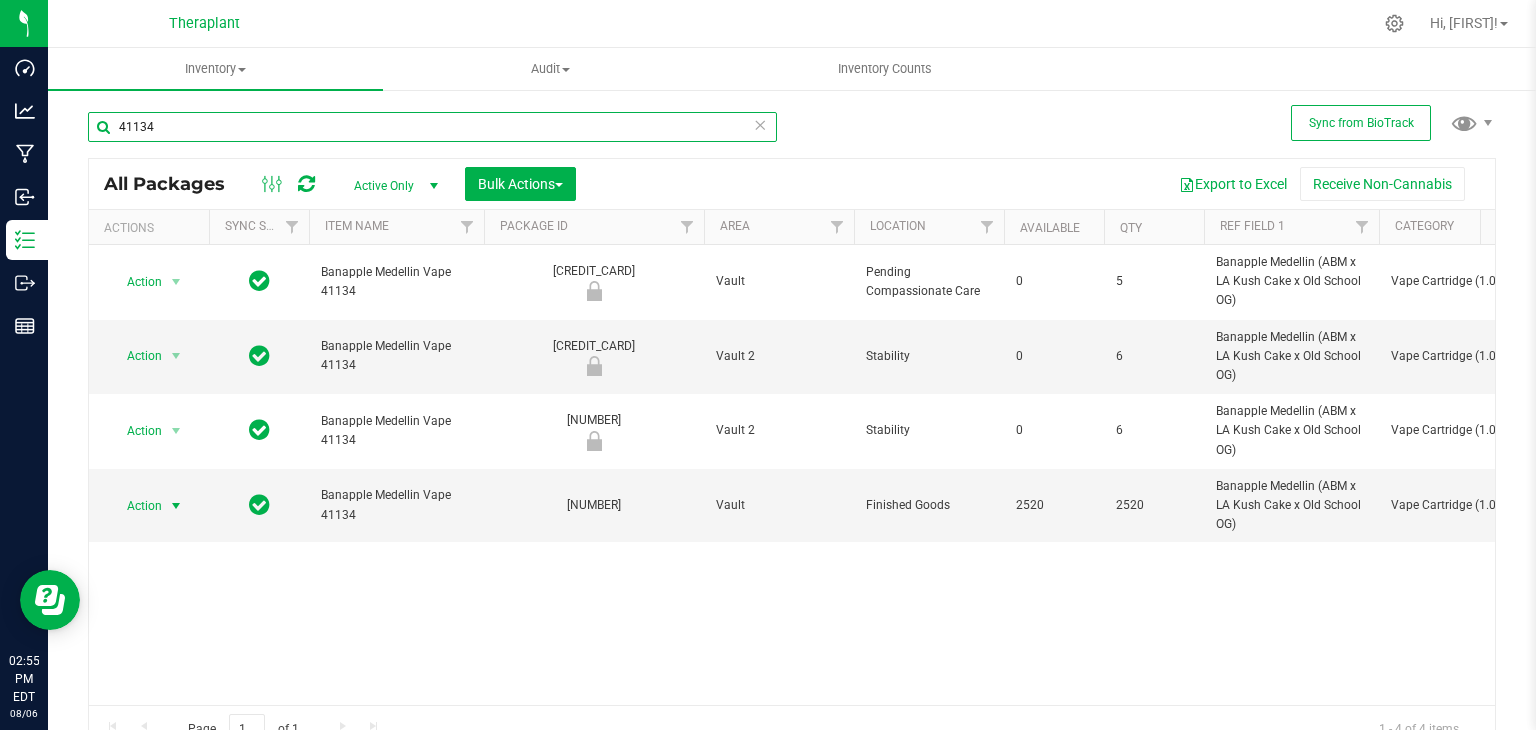 click on "41134" at bounding box center [432, 127] 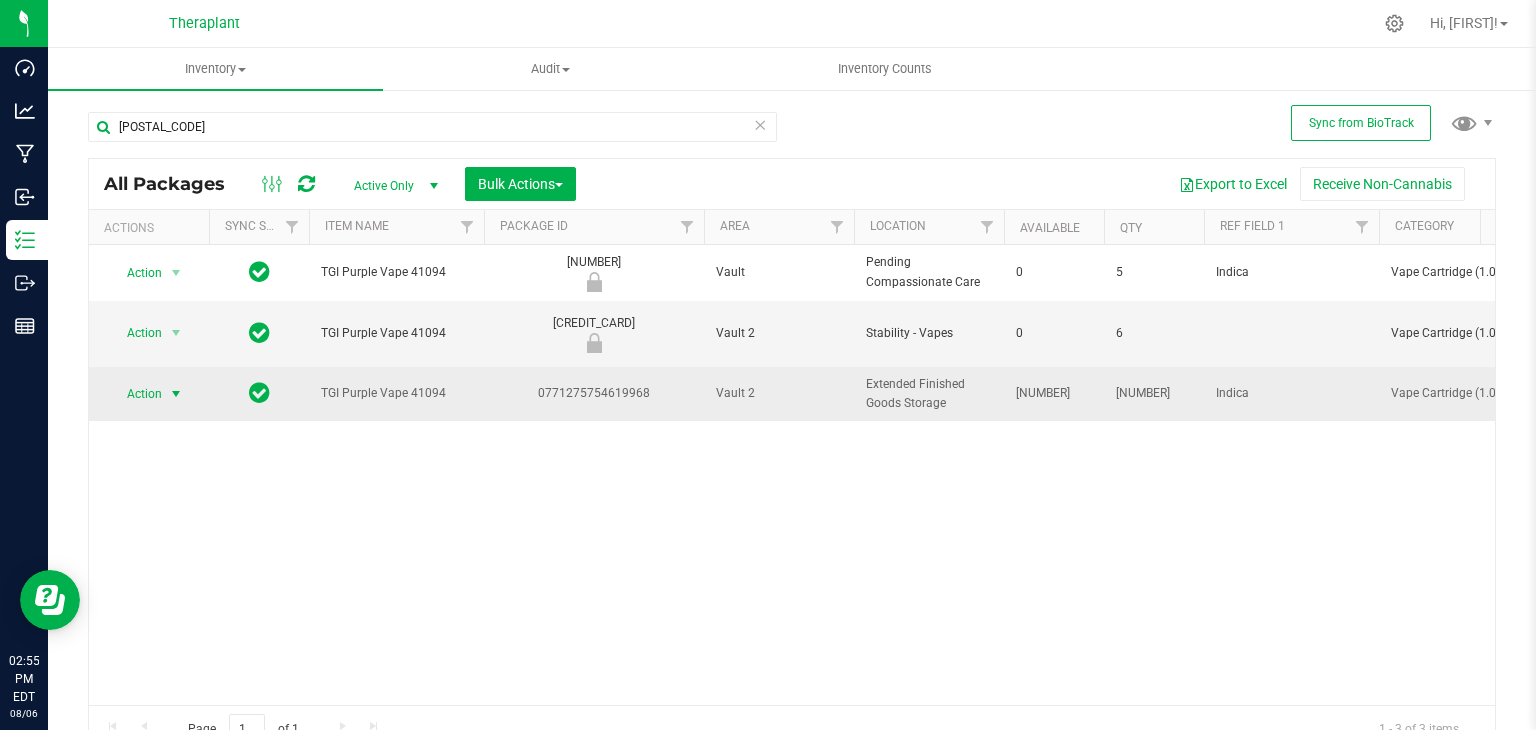 click on "Action" at bounding box center [136, 394] 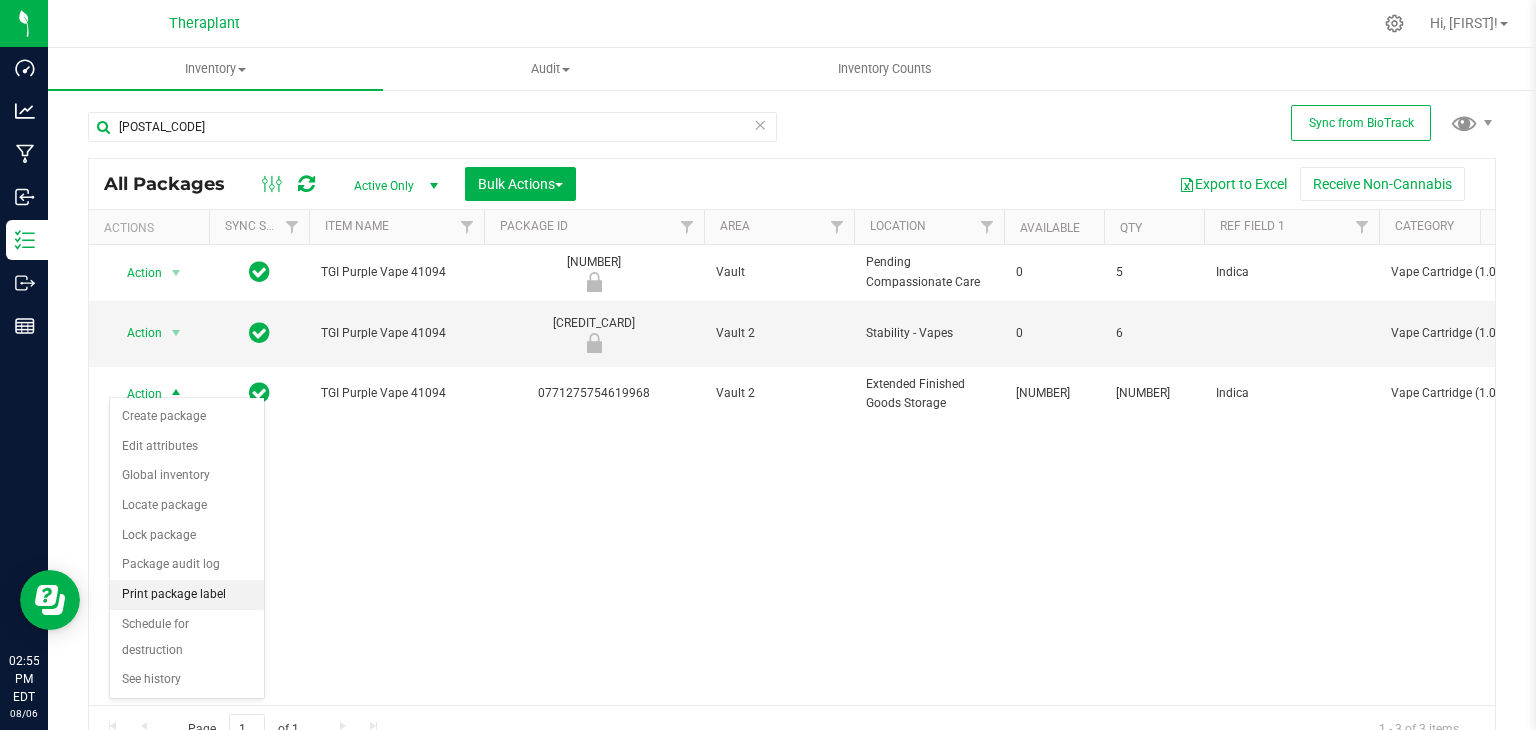 click on "Print package label" at bounding box center [187, 595] 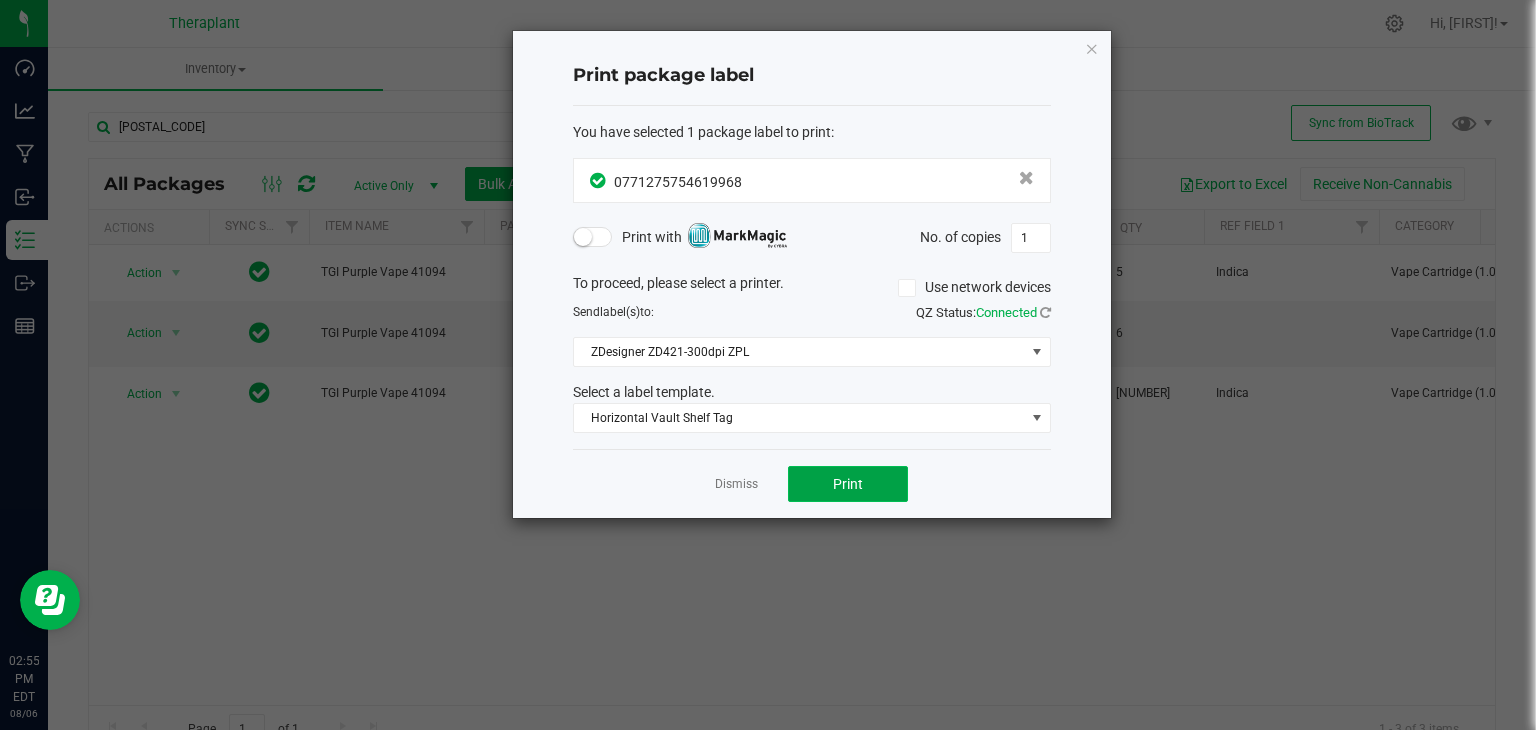 drag, startPoint x: 856, startPoint y: 484, endPoint x: 824, endPoint y: 485, distance: 32.01562 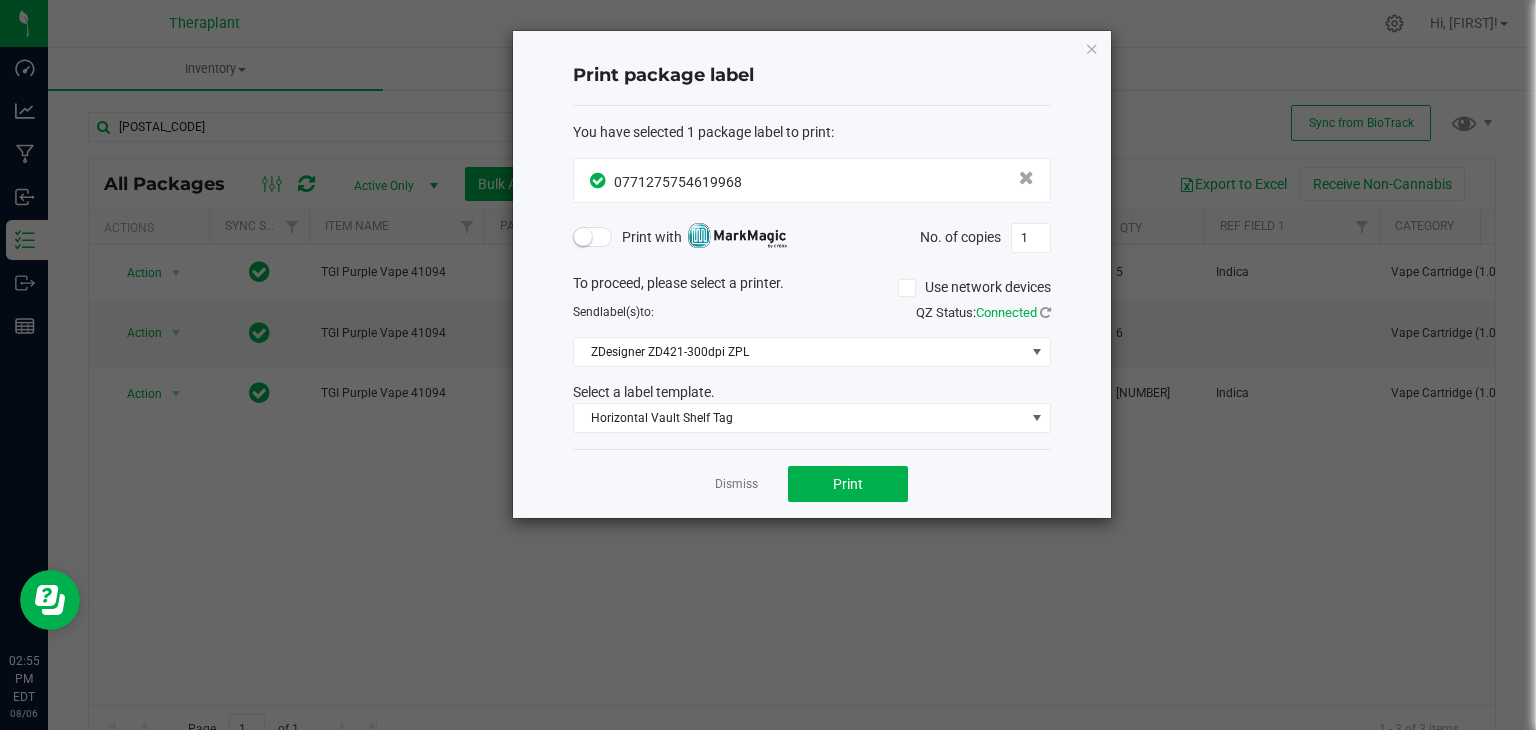 drag, startPoint x: 1086, startPoint y: 49, endPoint x: 978, endPoint y: 56, distance: 108.226616 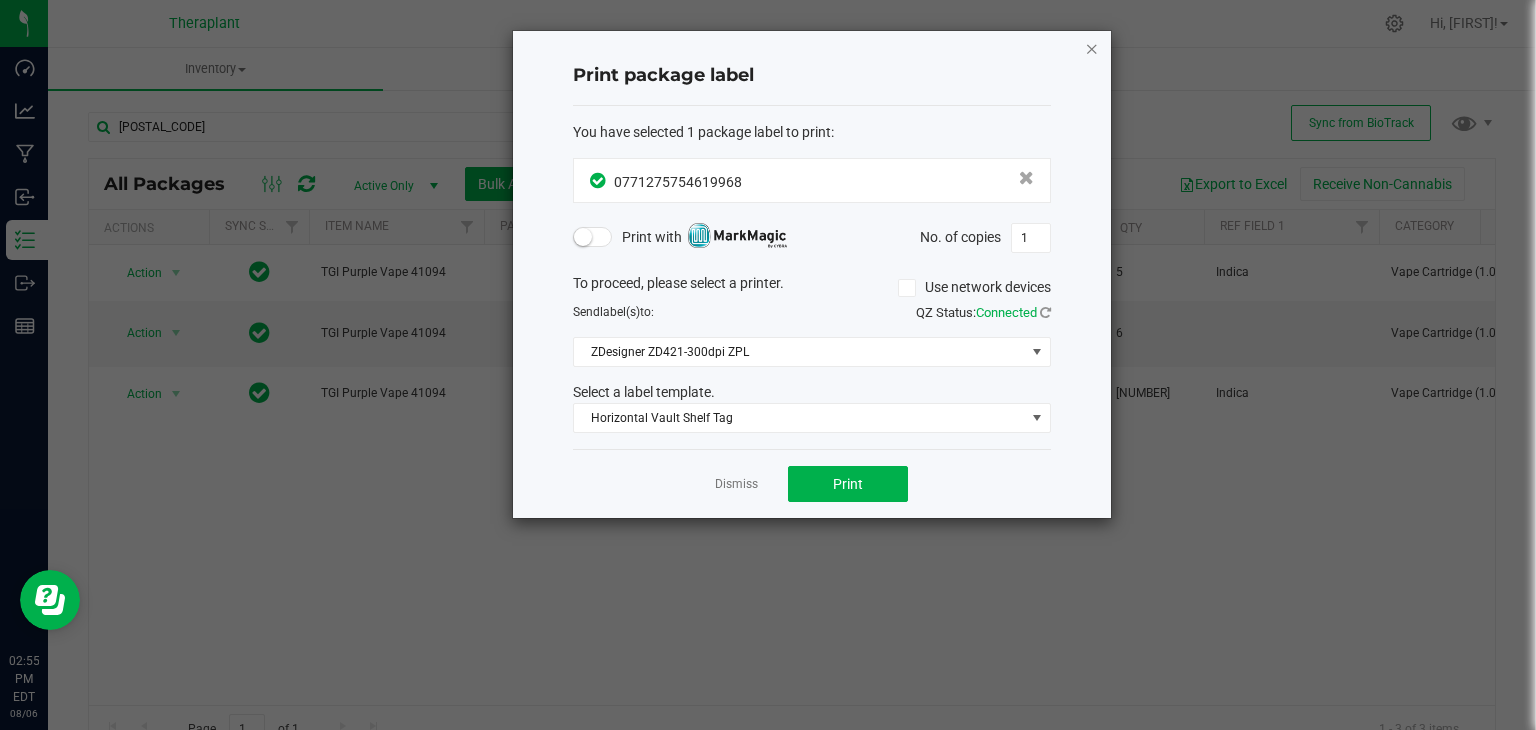 click 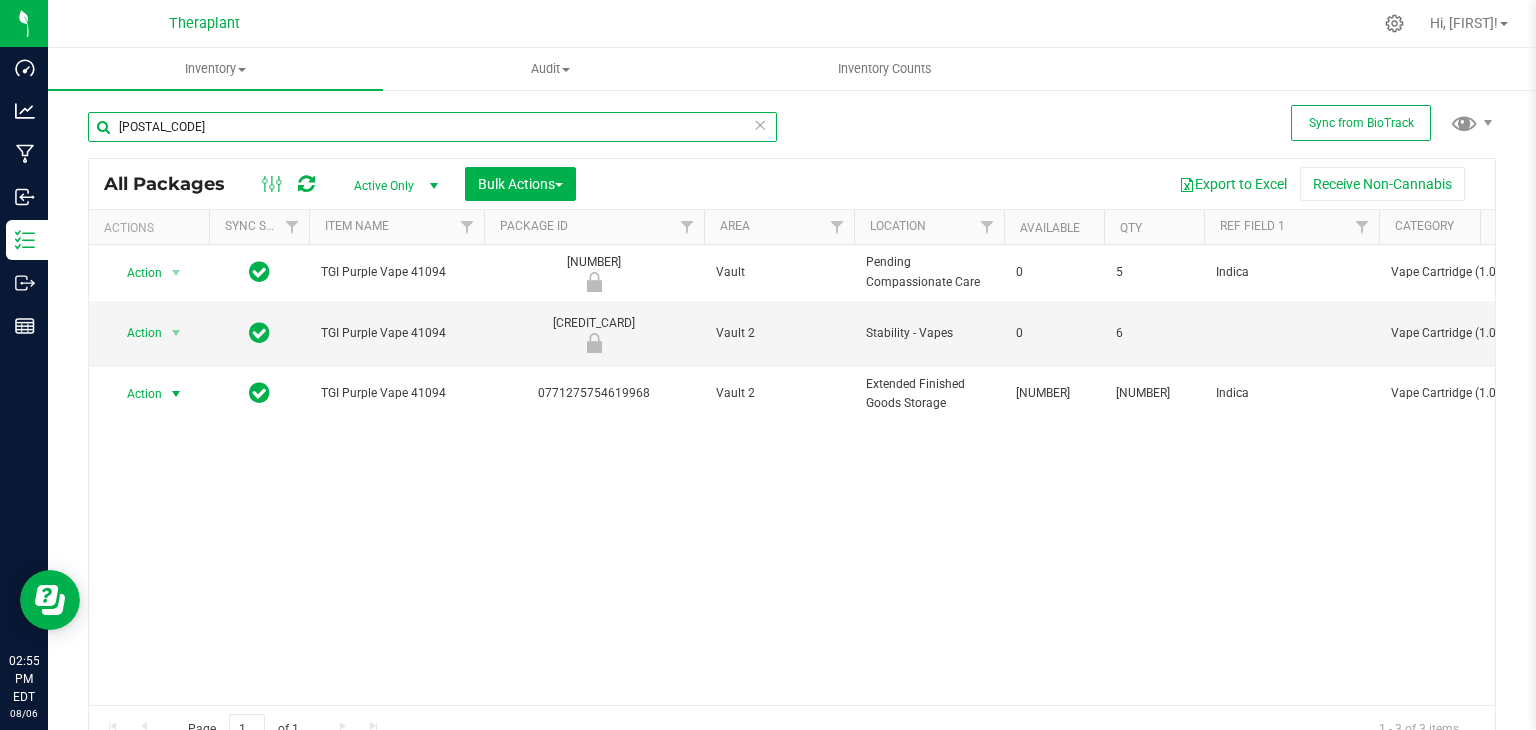 click on "[POSTAL_CODE]" at bounding box center [432, 127] 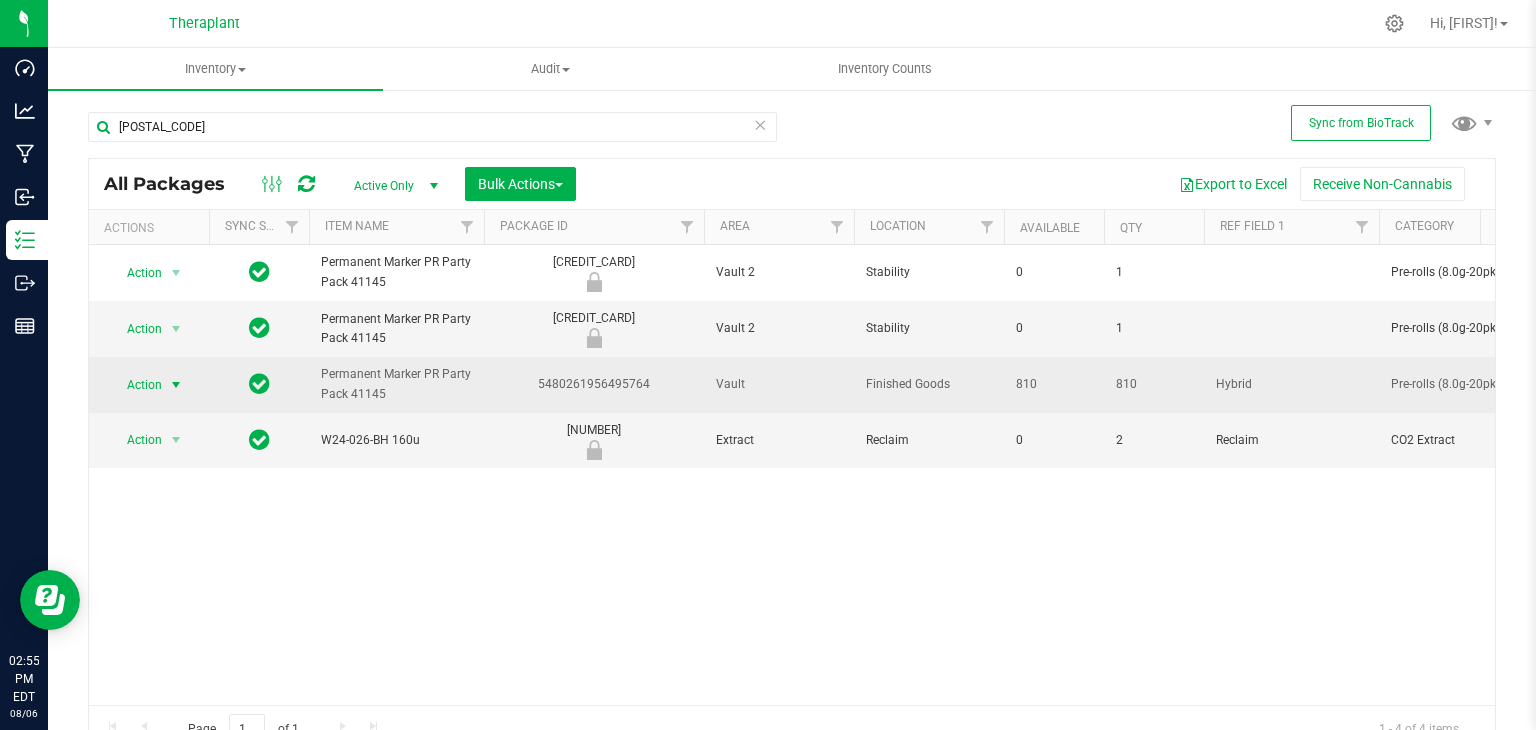 click on "Action" at bounding box center [136, 385] 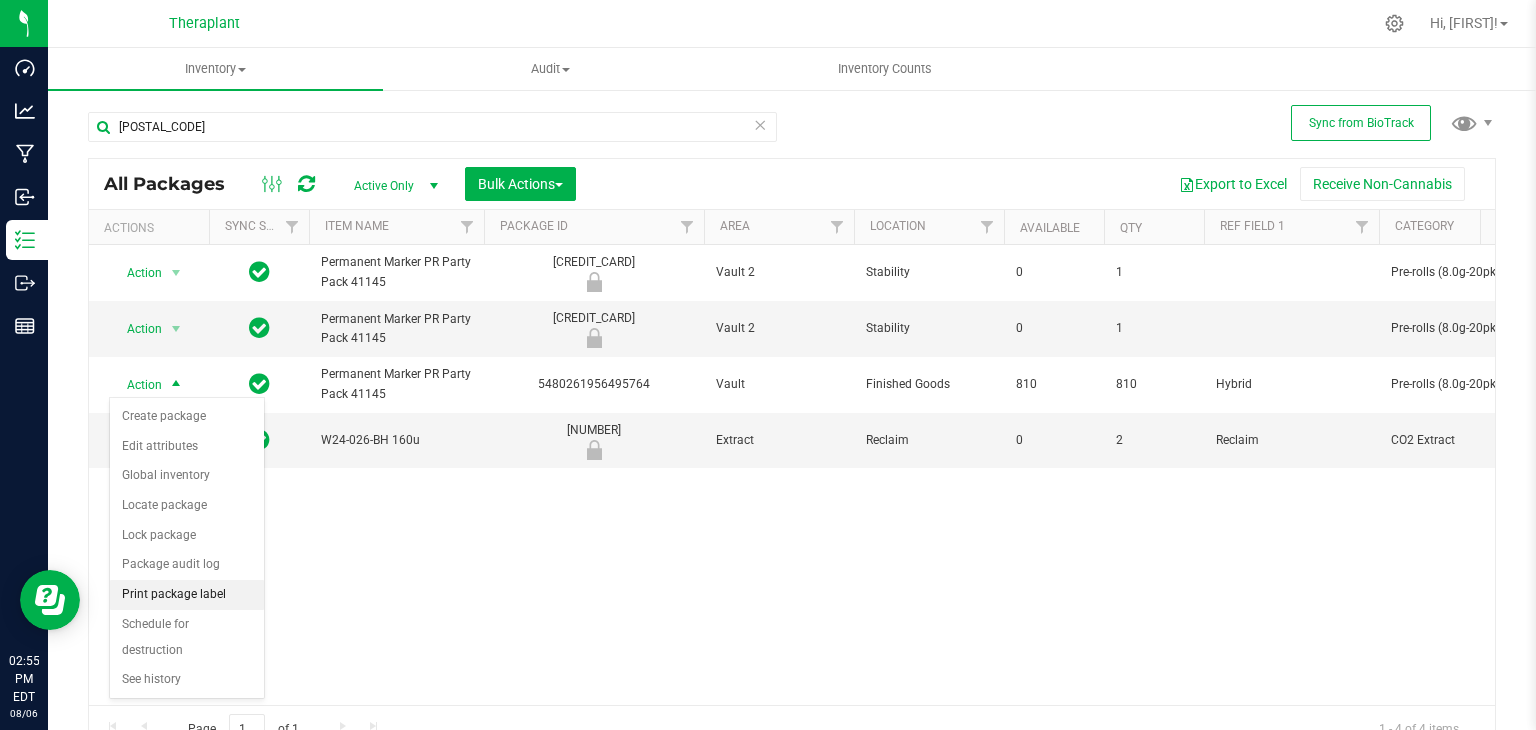 click on "Print package label" at bounding box center (187, 595) 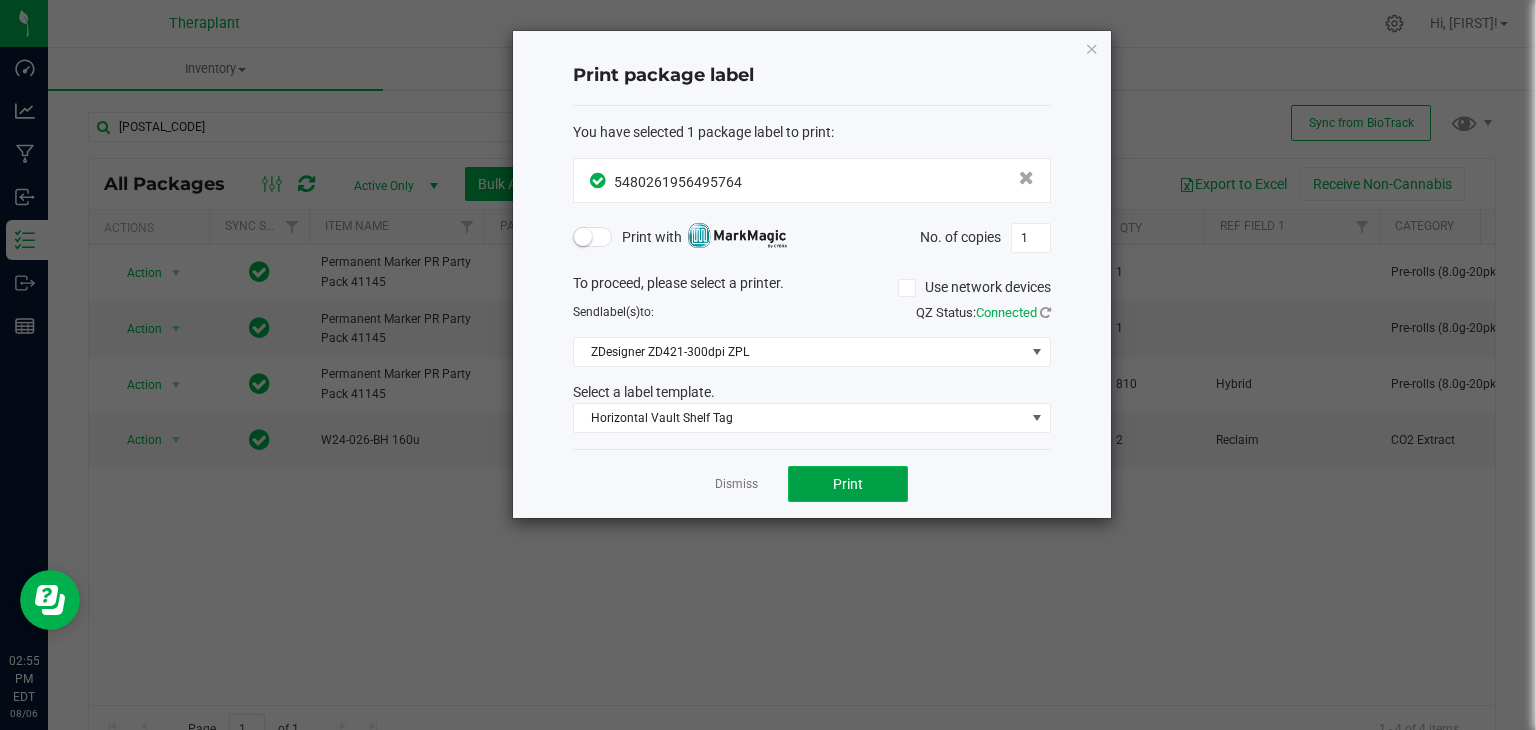 click on "Print" 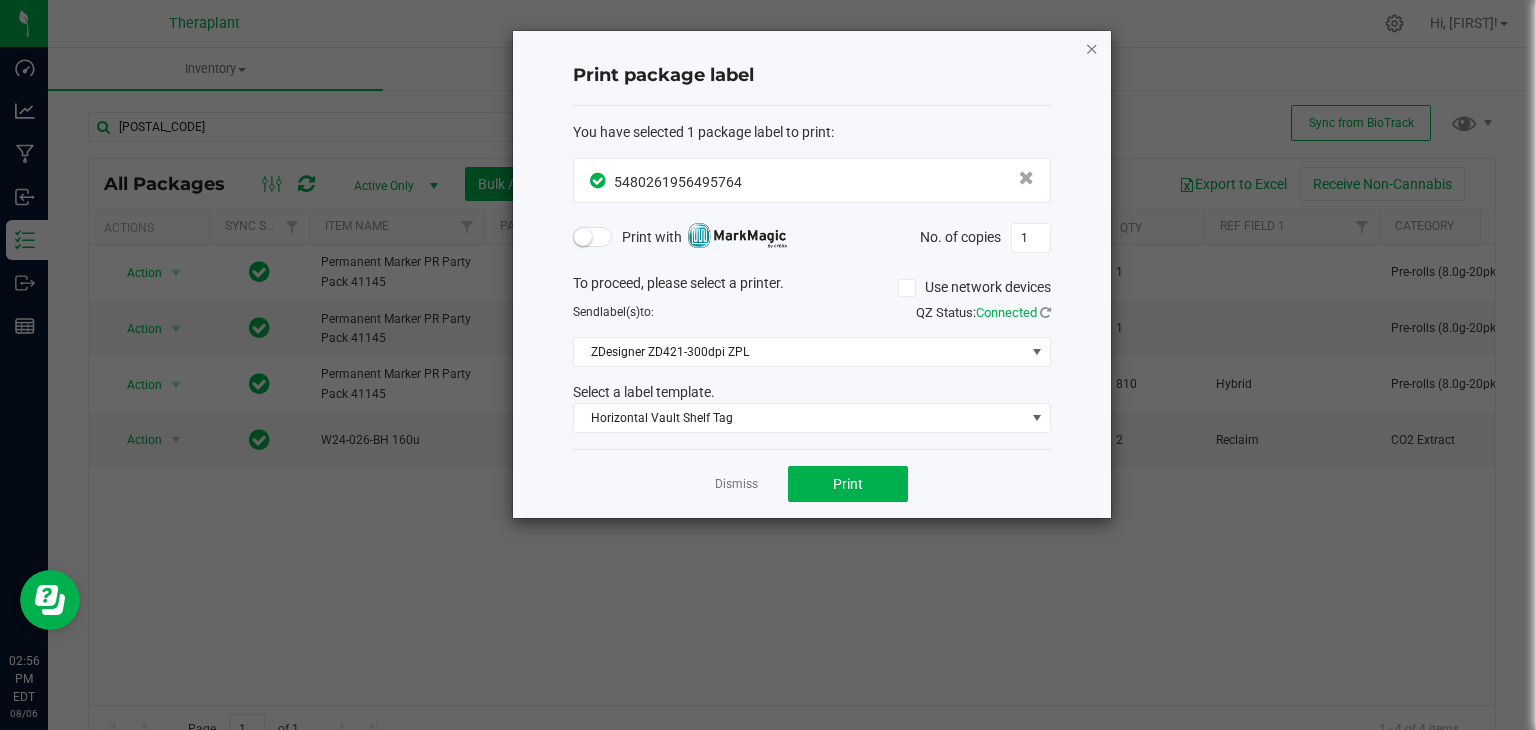 click 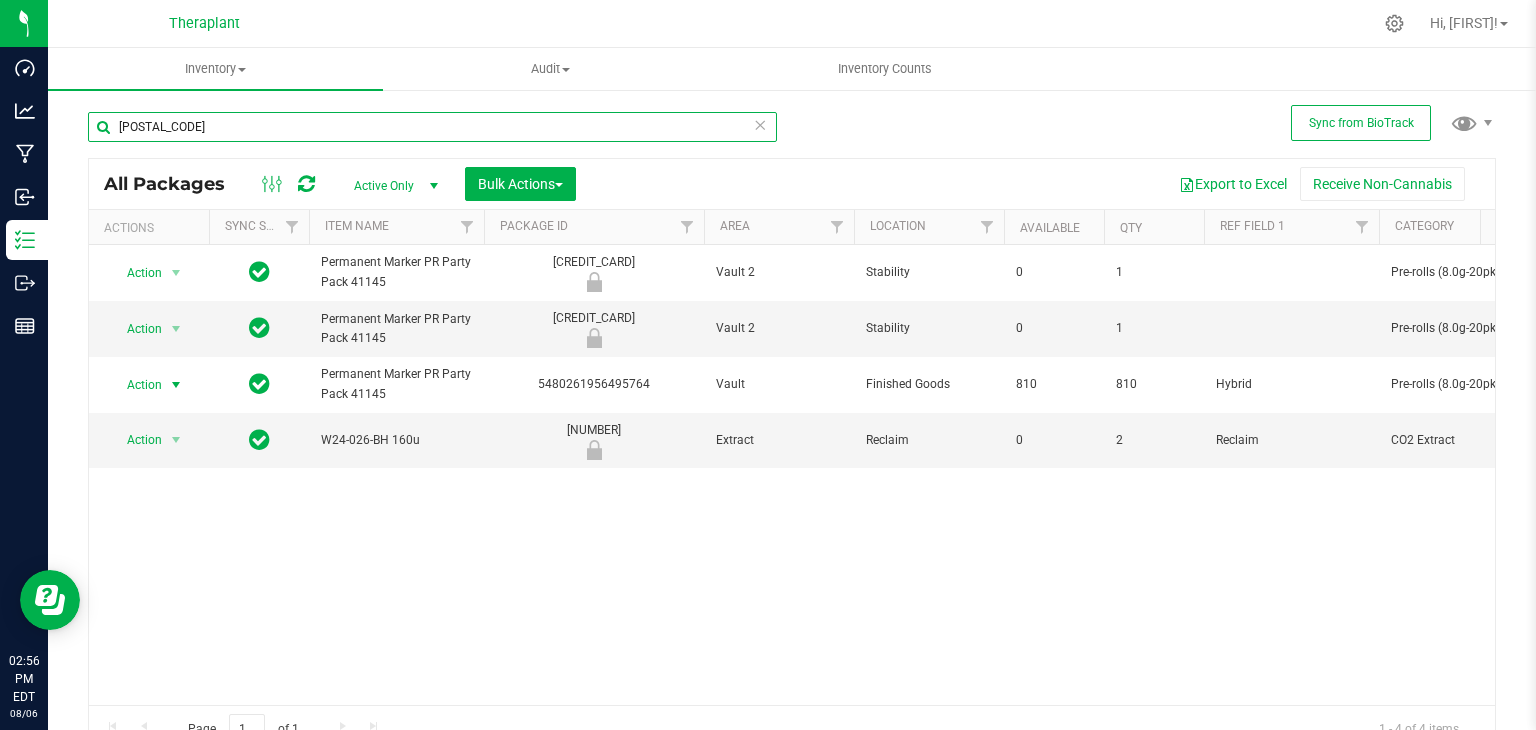 click on "[POSTAL_CODE]" at bounding box center (432, 127) 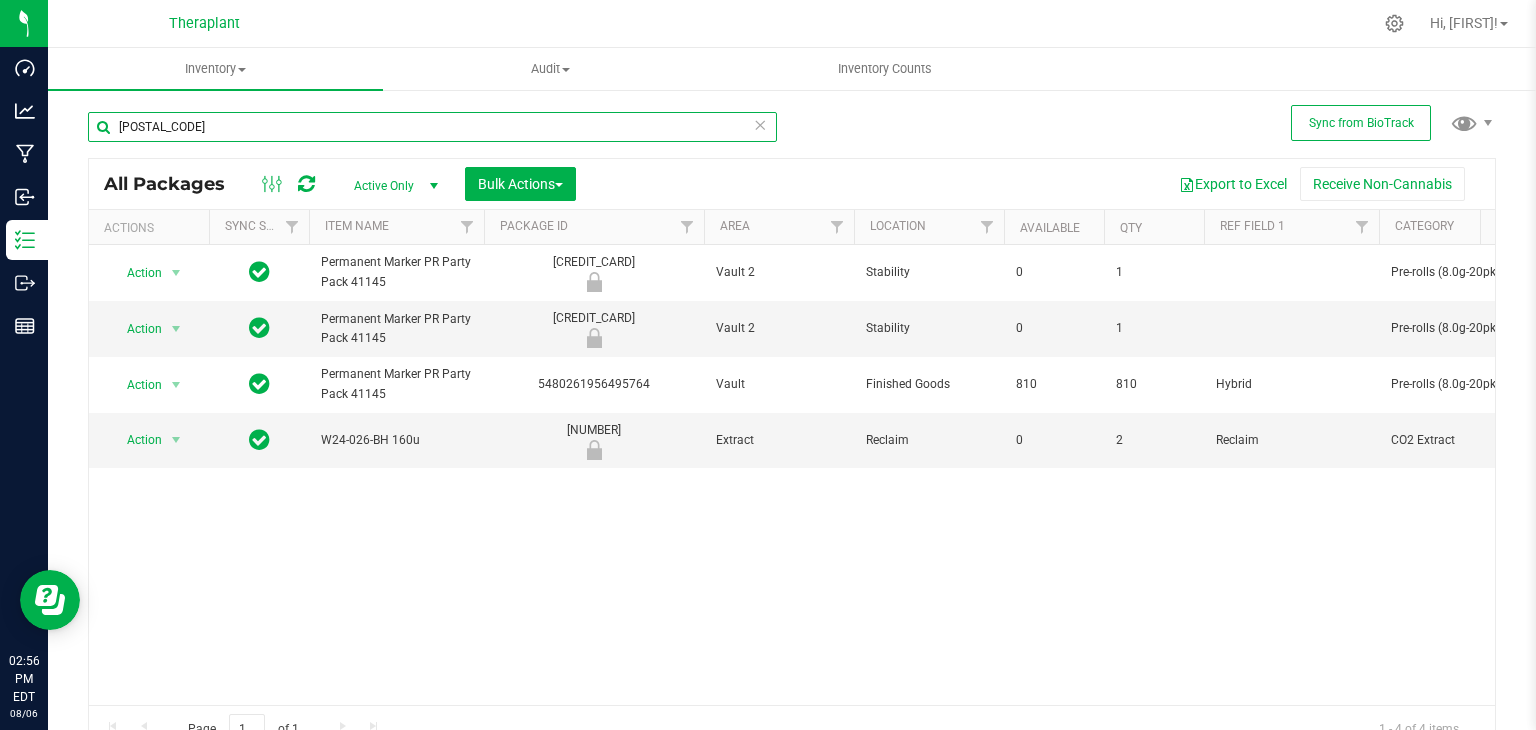 click on "[POSTAL_CODE]" at bounding box center [432, 127] 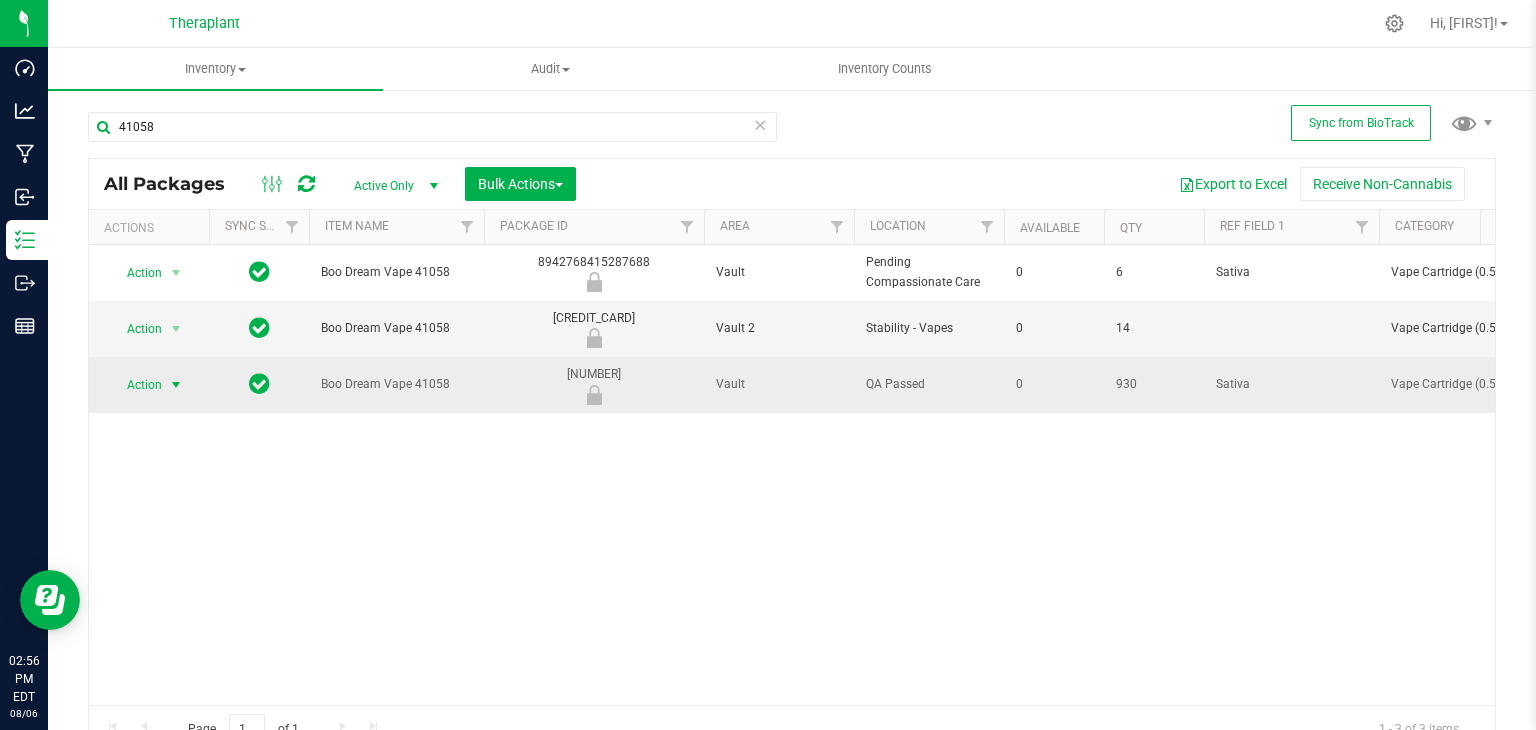 click at bounding box center (176, 385) 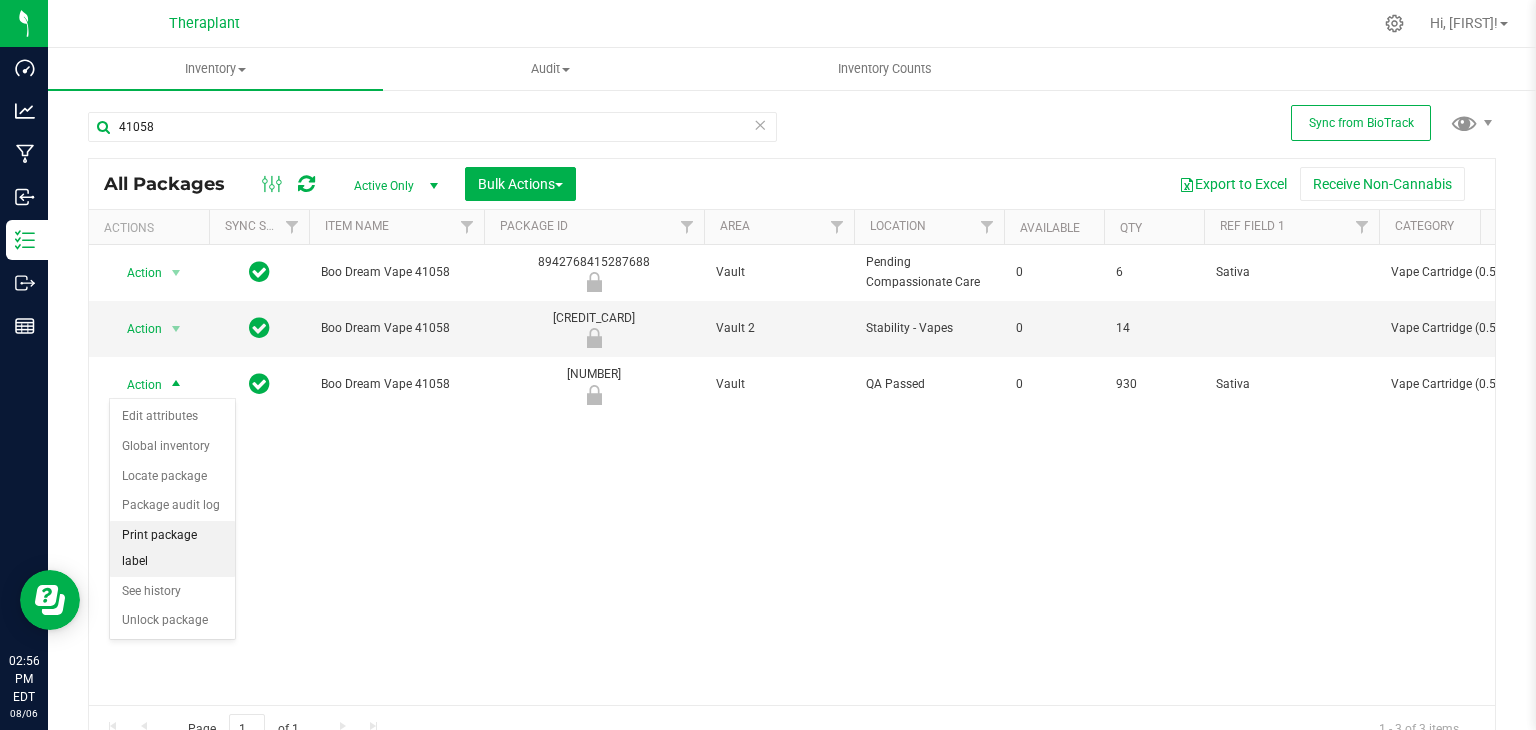 click on "Print package label" at bounding box center (172, 548) 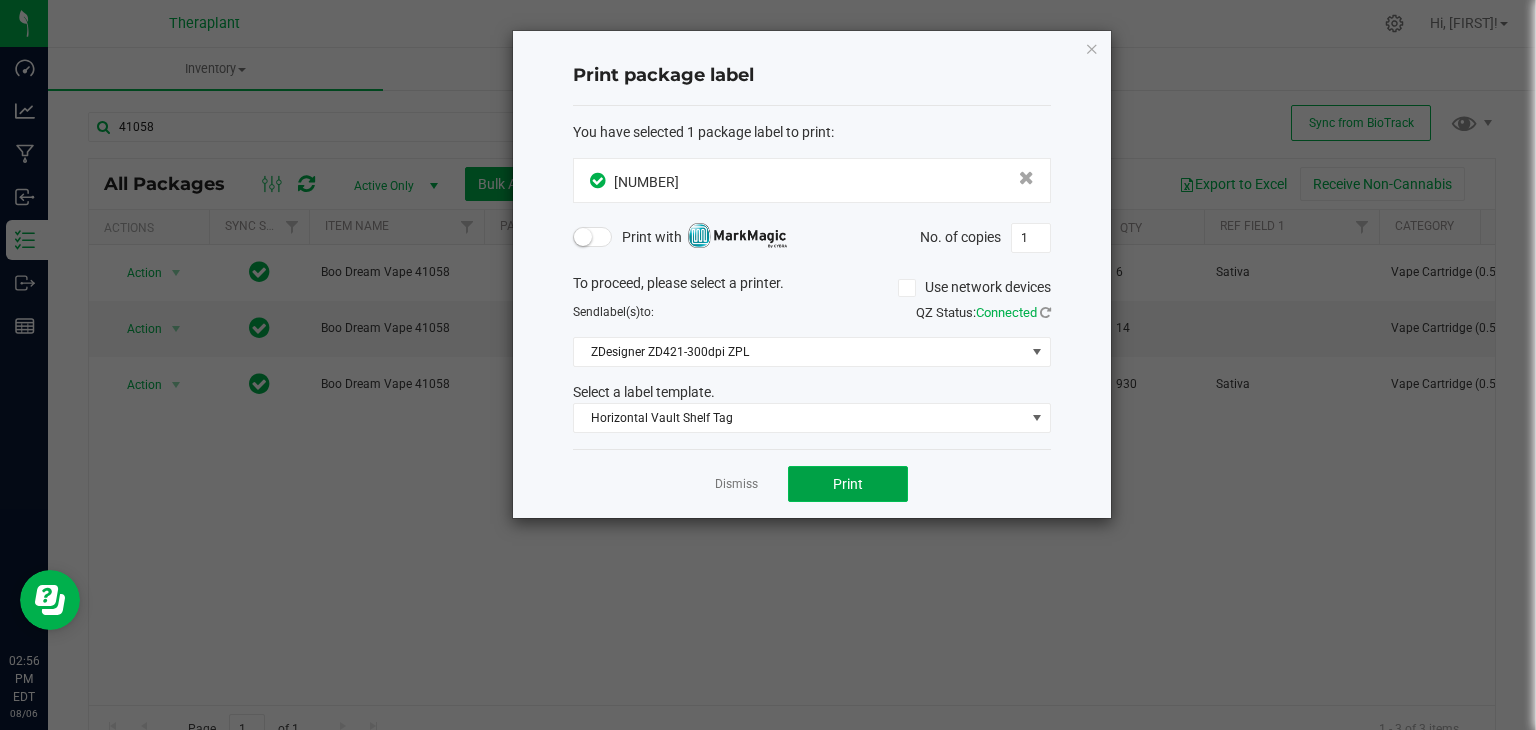click on "Print" 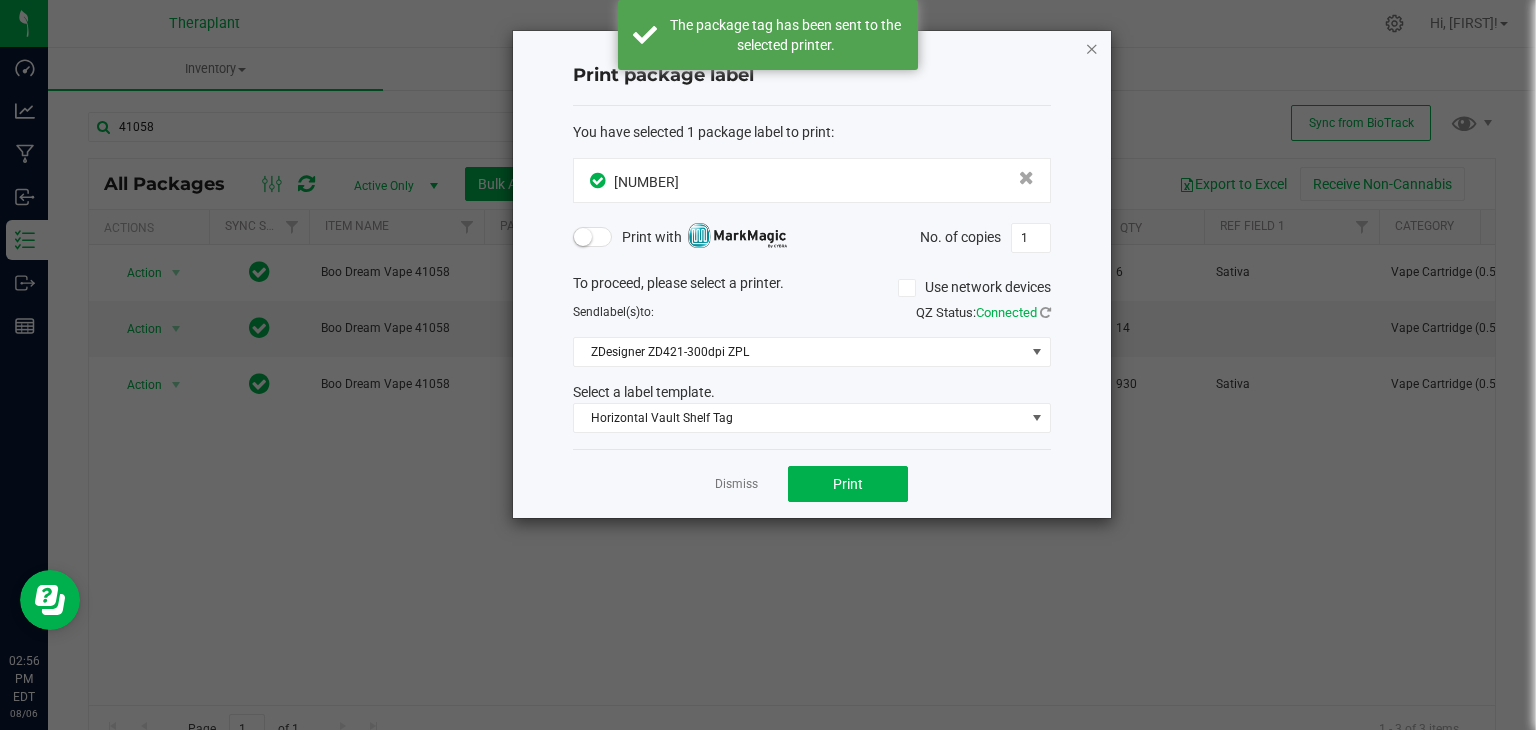 click 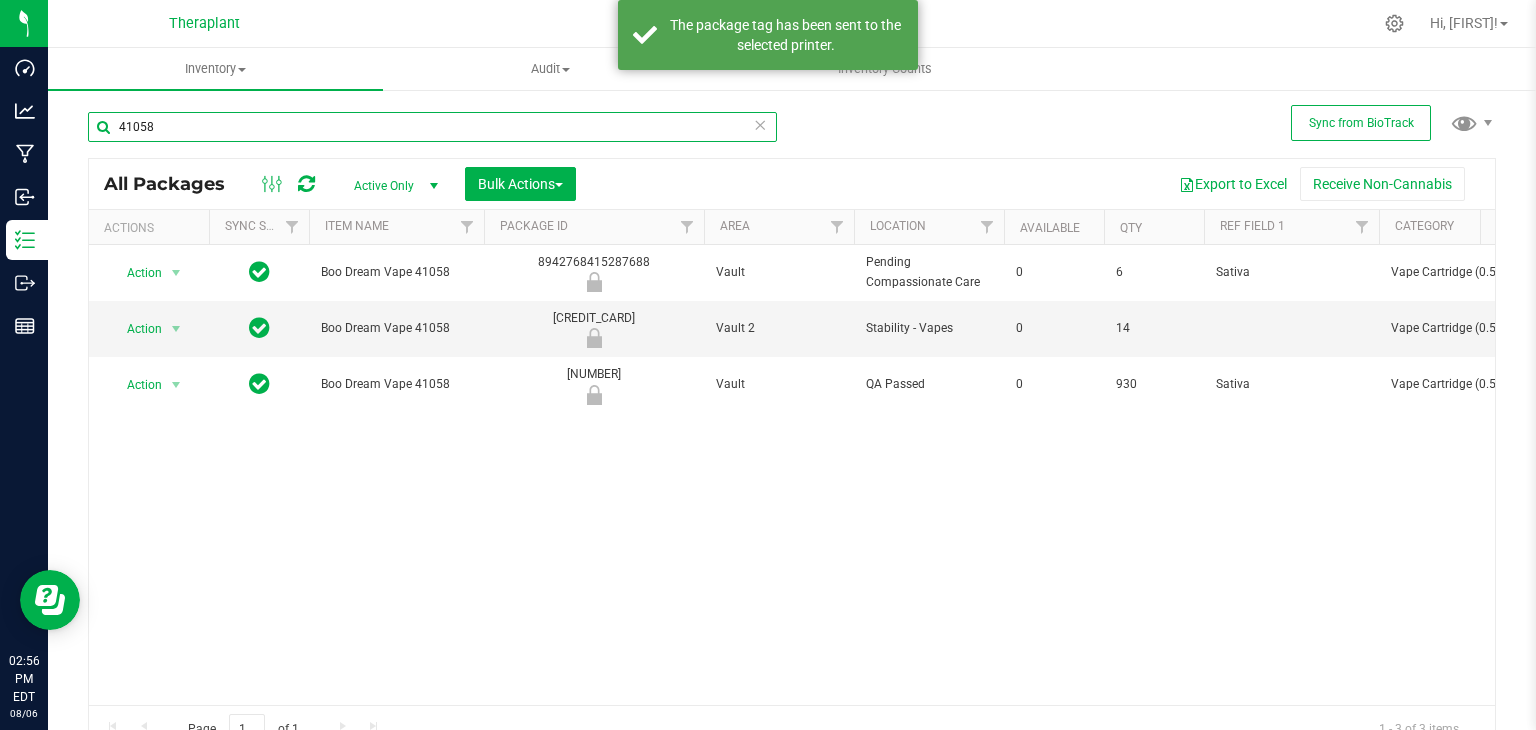 click on "41058" at bounding box center (432, 127) 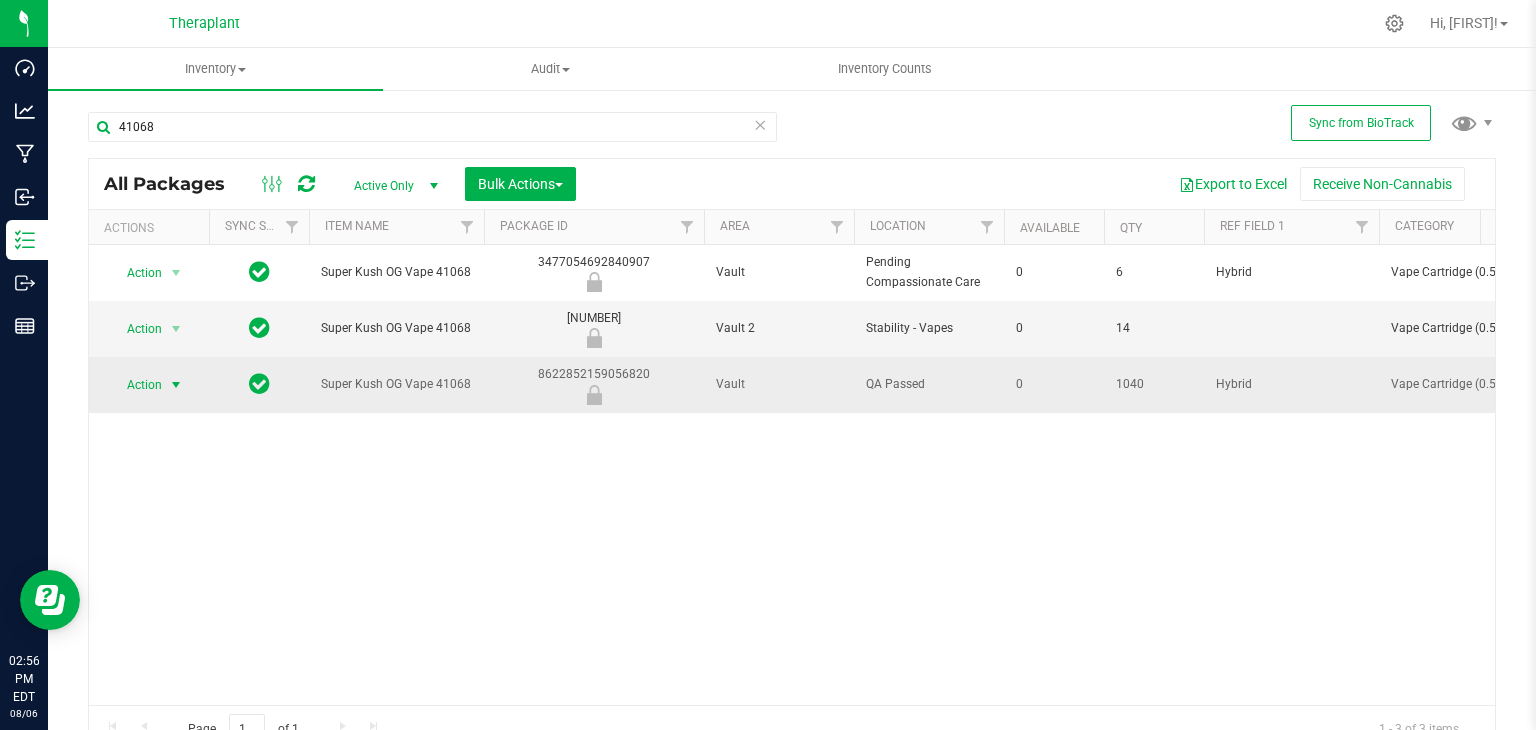 click at bounding box center [176, 385] 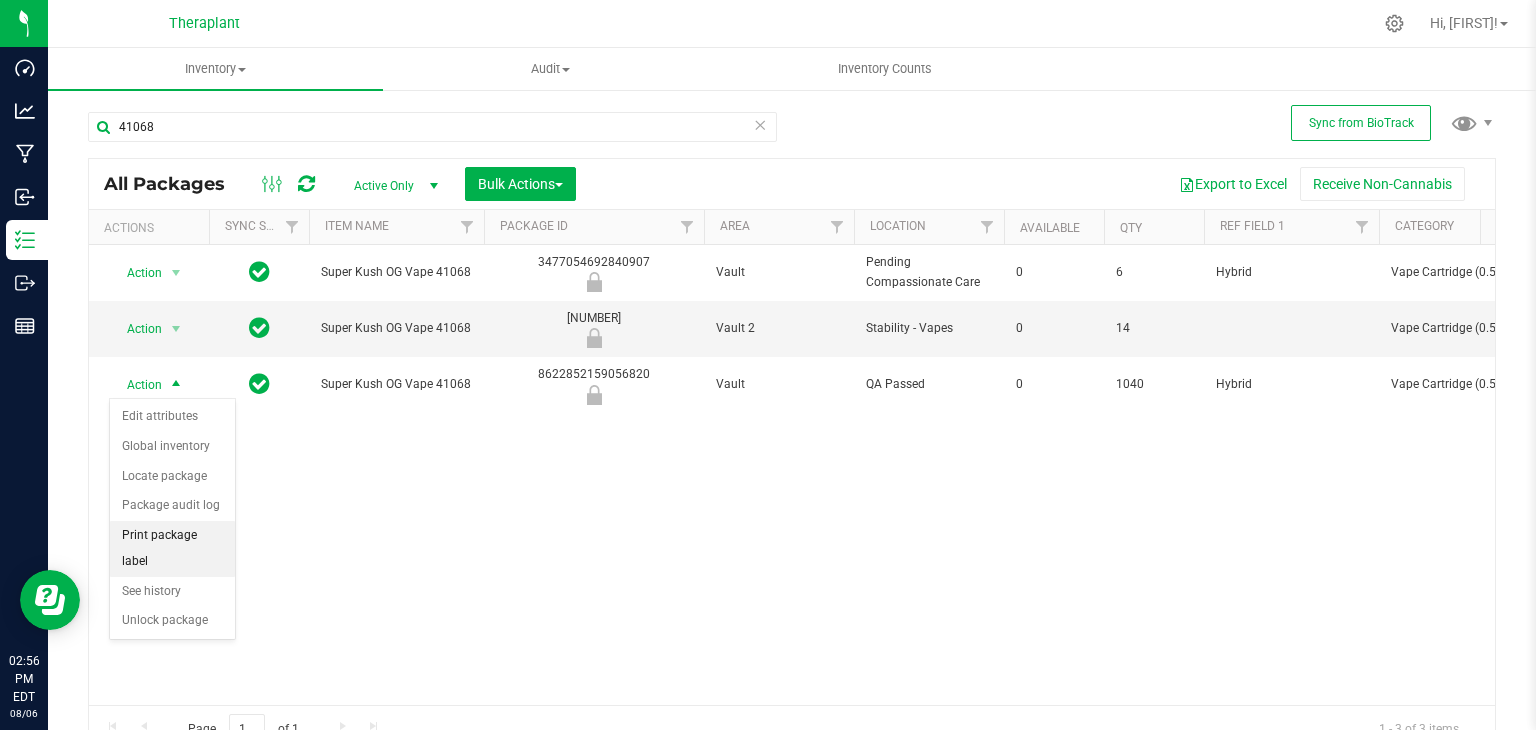 click on "Print package label" at bounding box center [172, 548] 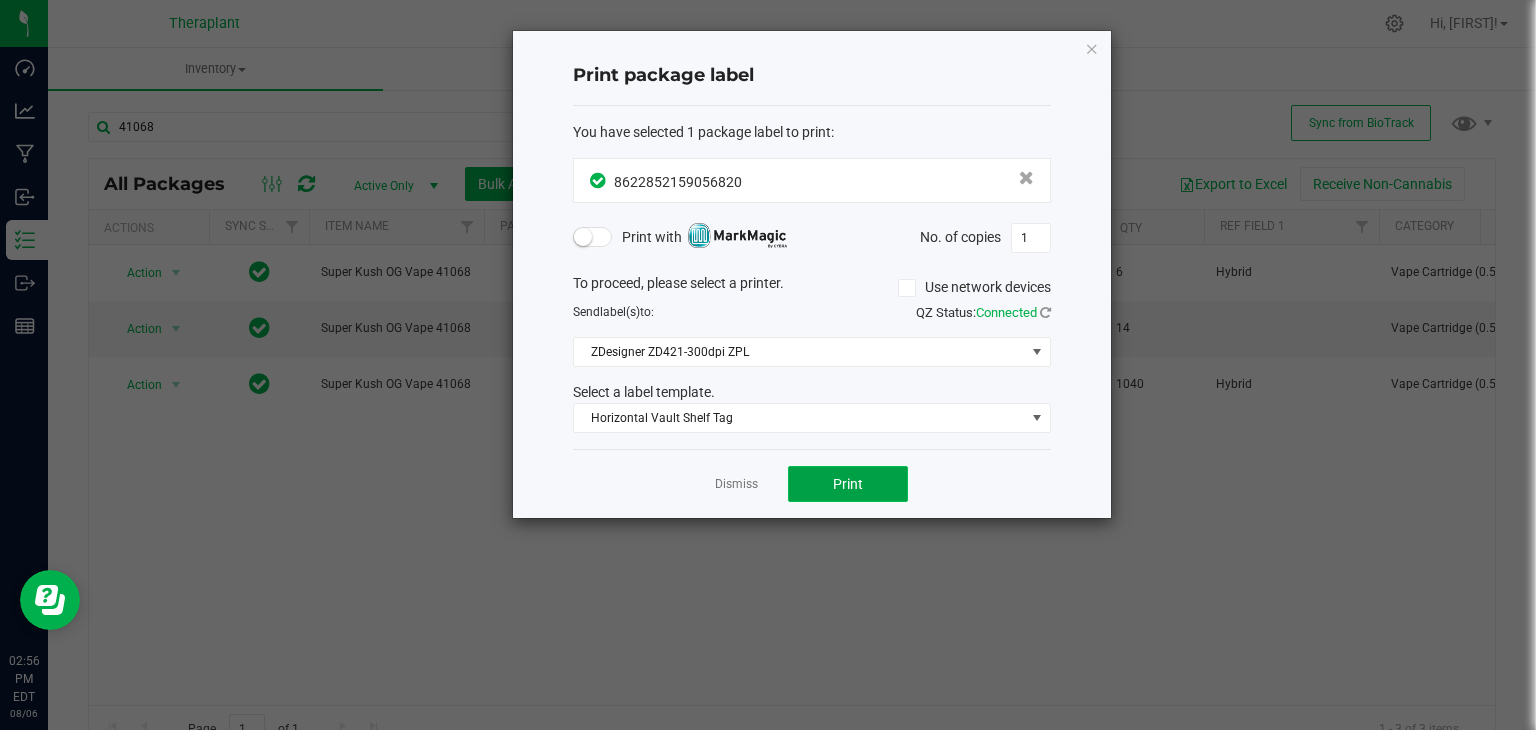 click on "Print" 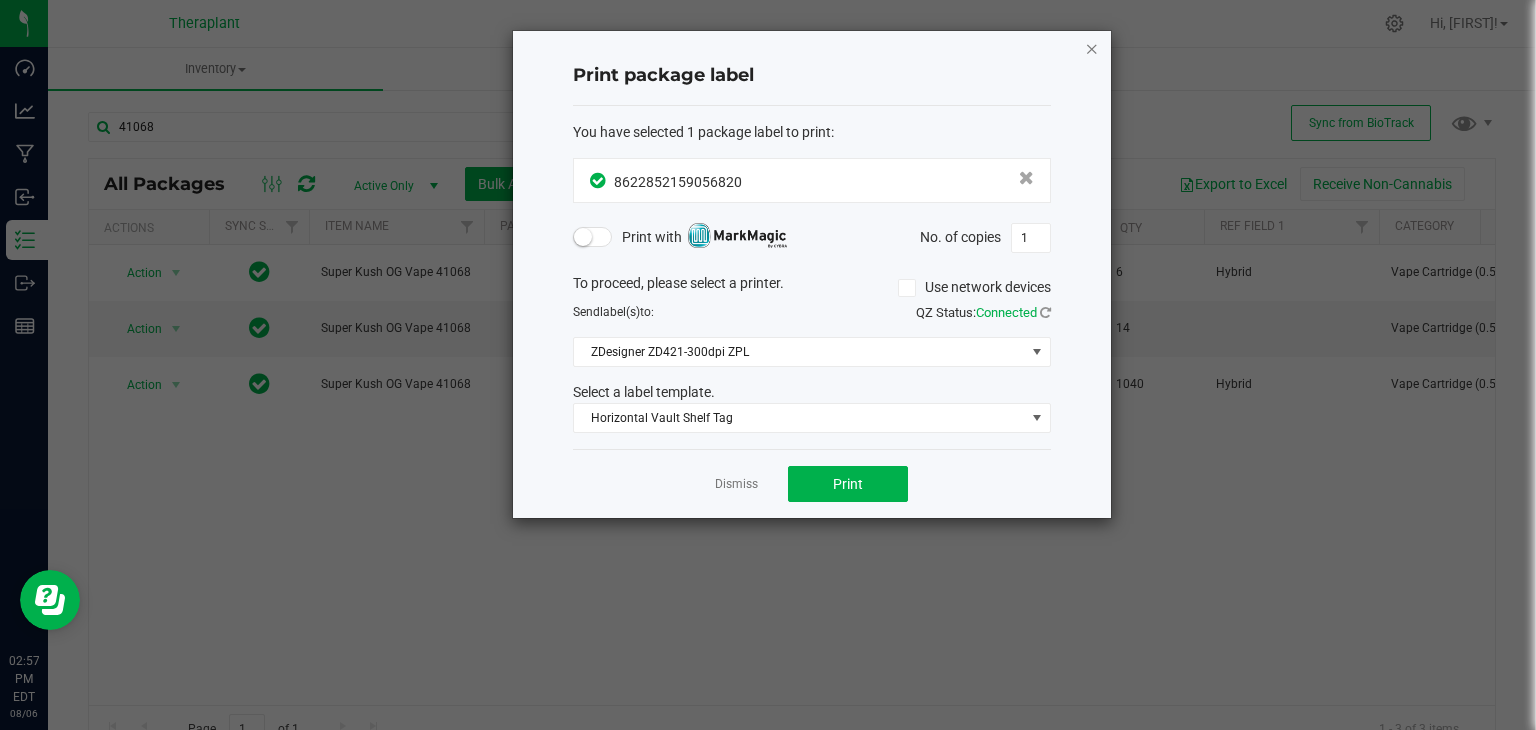 click 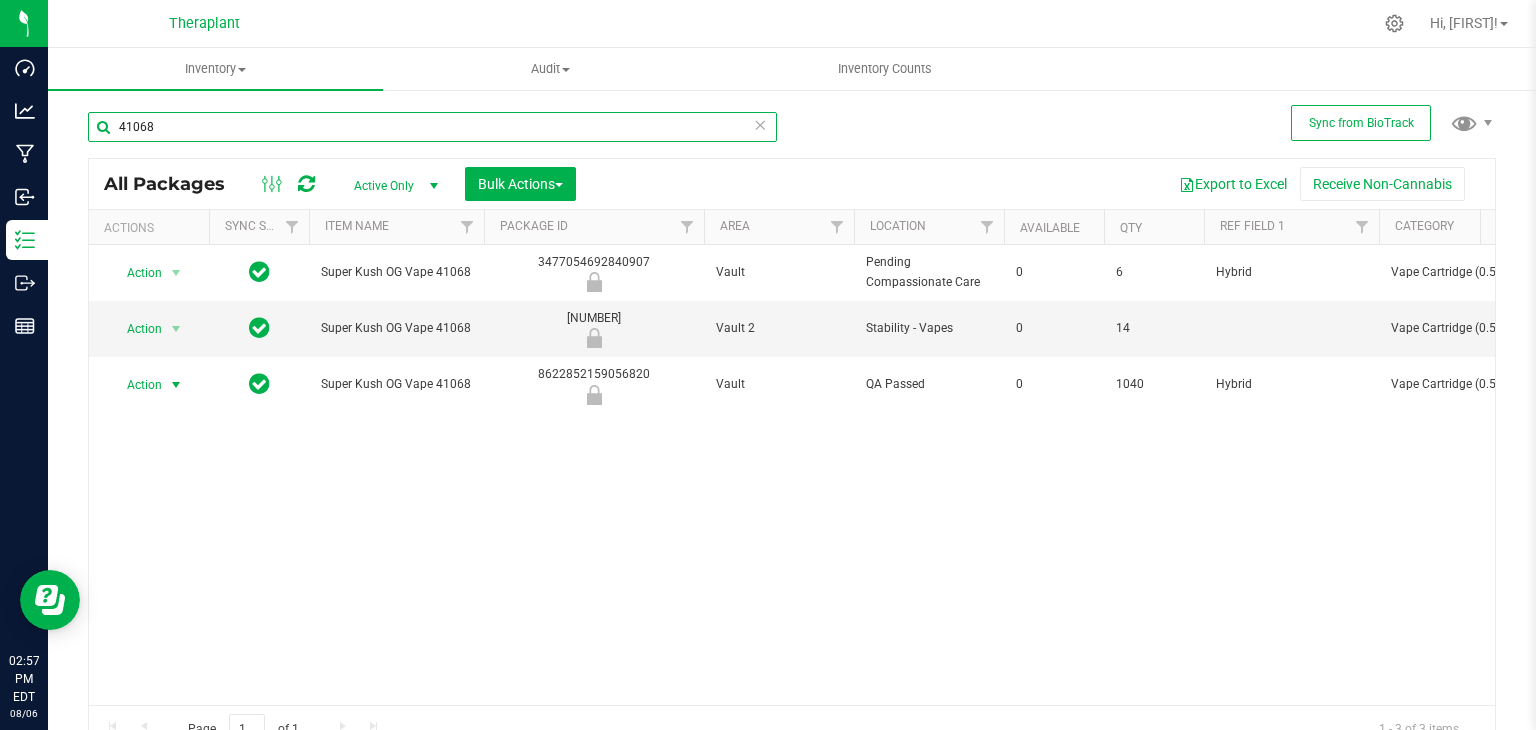 click on "41068" at bounding box center (432, 127) 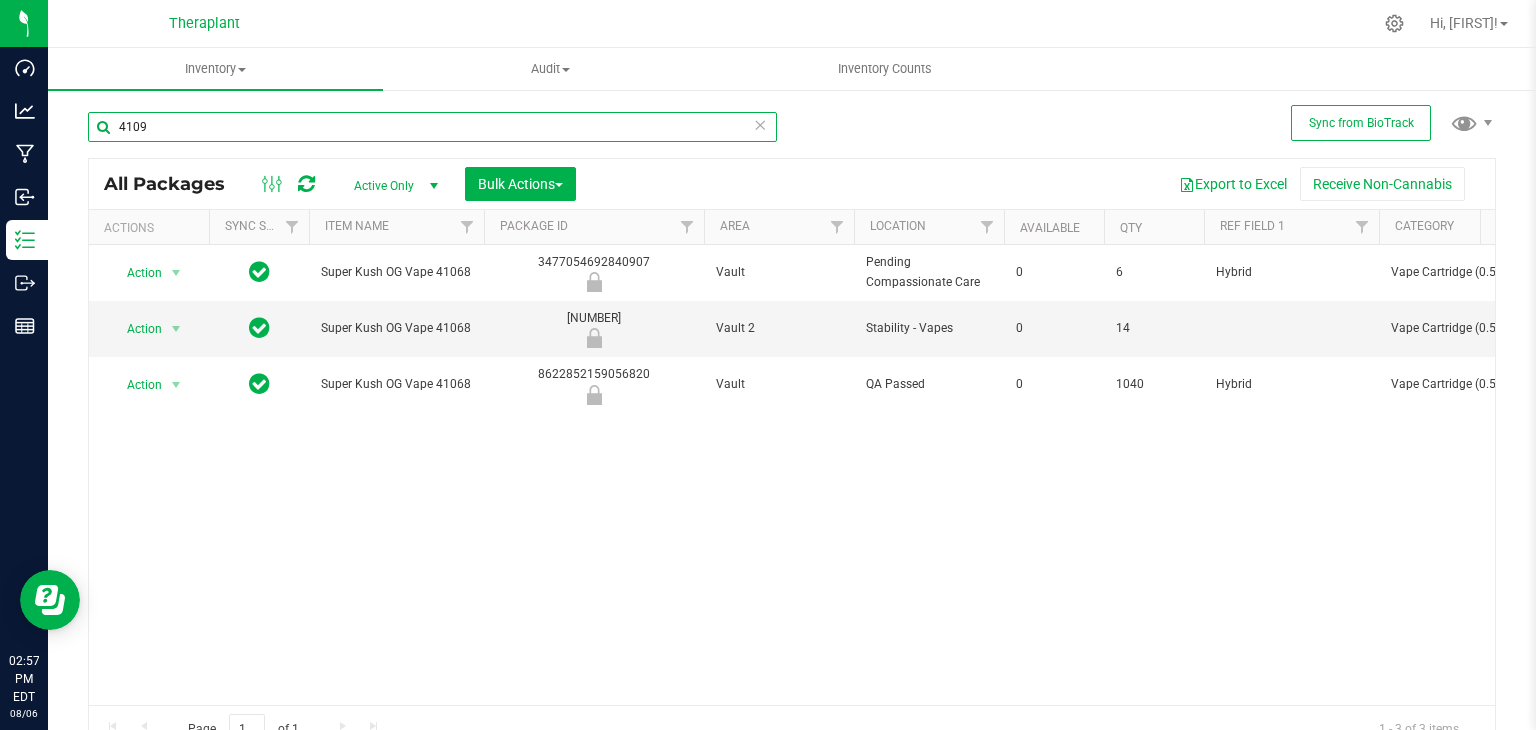 type on "[POSTAL_CODE]" 